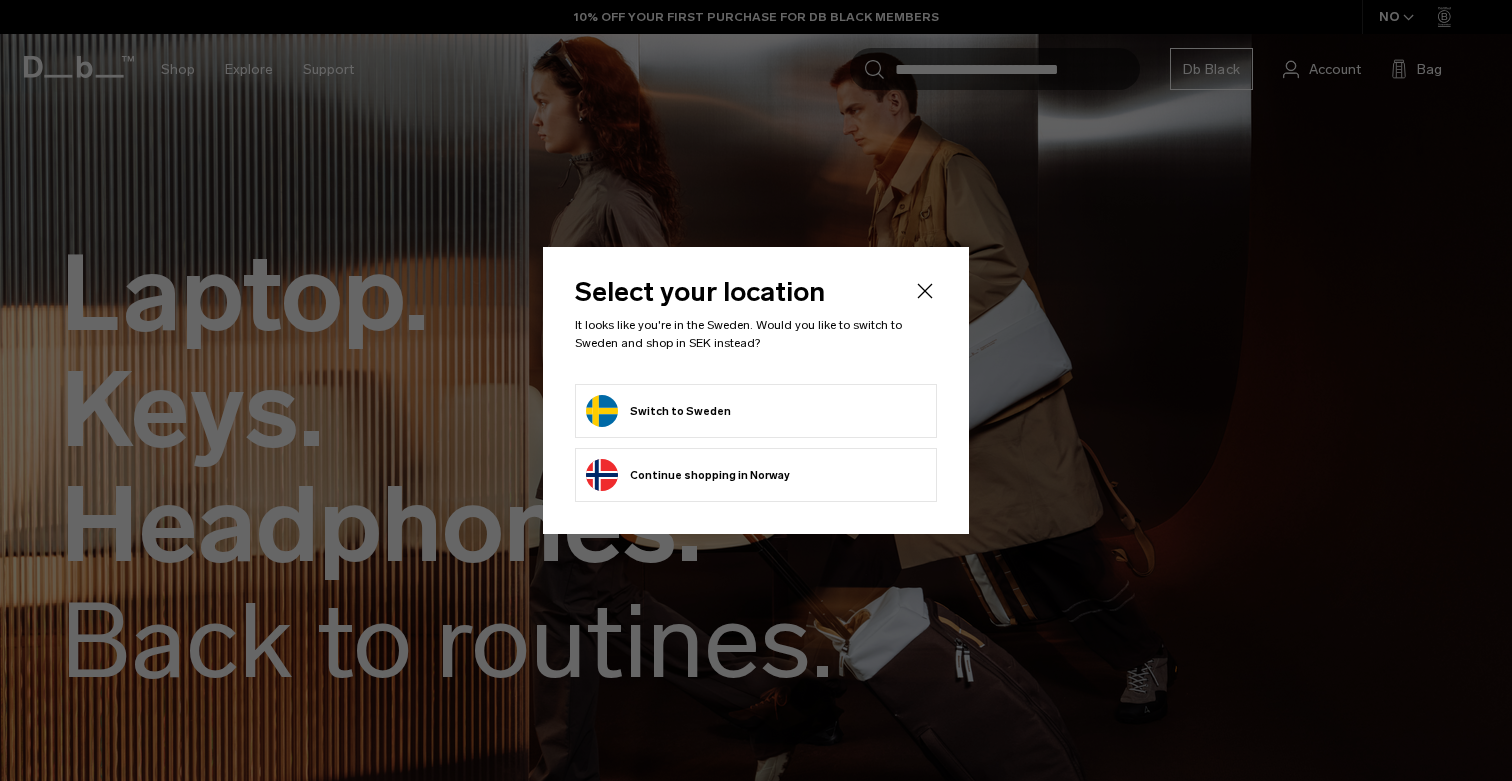 scroll, scrollTop: 0, scrollLeft: 0, axis: both 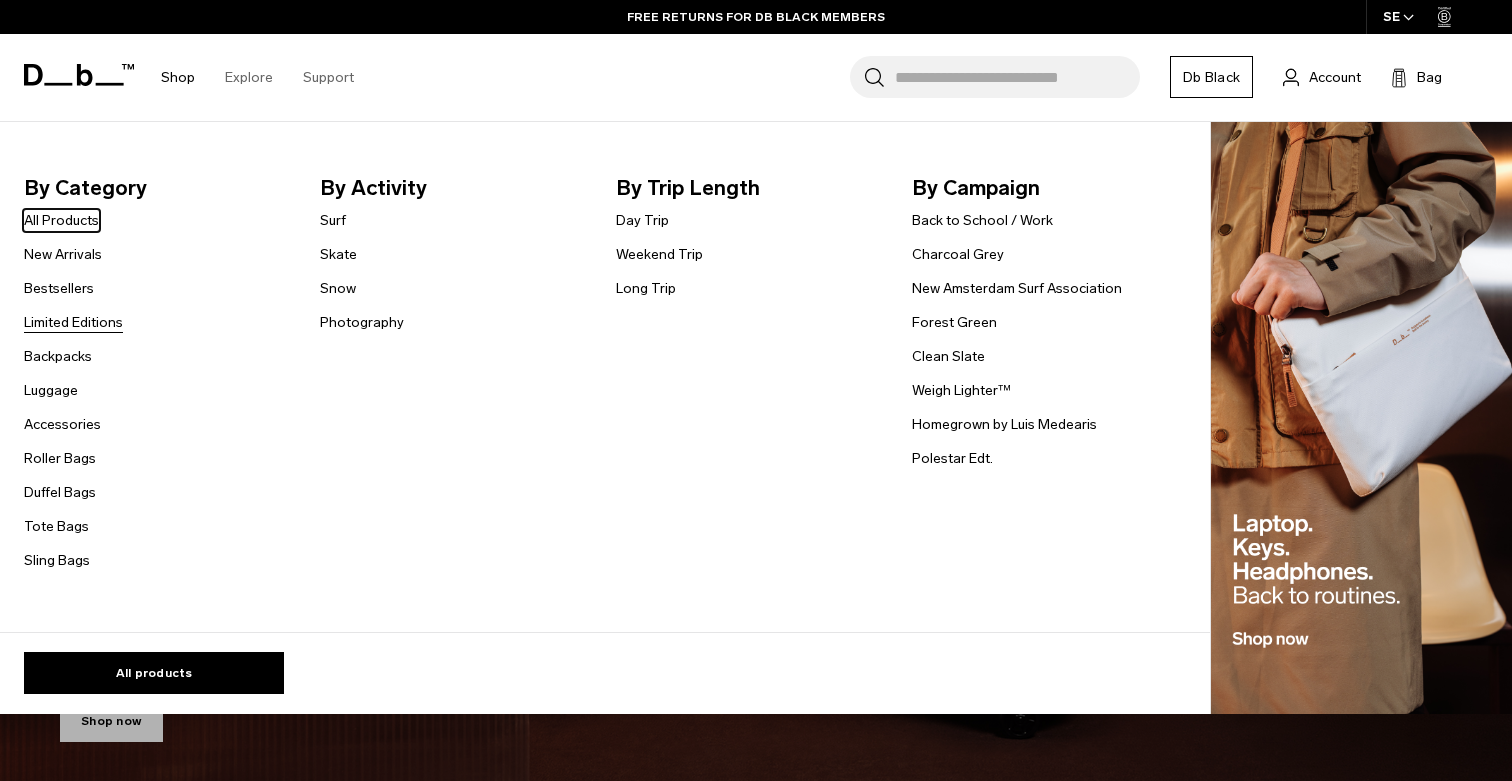 click on "Limited Editions" at bounding box center (73, 322) 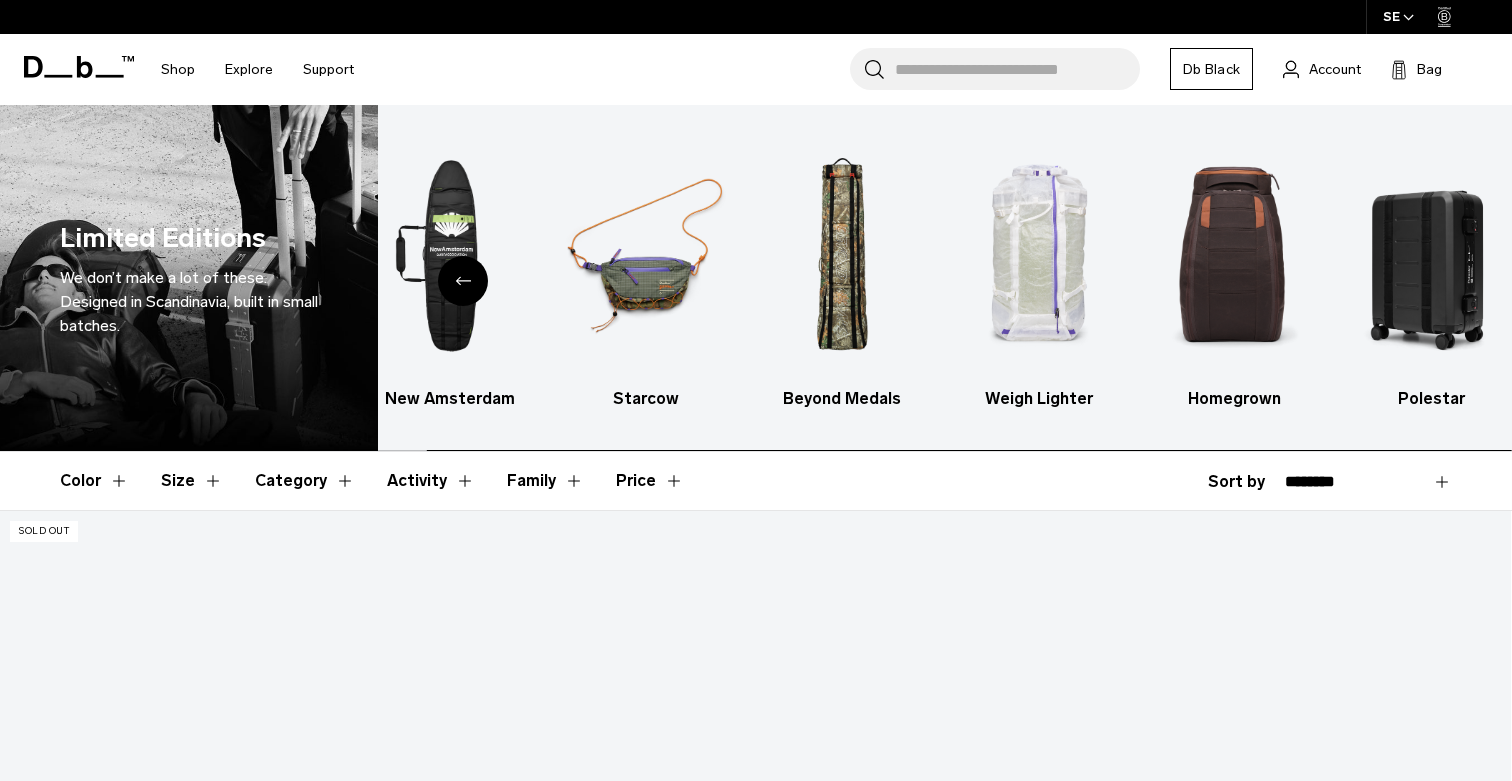 scroll, scrollTop: 0, scrollLeft: 0, axis: both 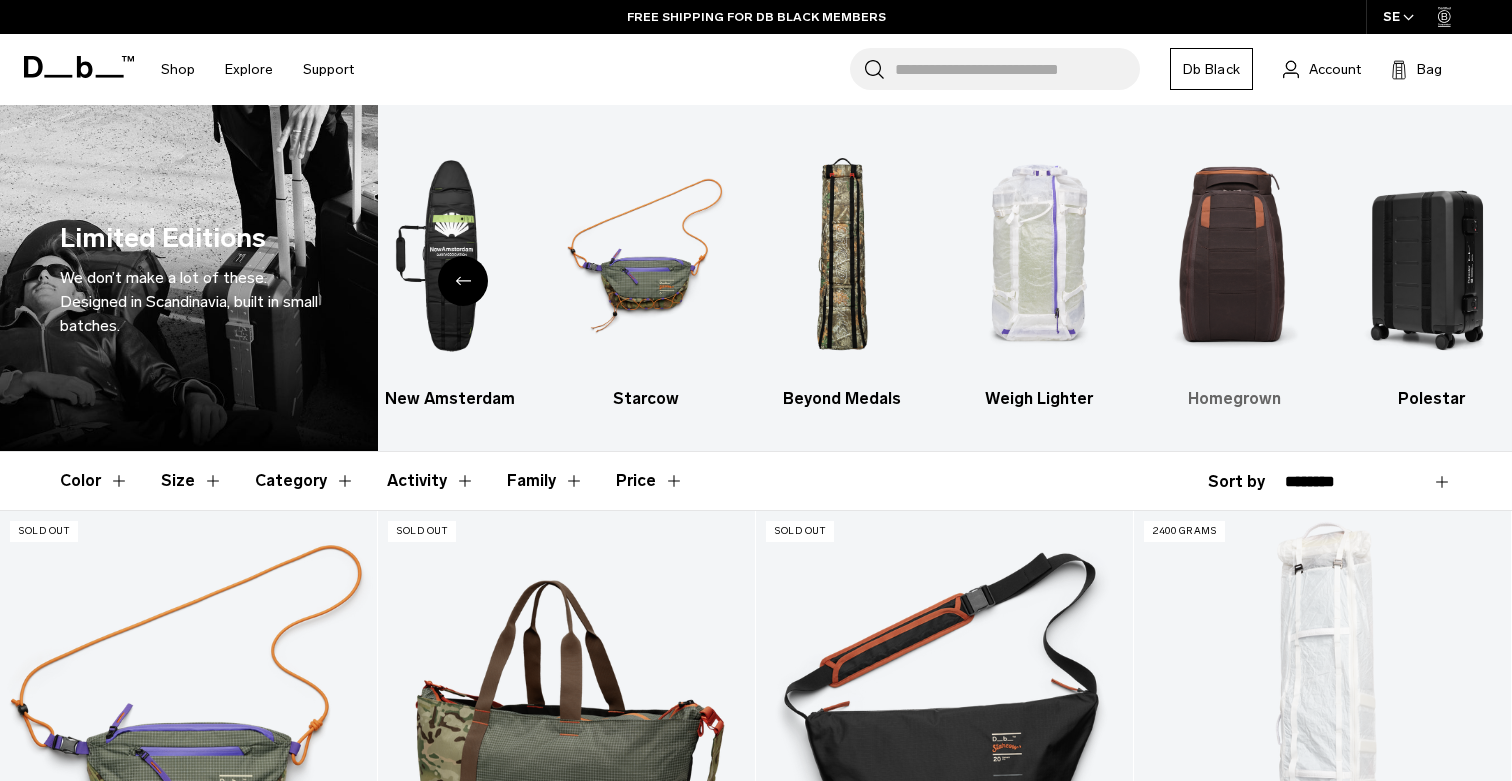 click at bounding box center [1234, 256] 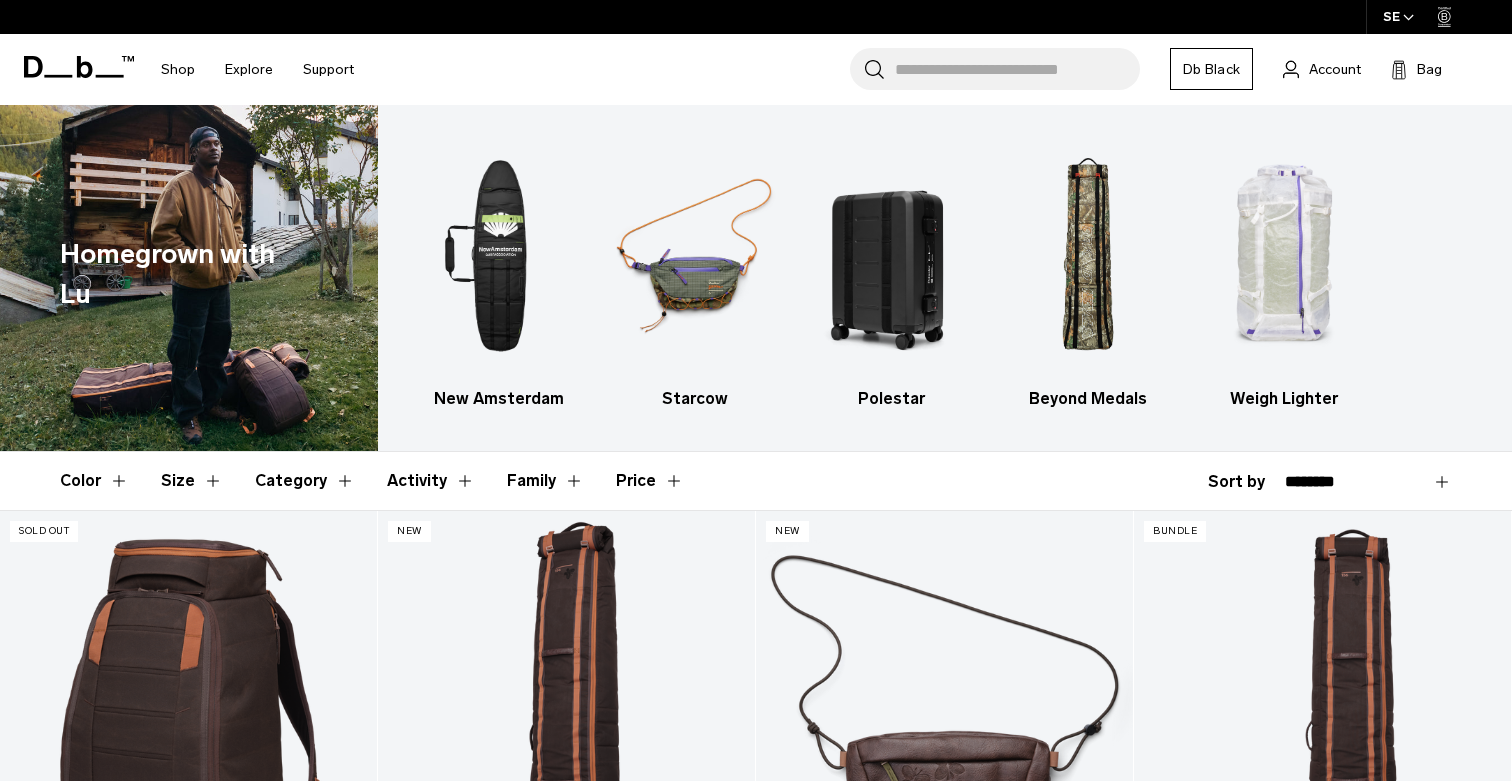 scroll, scrollTop: 0, scrollLeft: 0, axis: both 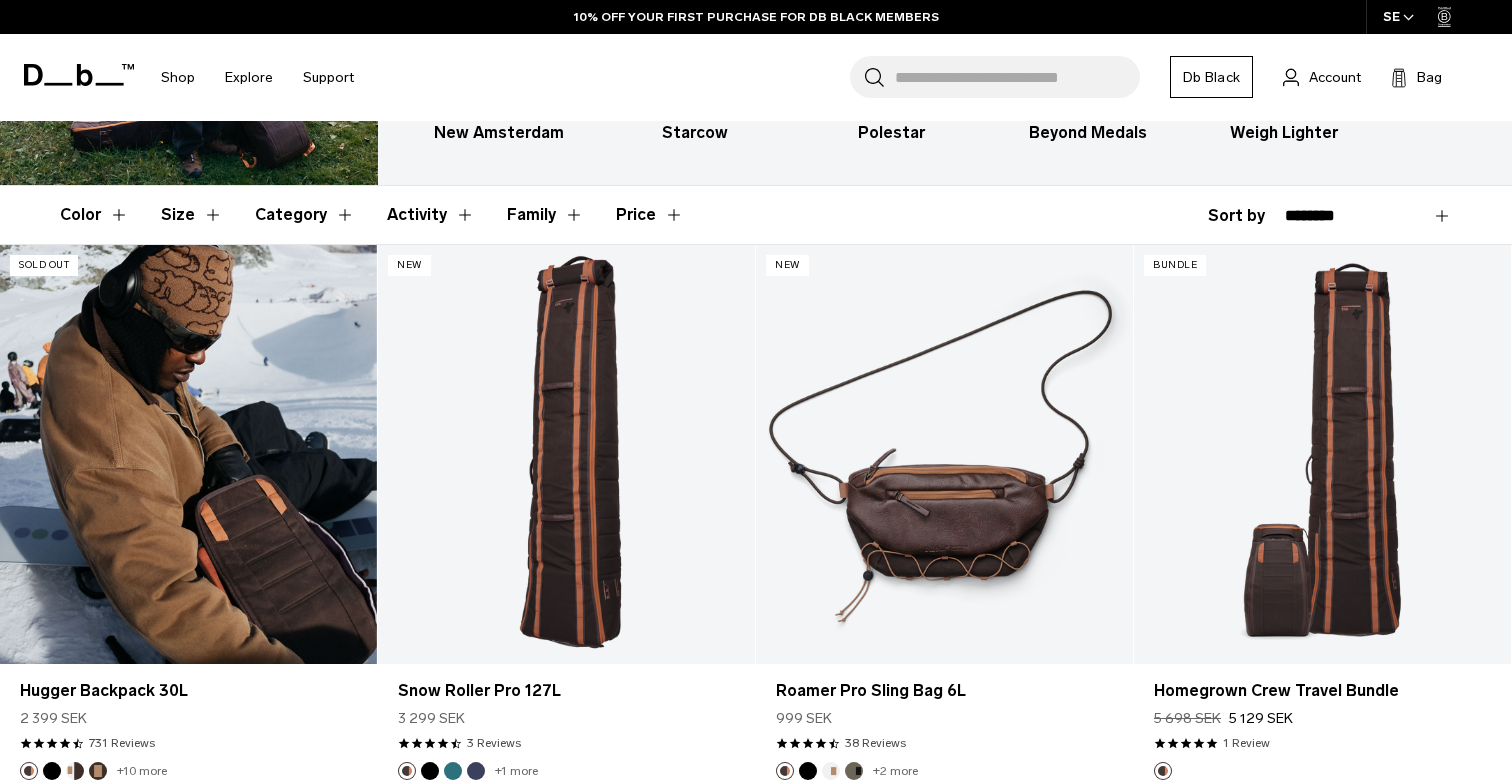 click at bounding box center [188, 454] 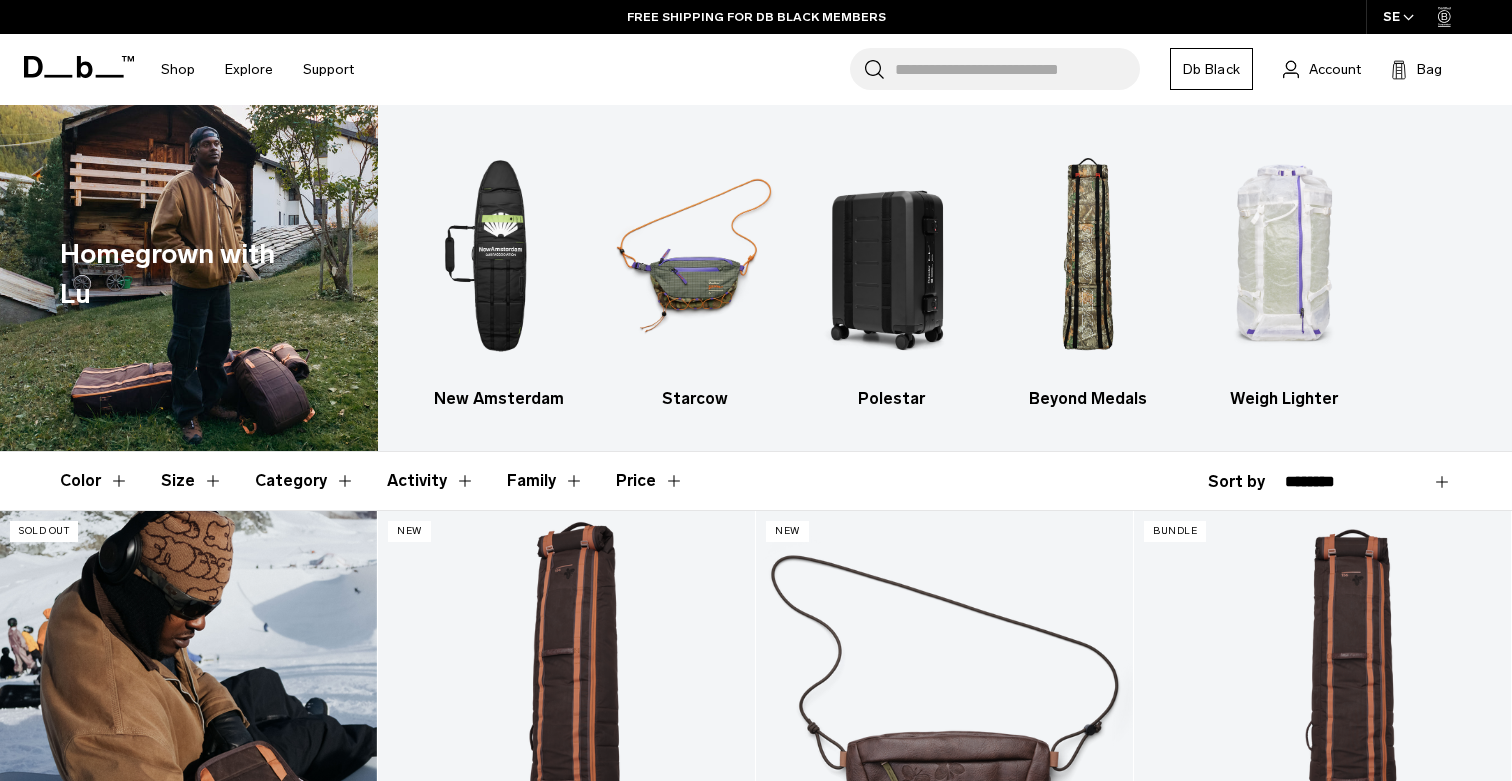 scroll, scrollTop: 0, scrollLeft: 0, axis: both 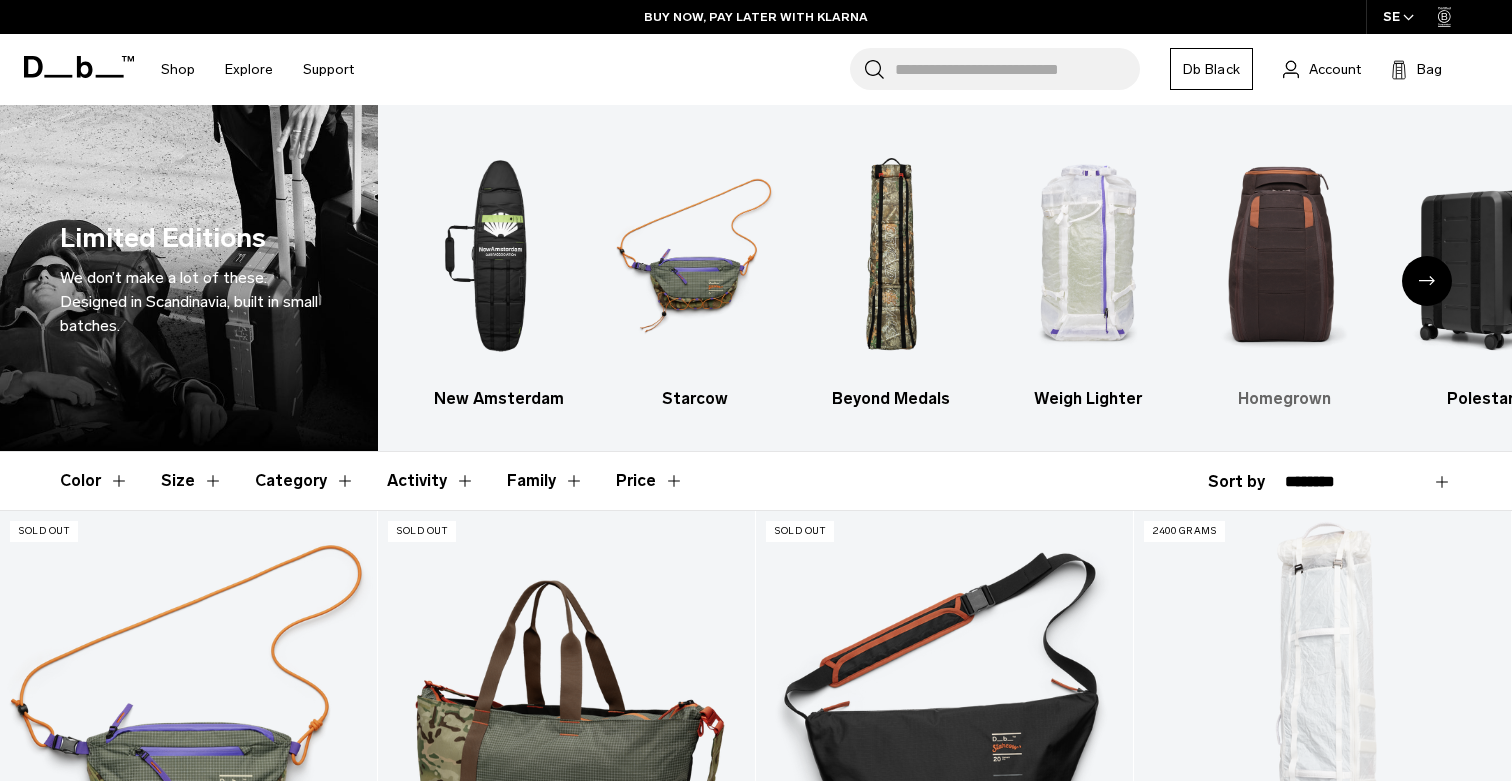 click at bounding box center (1283, 256) 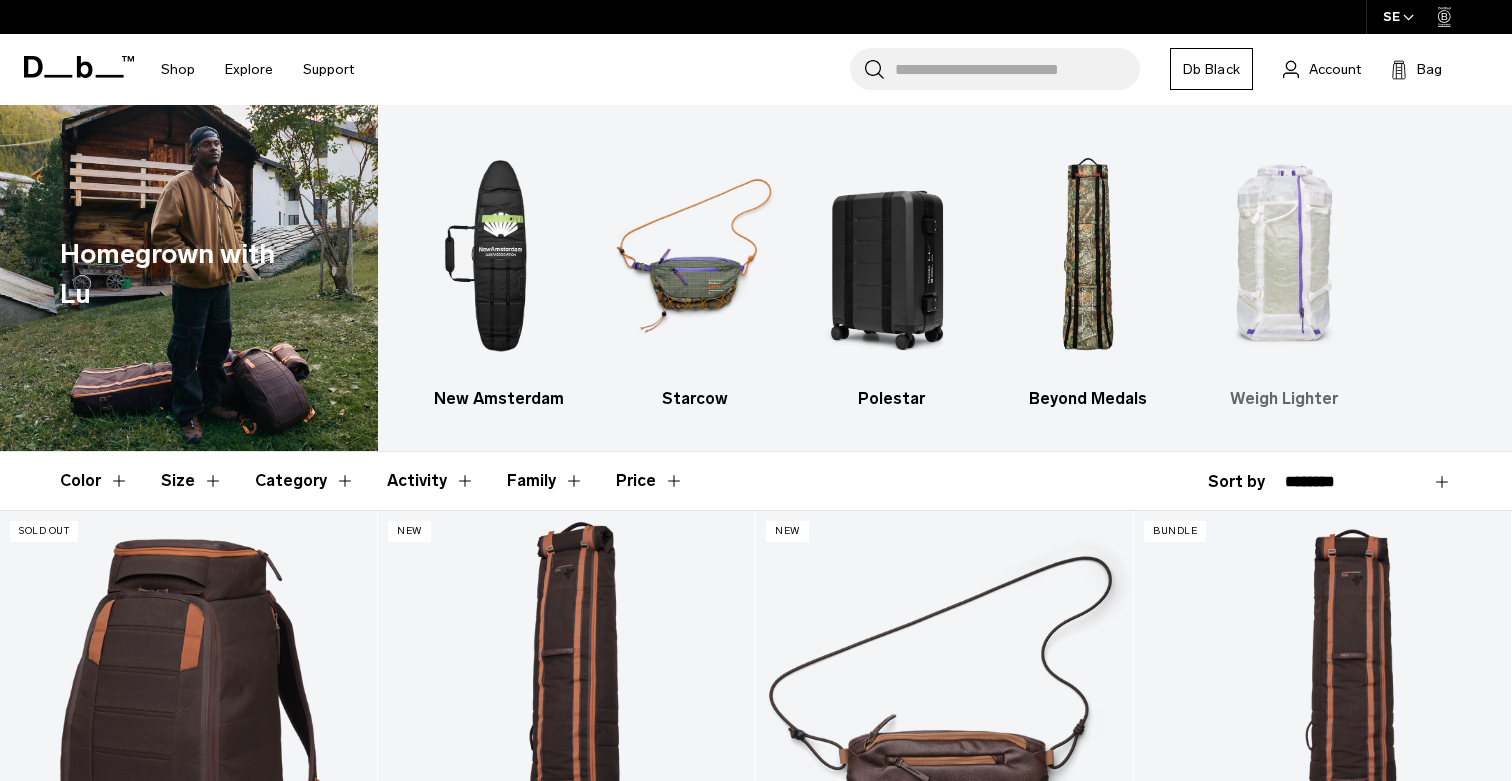 scroll, scrollTop: 0, scrollLeft: 0, axis: both 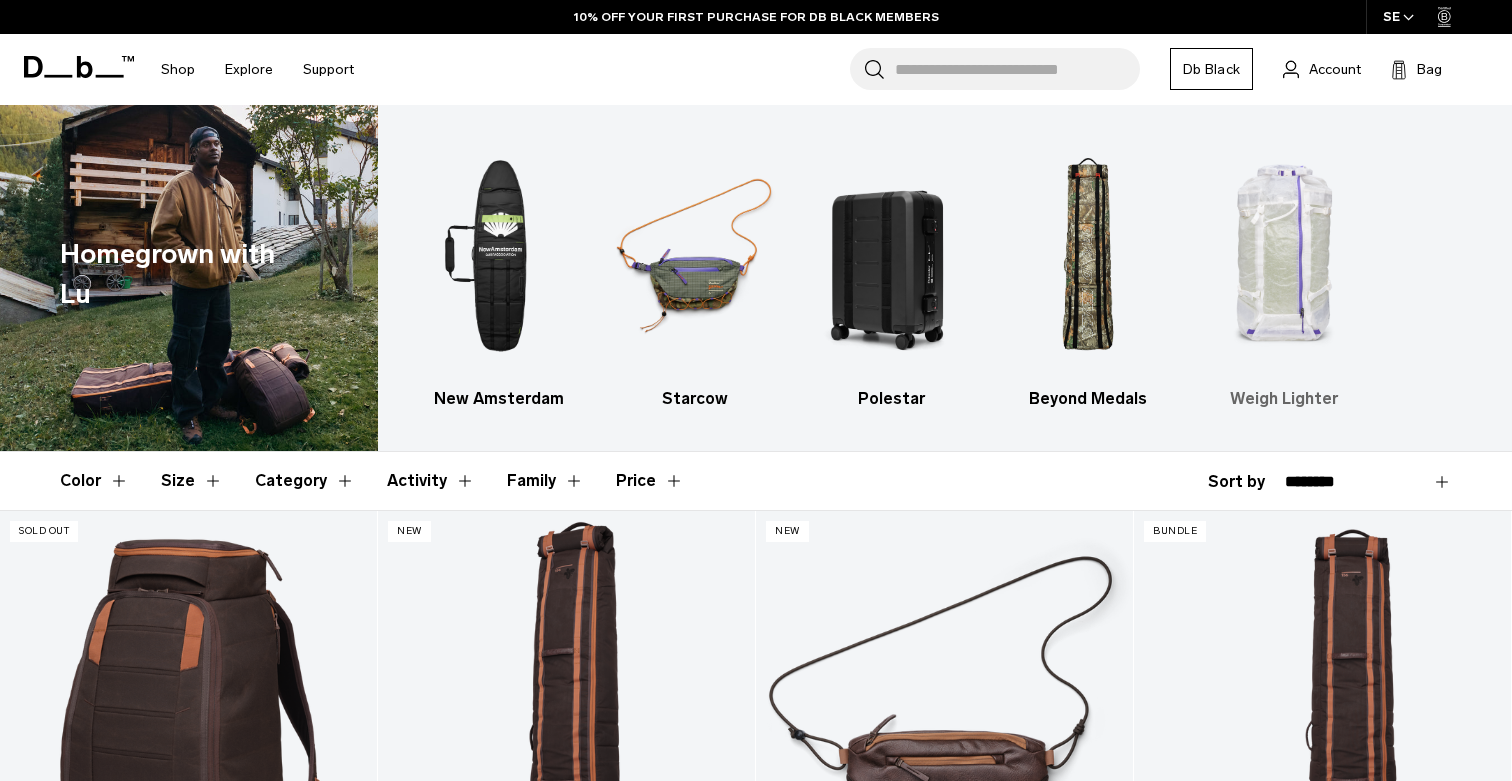 click at bounding box center [1283, 256] 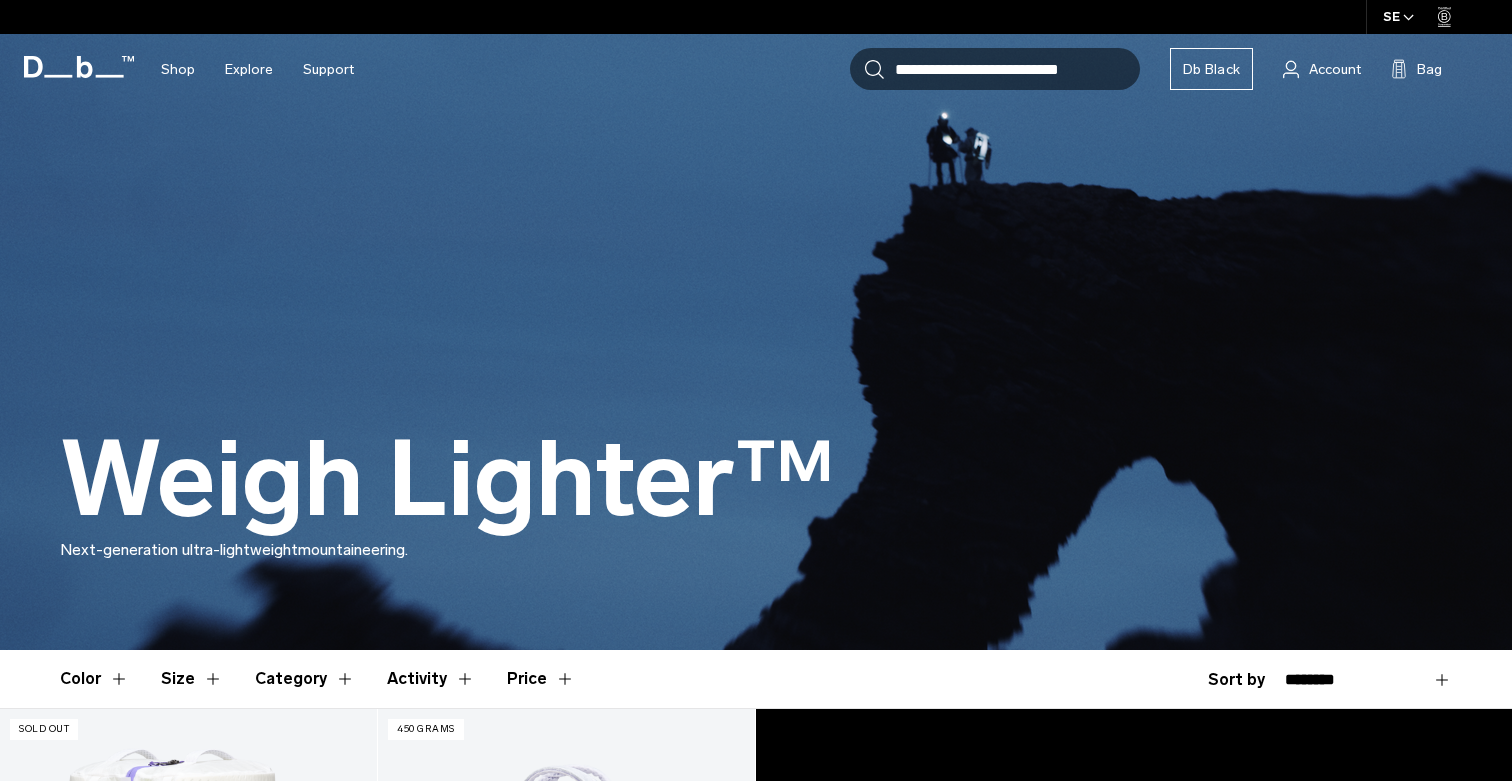 scroll, scrollTop: 0, scrollLeft: 0, axis: both 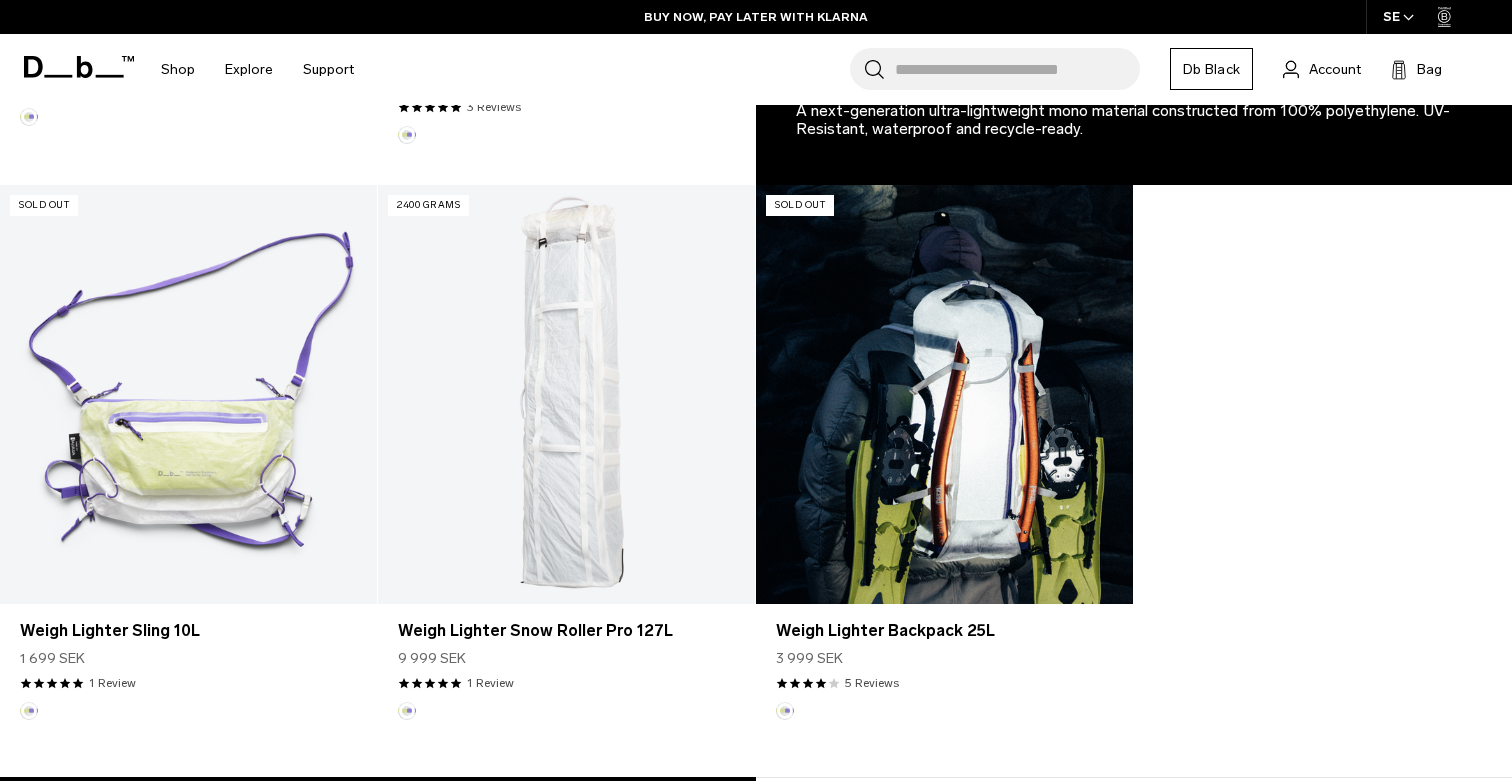 click at bounding box center (944, 394) 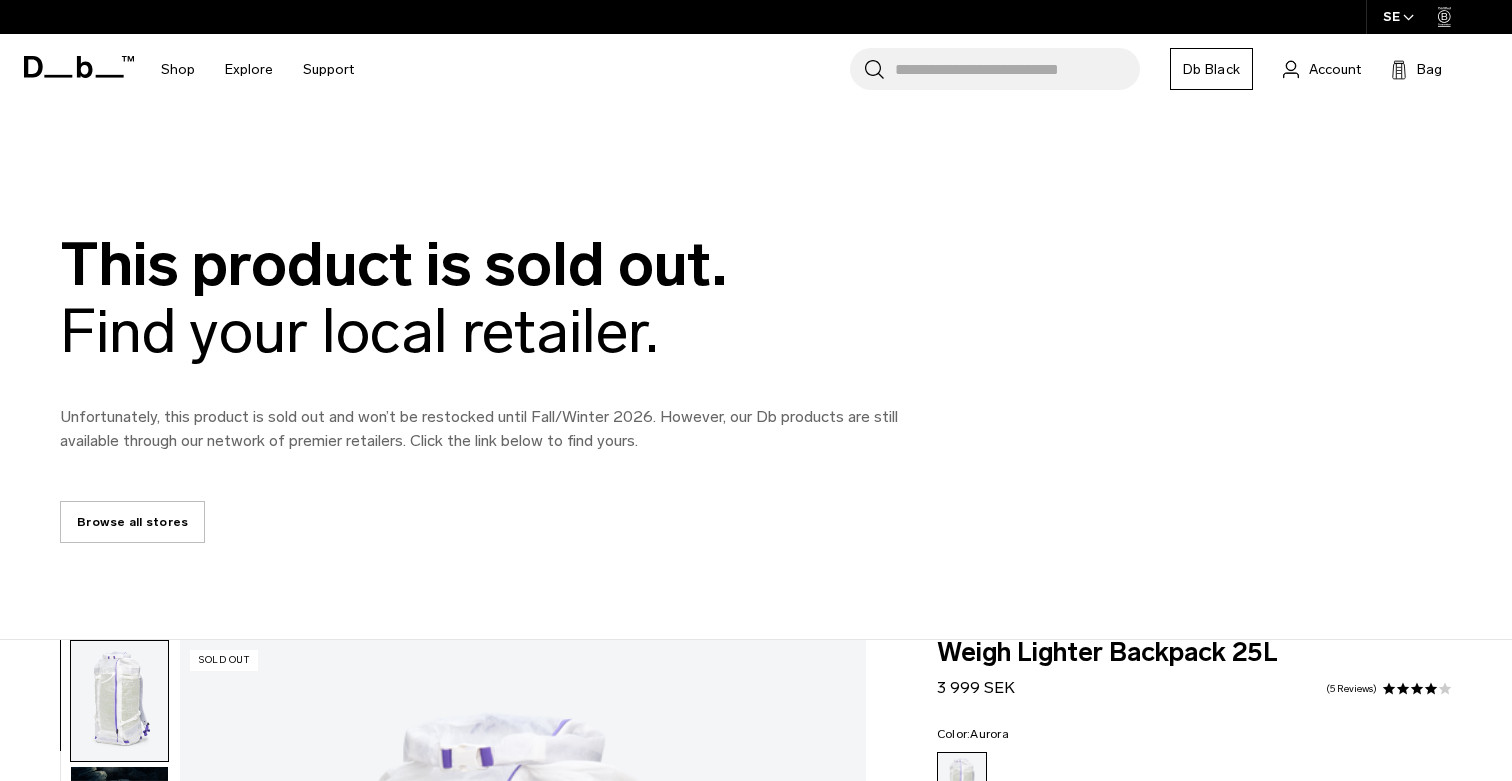 scroll, scrollTop: 0, scrollLeft: 0, axis: both 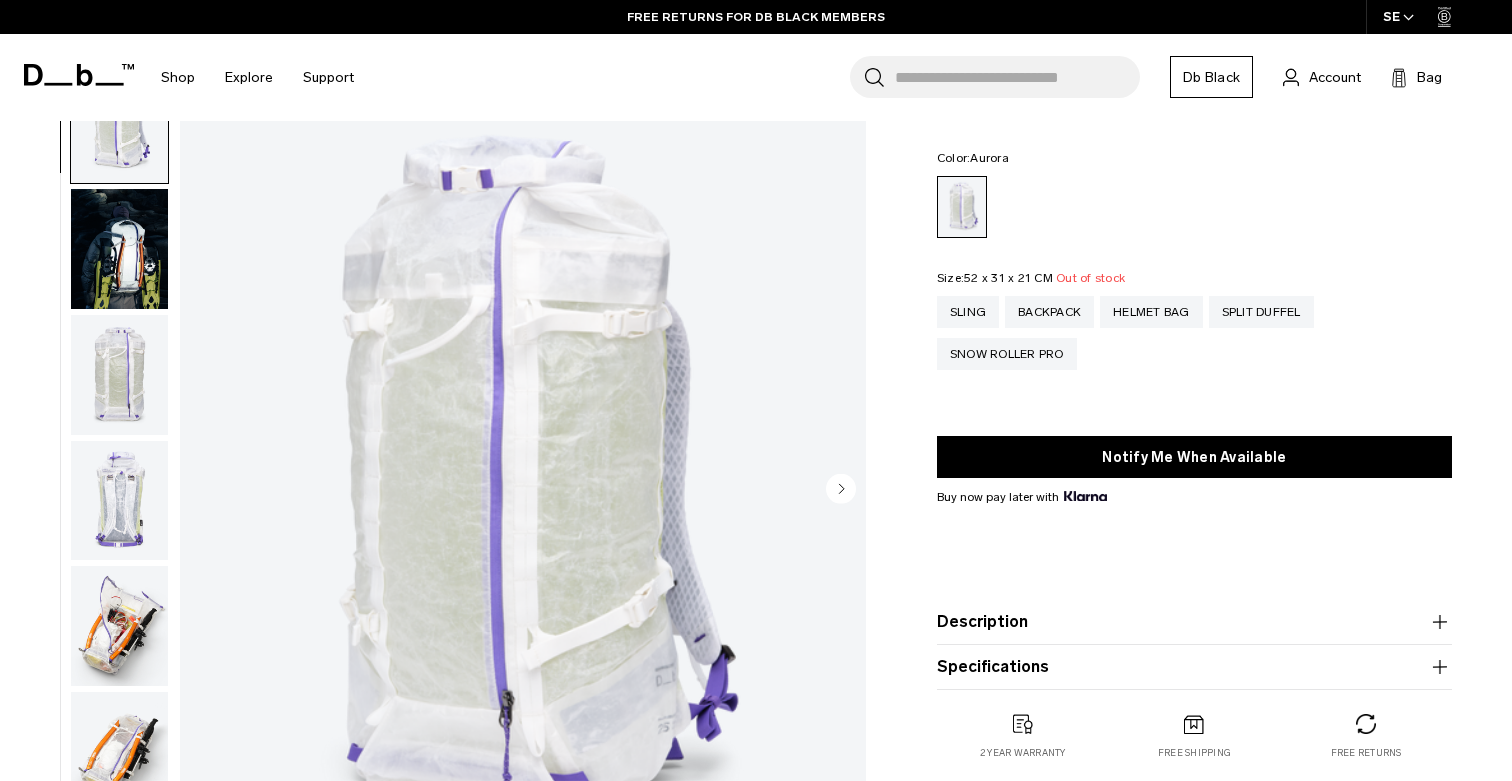 click 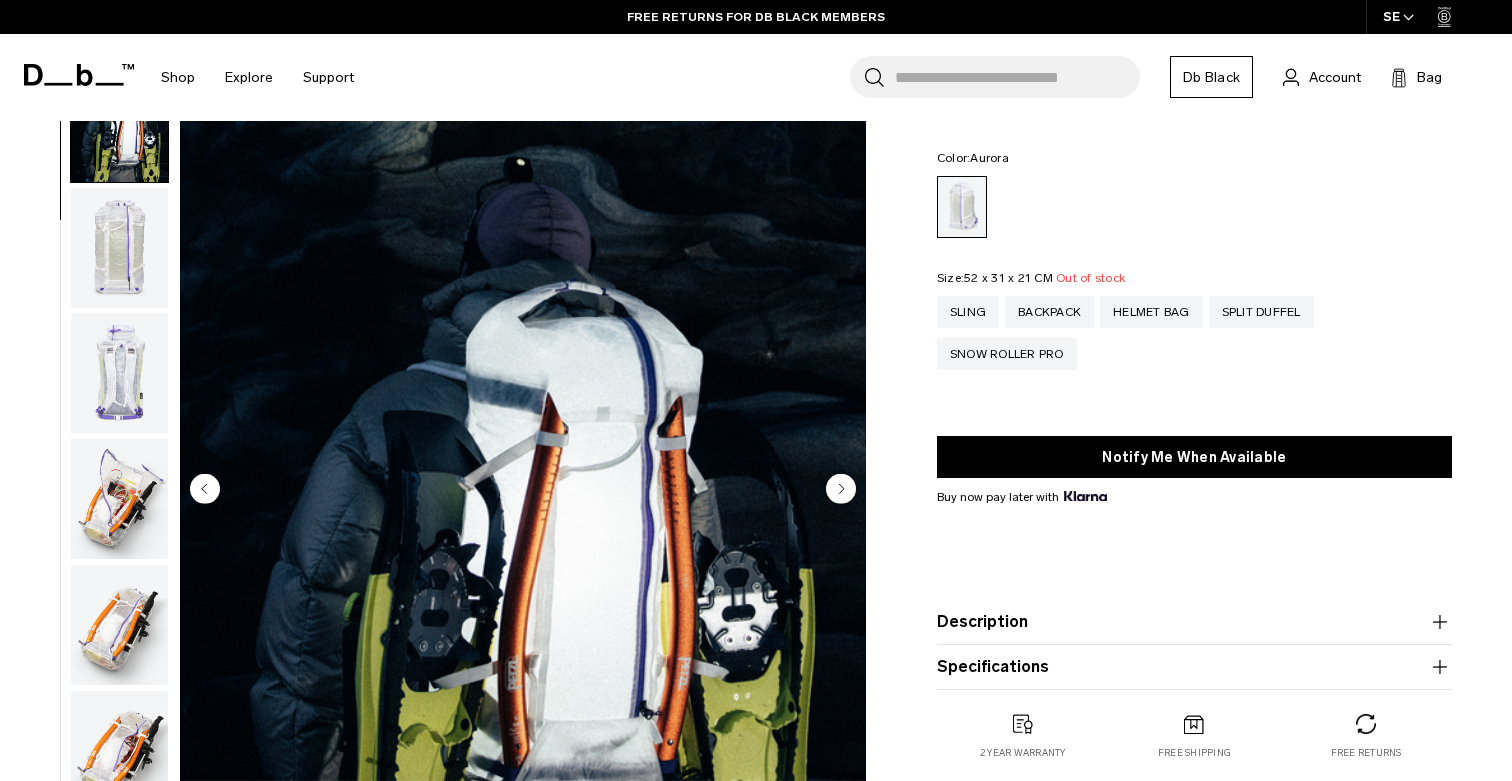 click 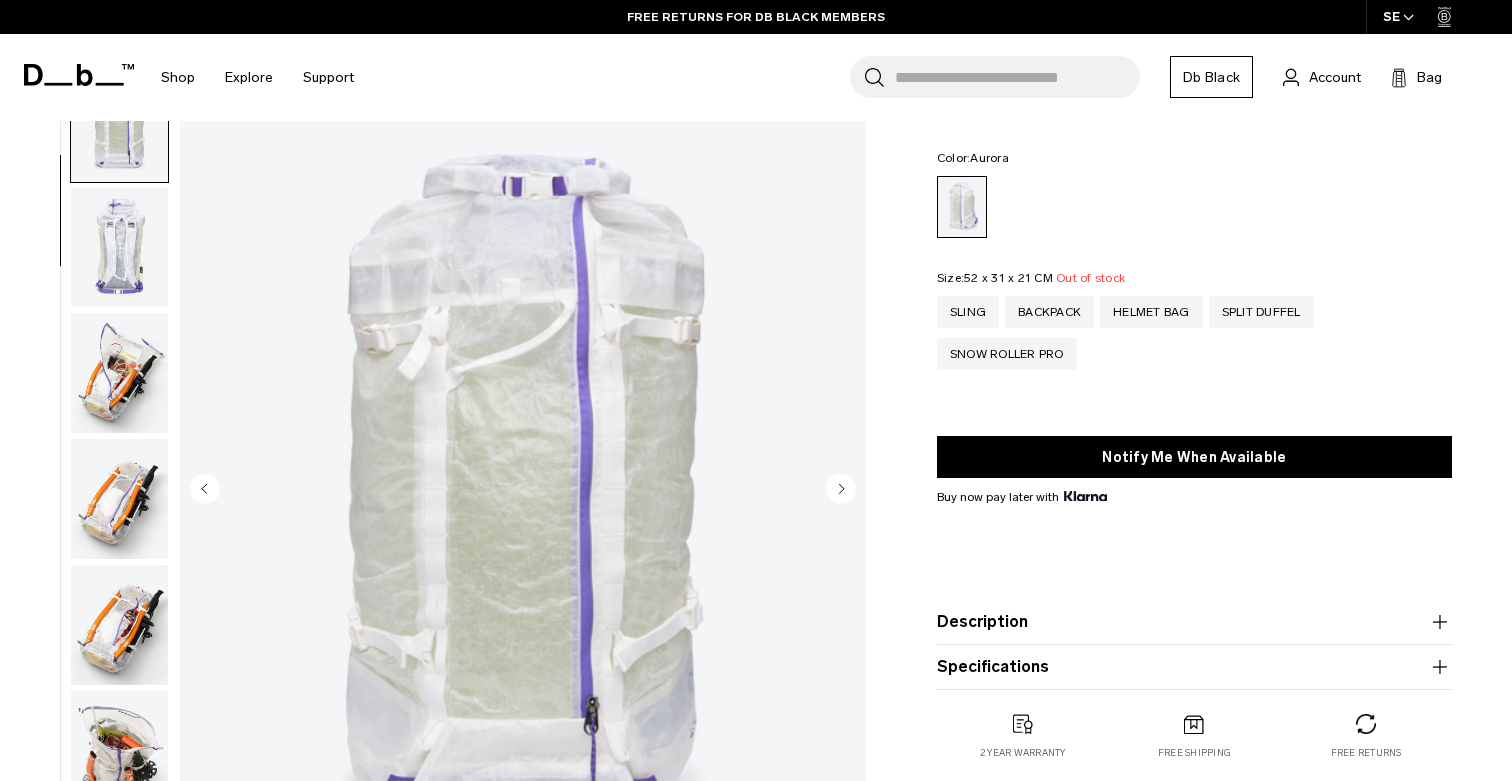 click 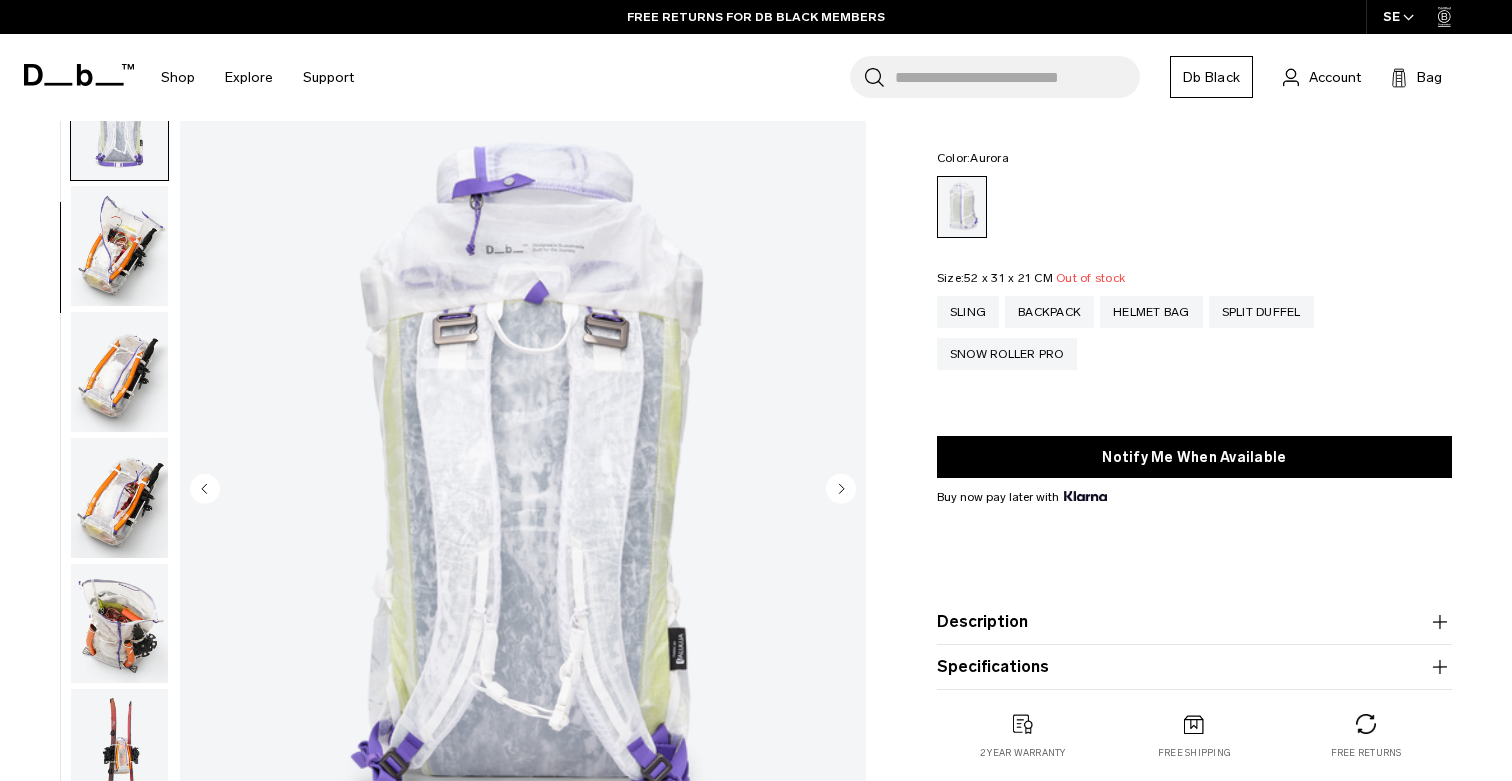 click 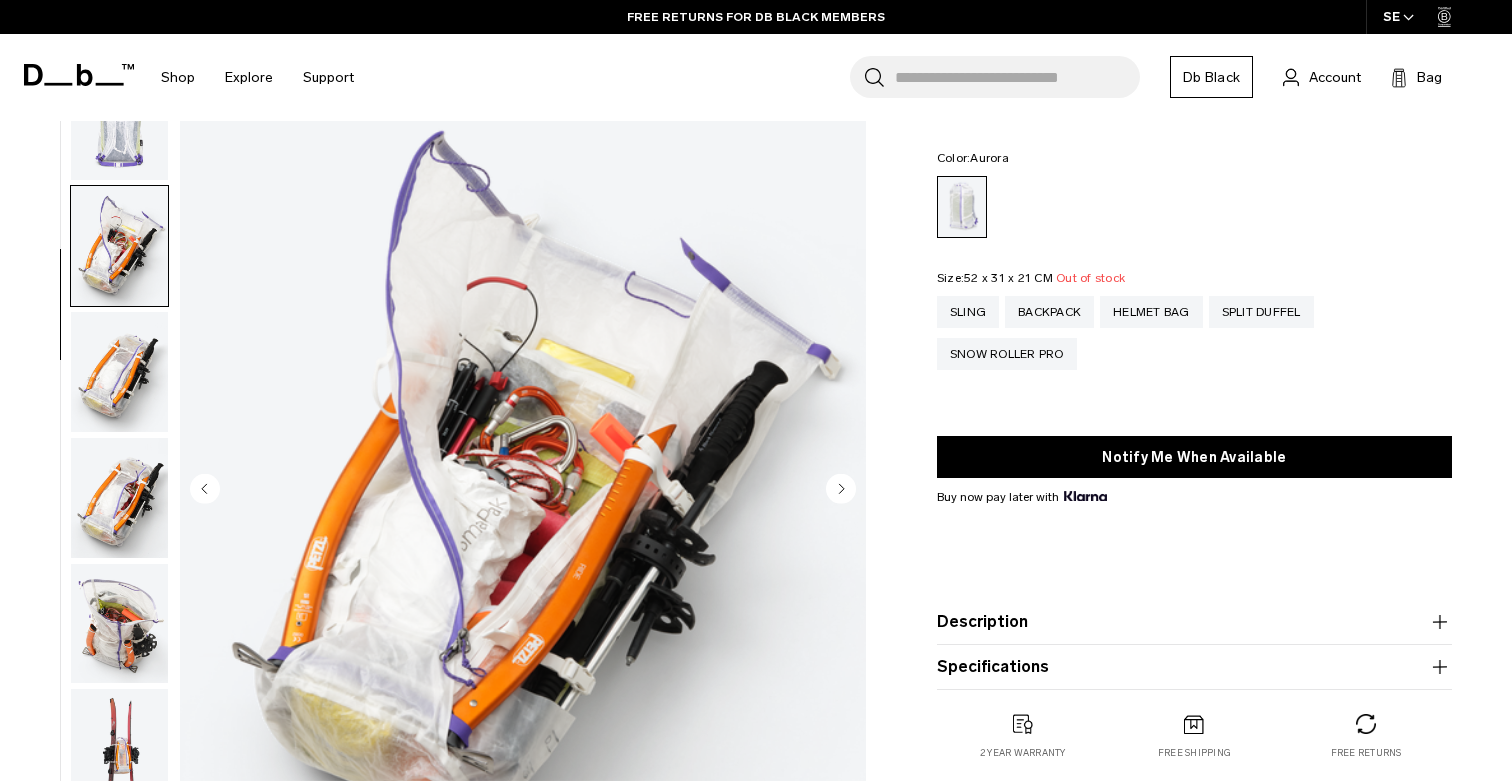 scroll, scrollTop: 507, scrollLeft: 0, axis: vertical 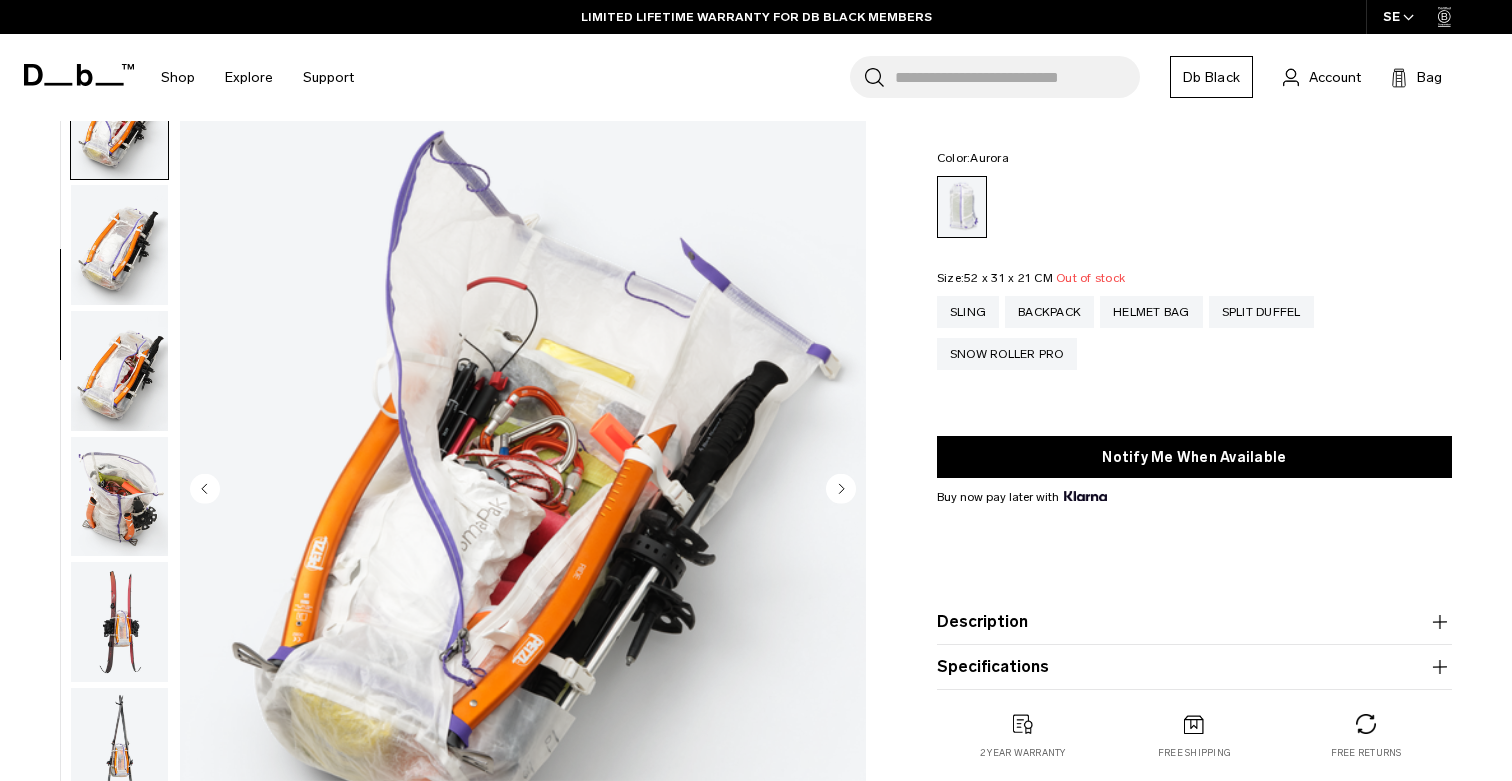 click 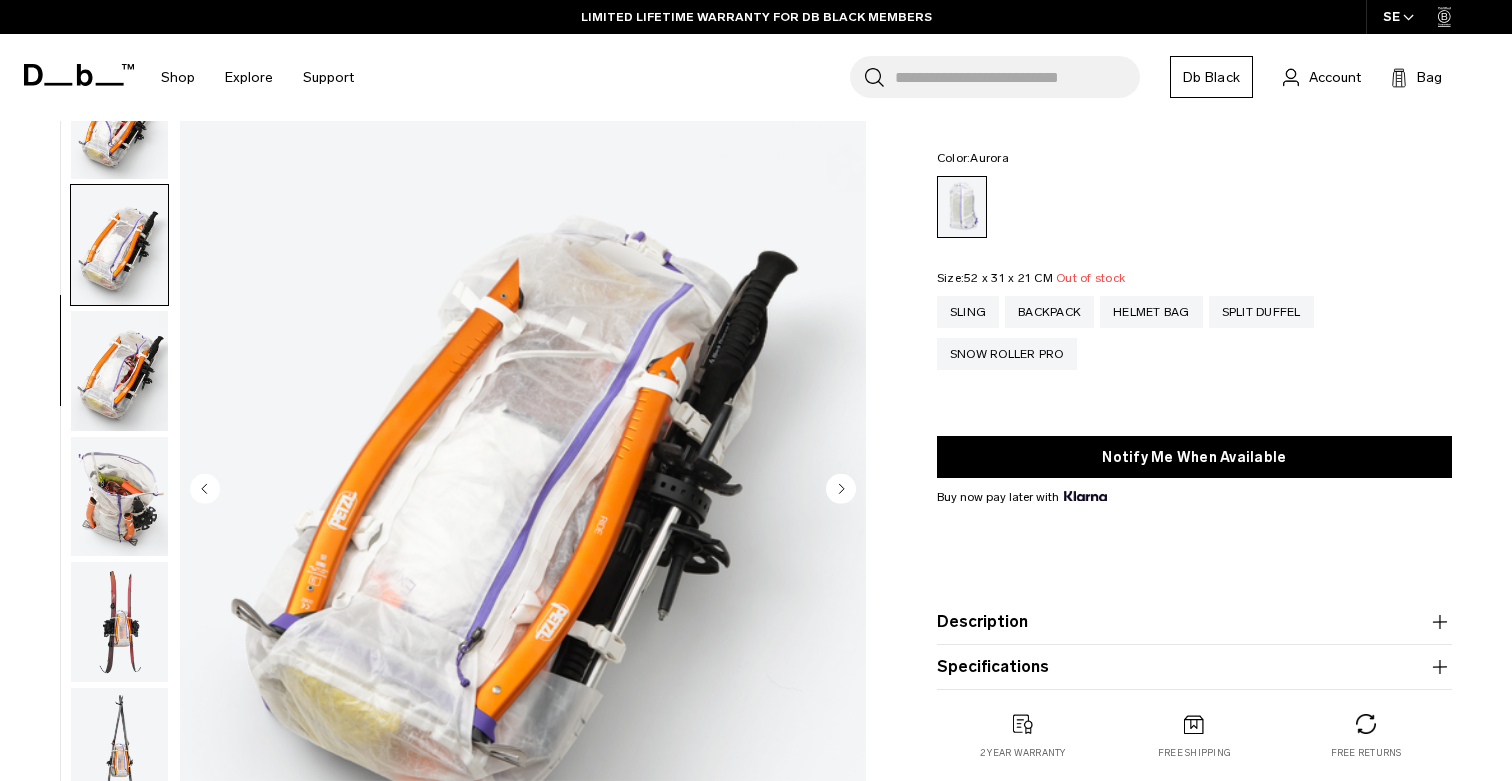 scroll, scrollTop: 634, scrollLeft: 0, axis: vertical 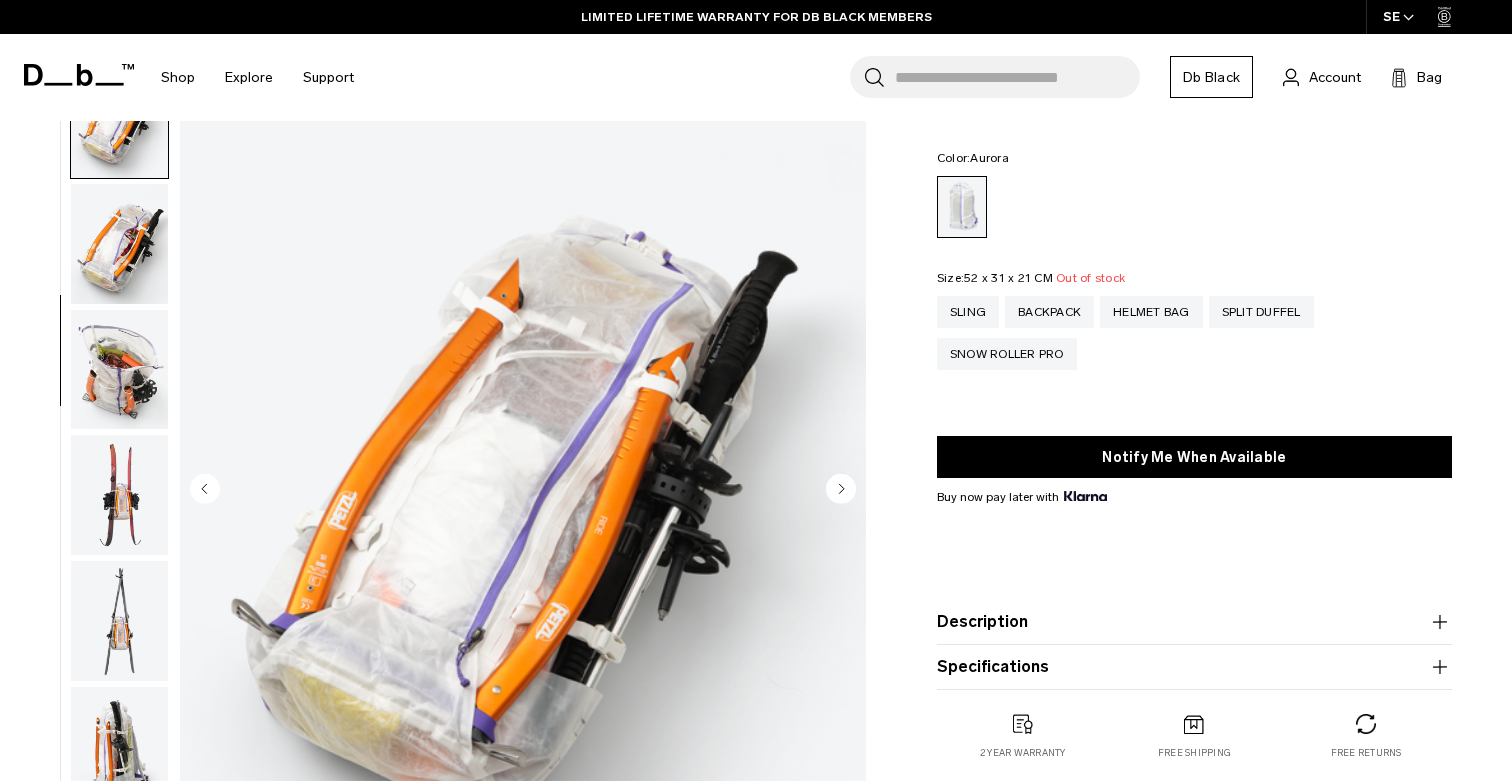 click 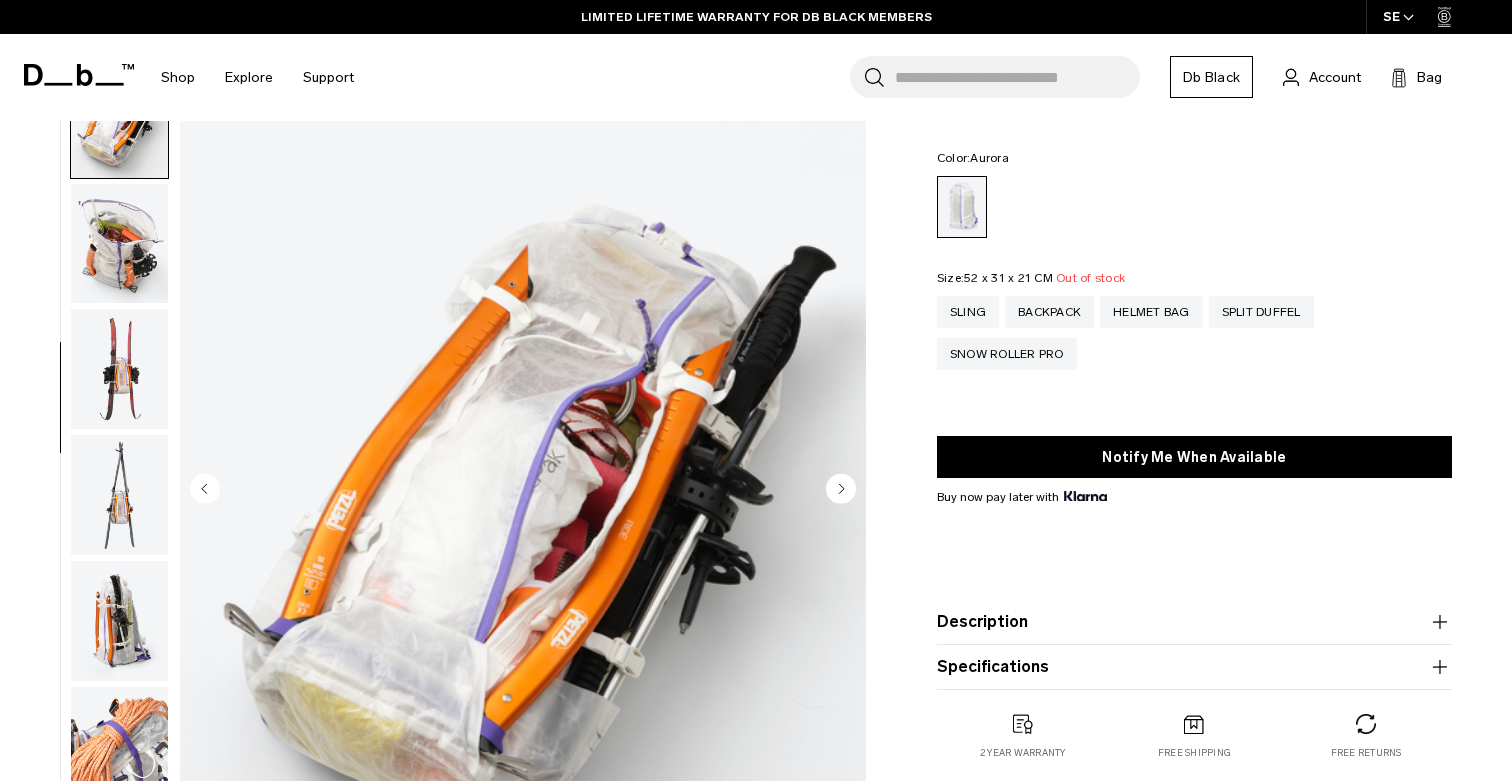click 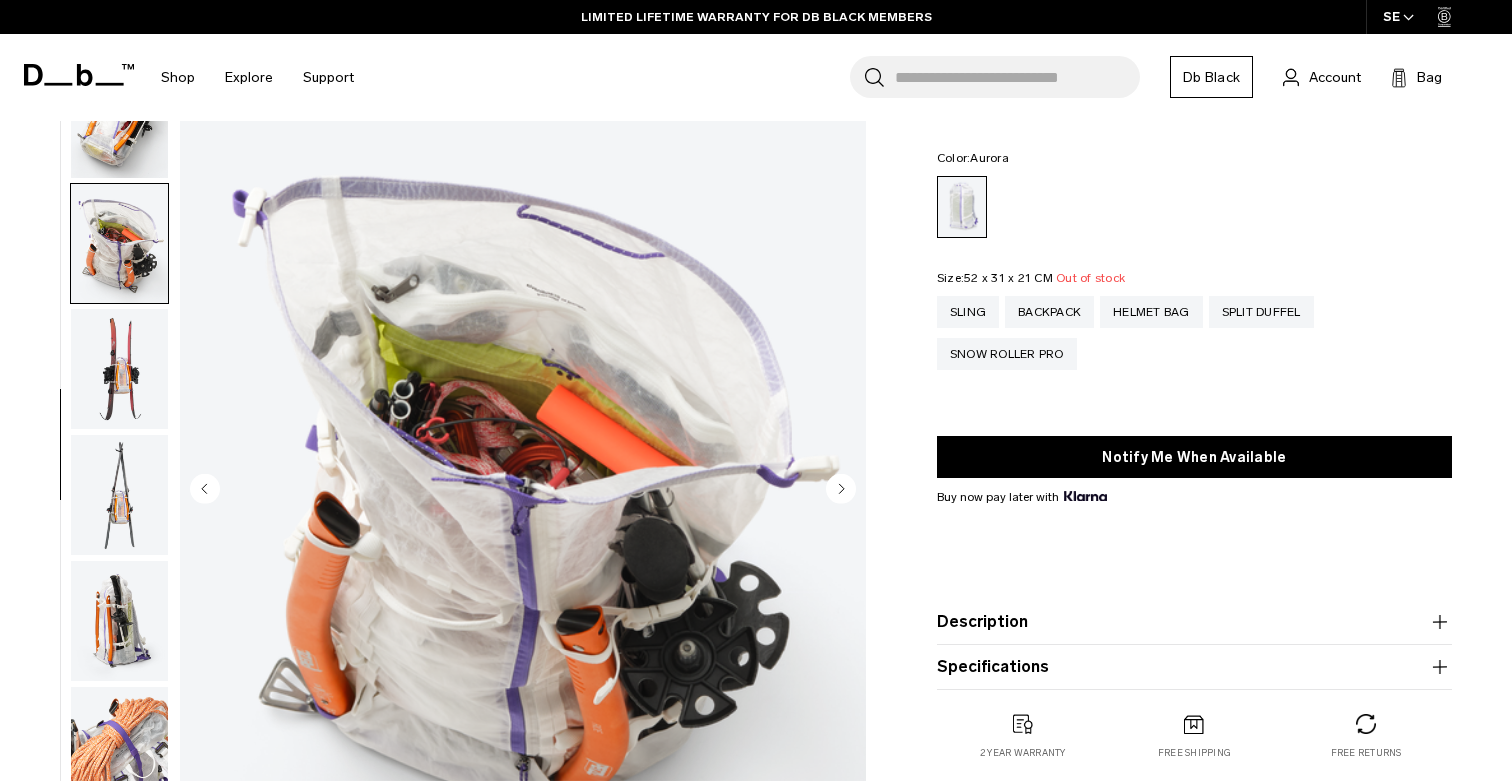 scroll, scrollTop: 887, scrollLeft: 0, axis: vertical 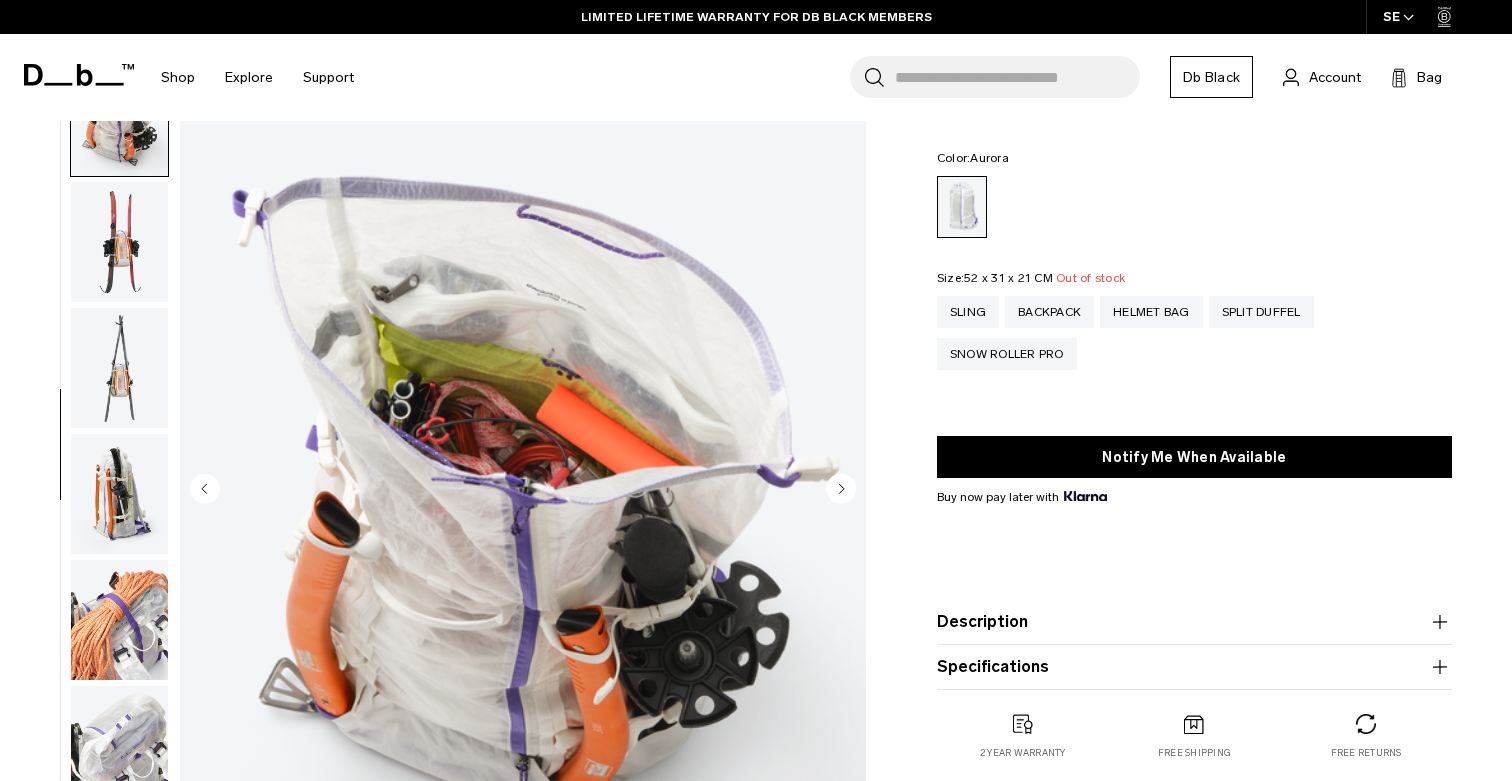 click 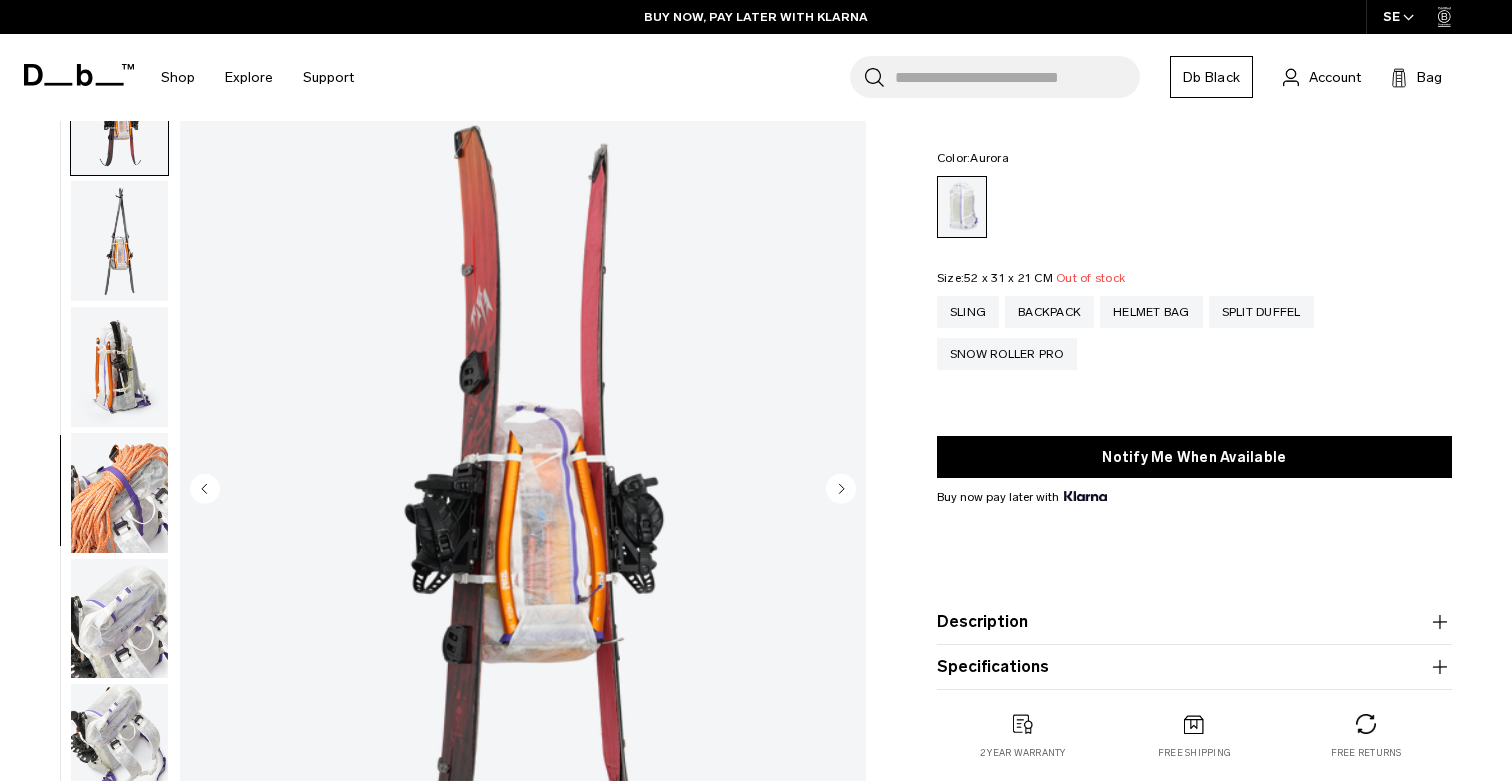 click 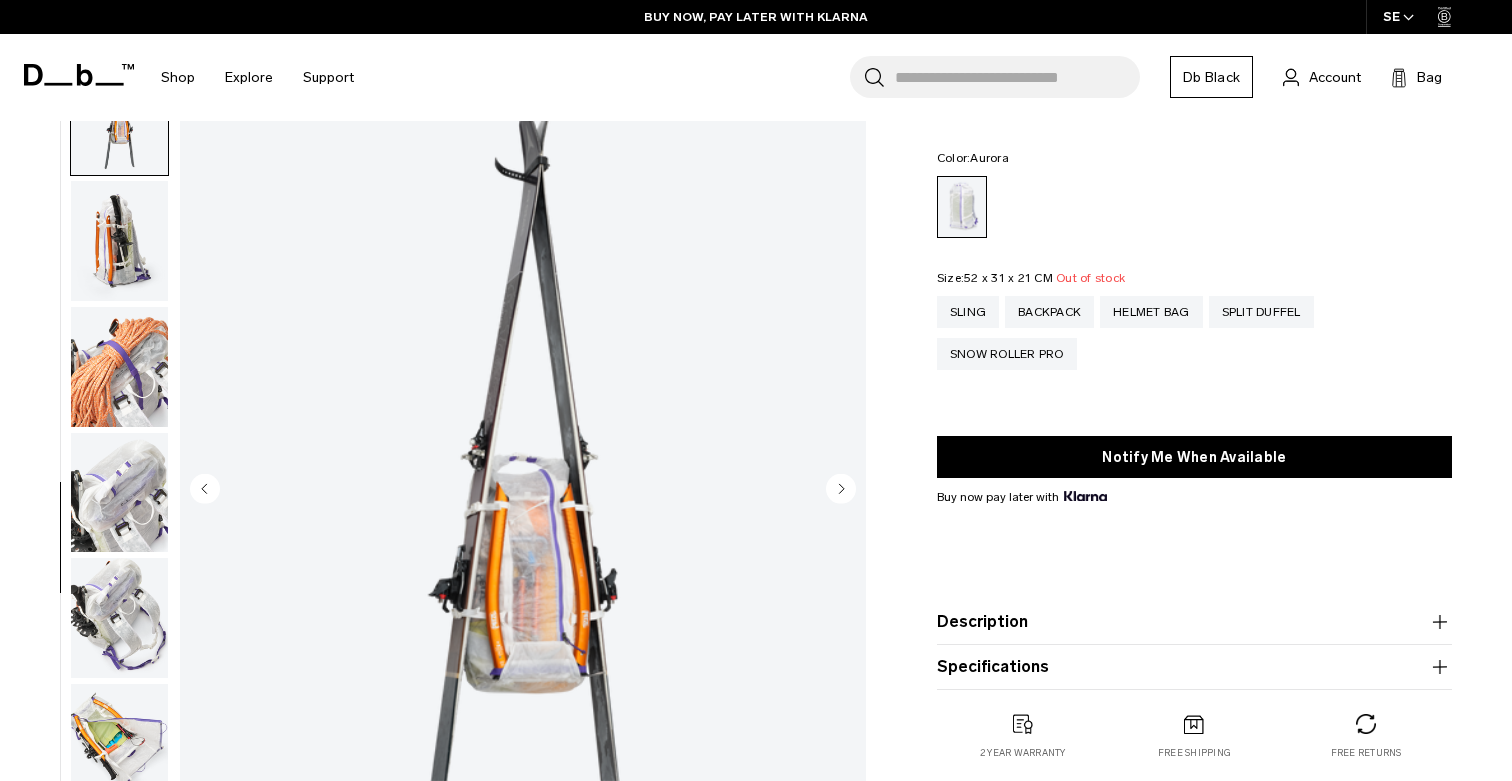 click 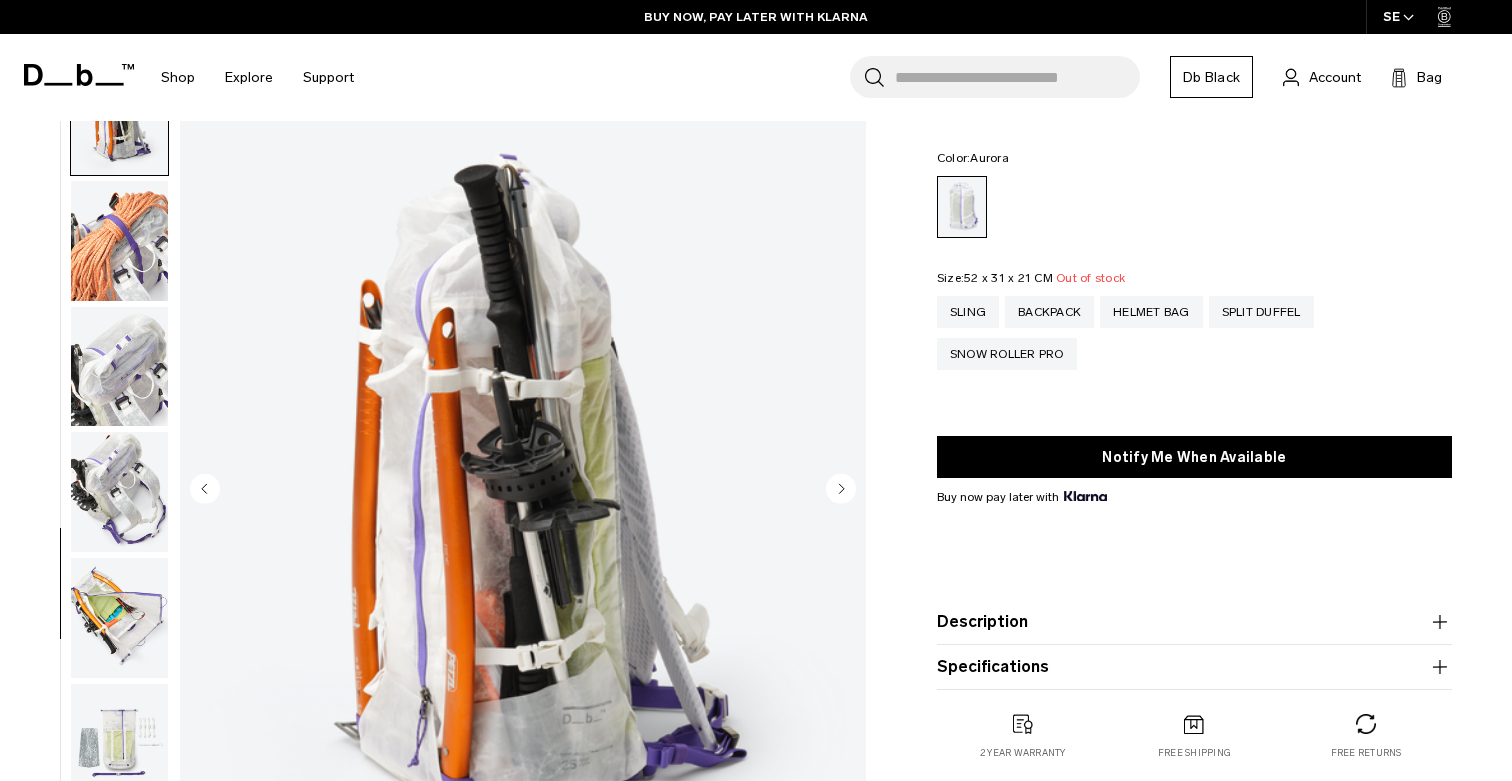 scroll, scrollTop: 1267, scrollLeft: 0, axis: vertical 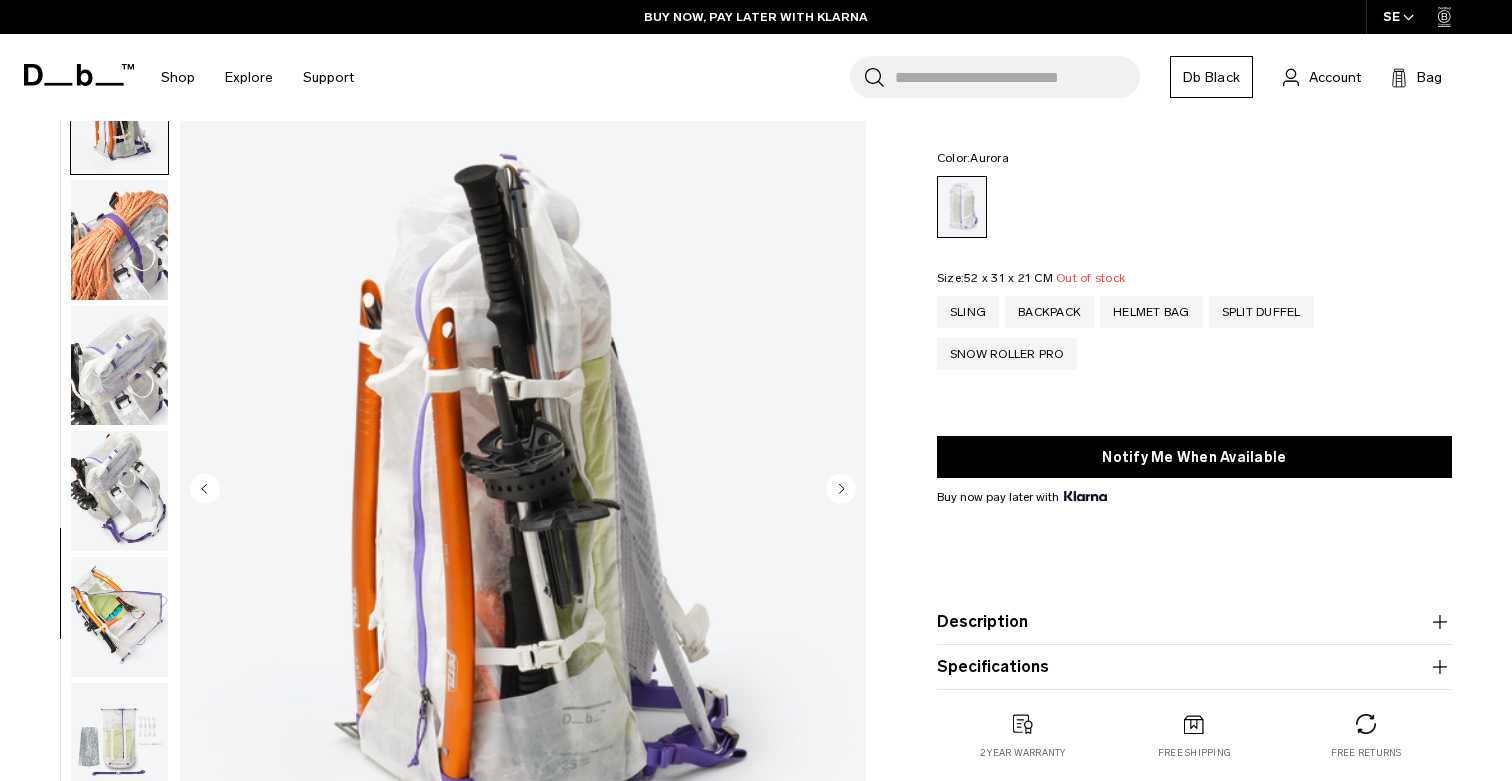 click 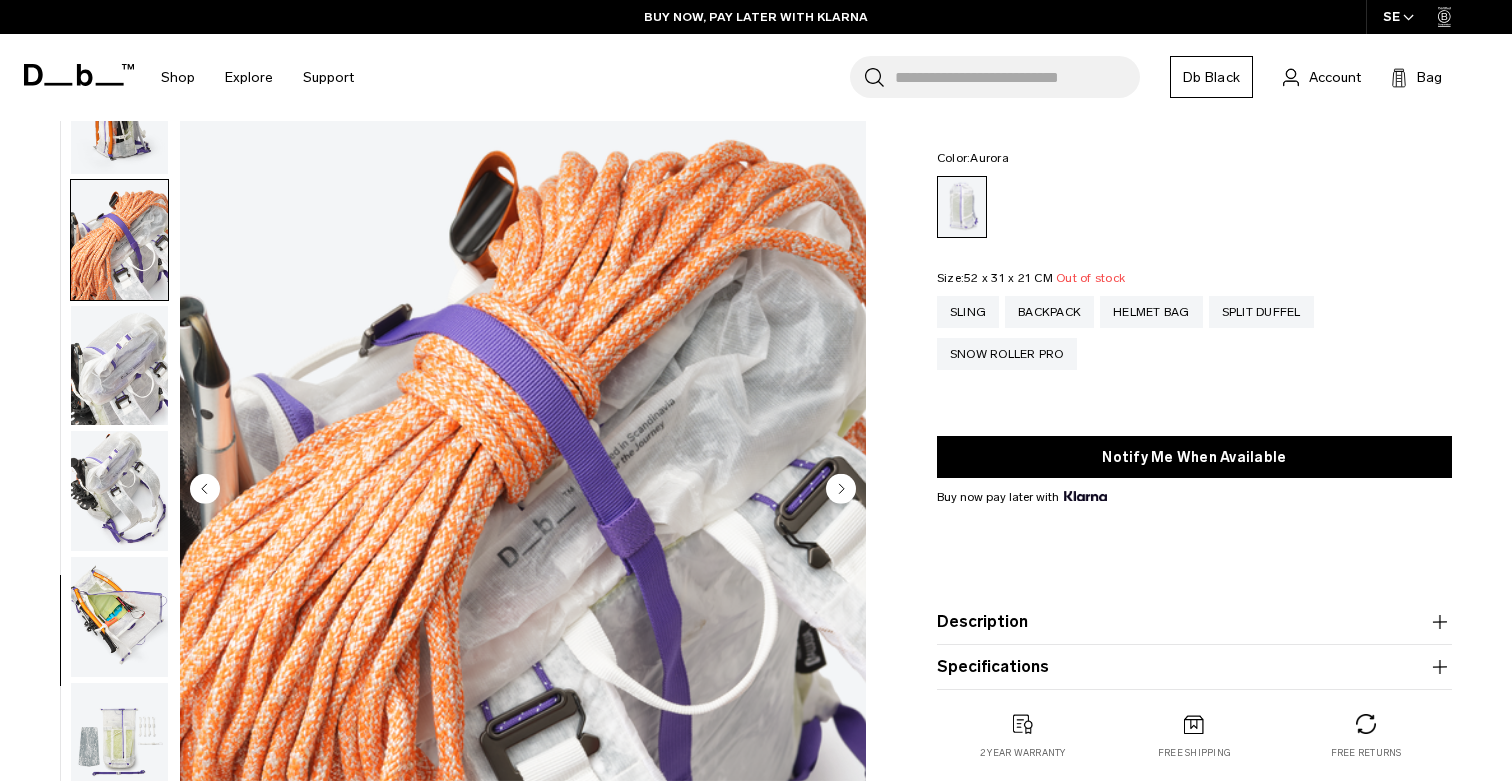 scroll, scrollTop: 1293, scrollLeft: 0, axis: vertical 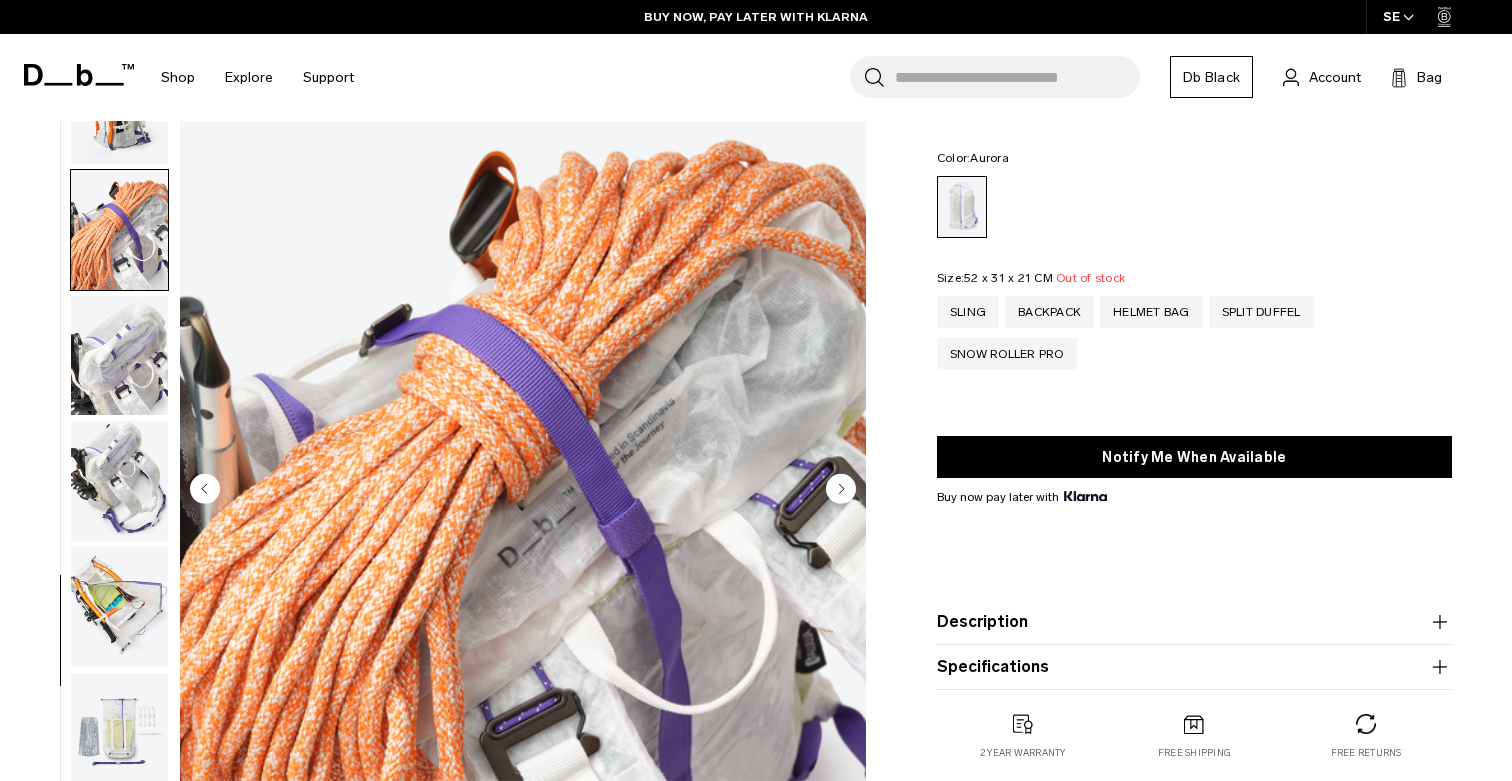 click 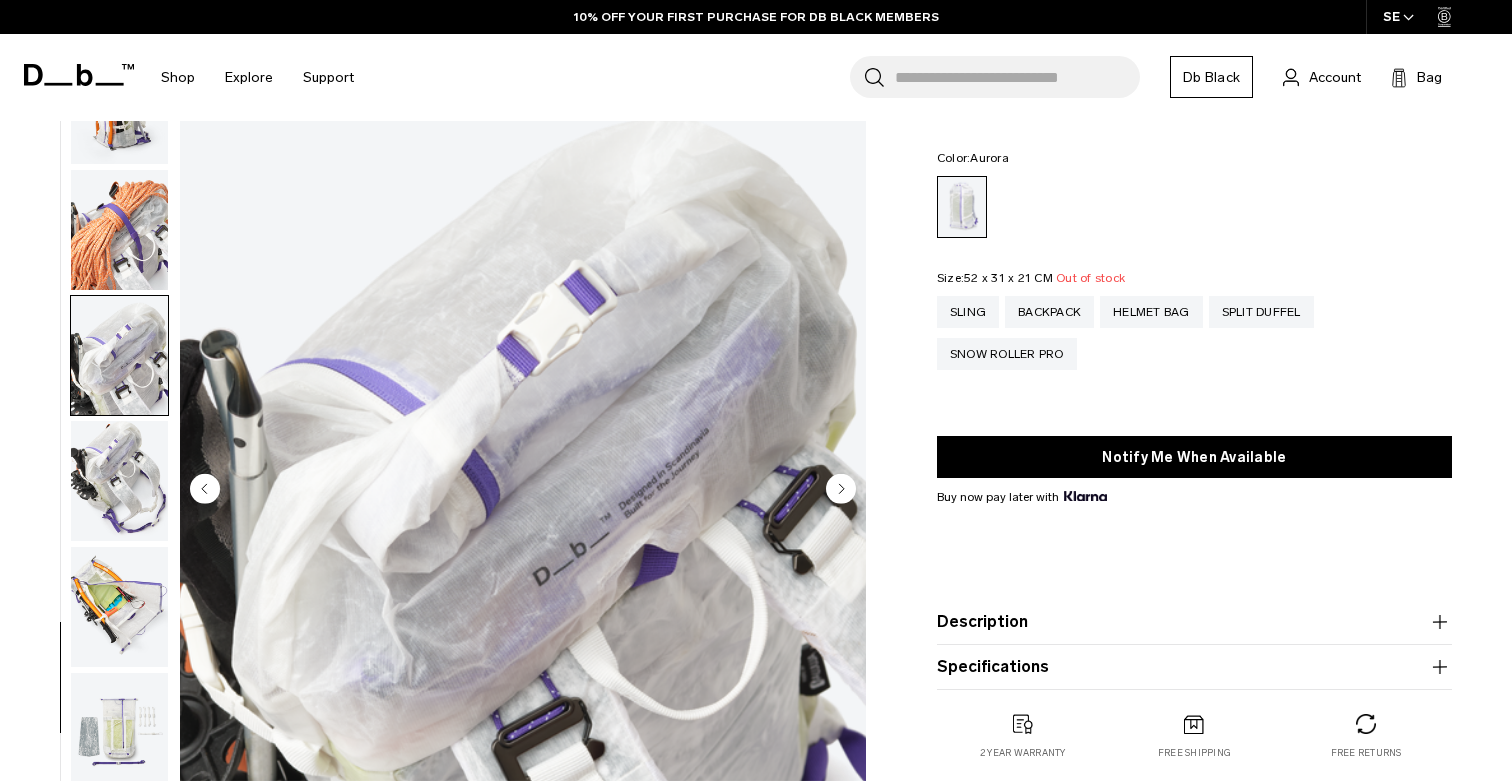 click 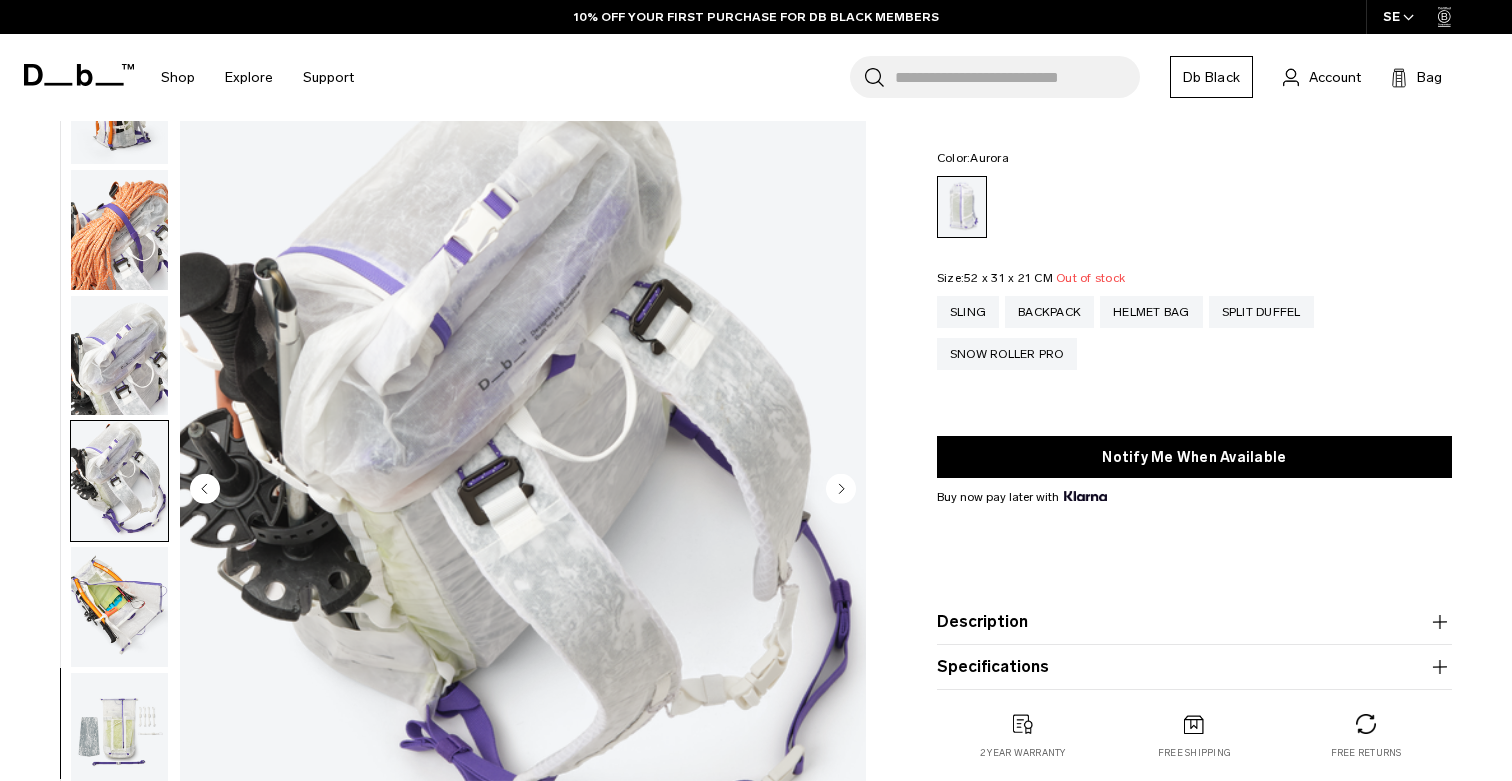 click 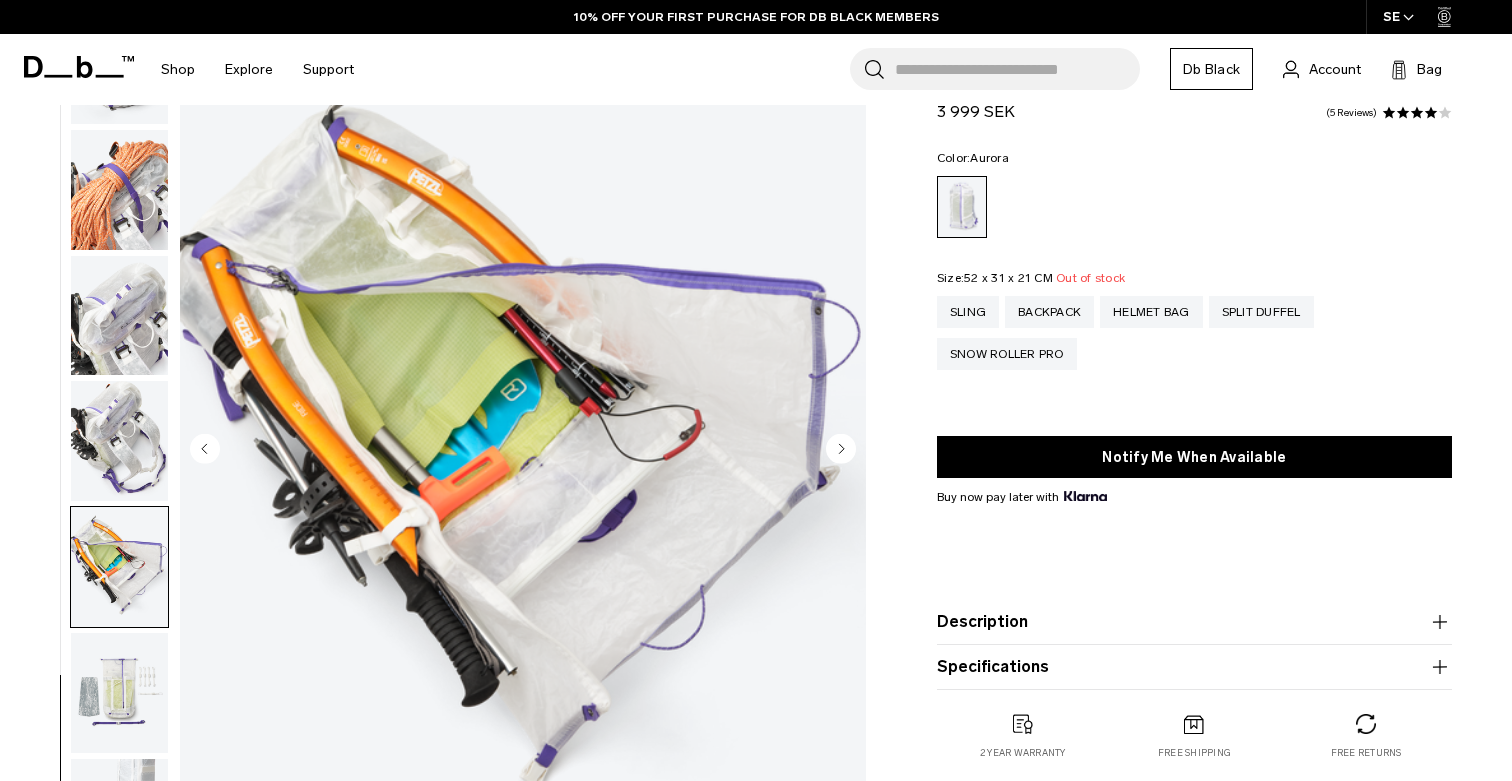 scroll, scrollTop: 604, scrollLeft: 0, axis: vertical 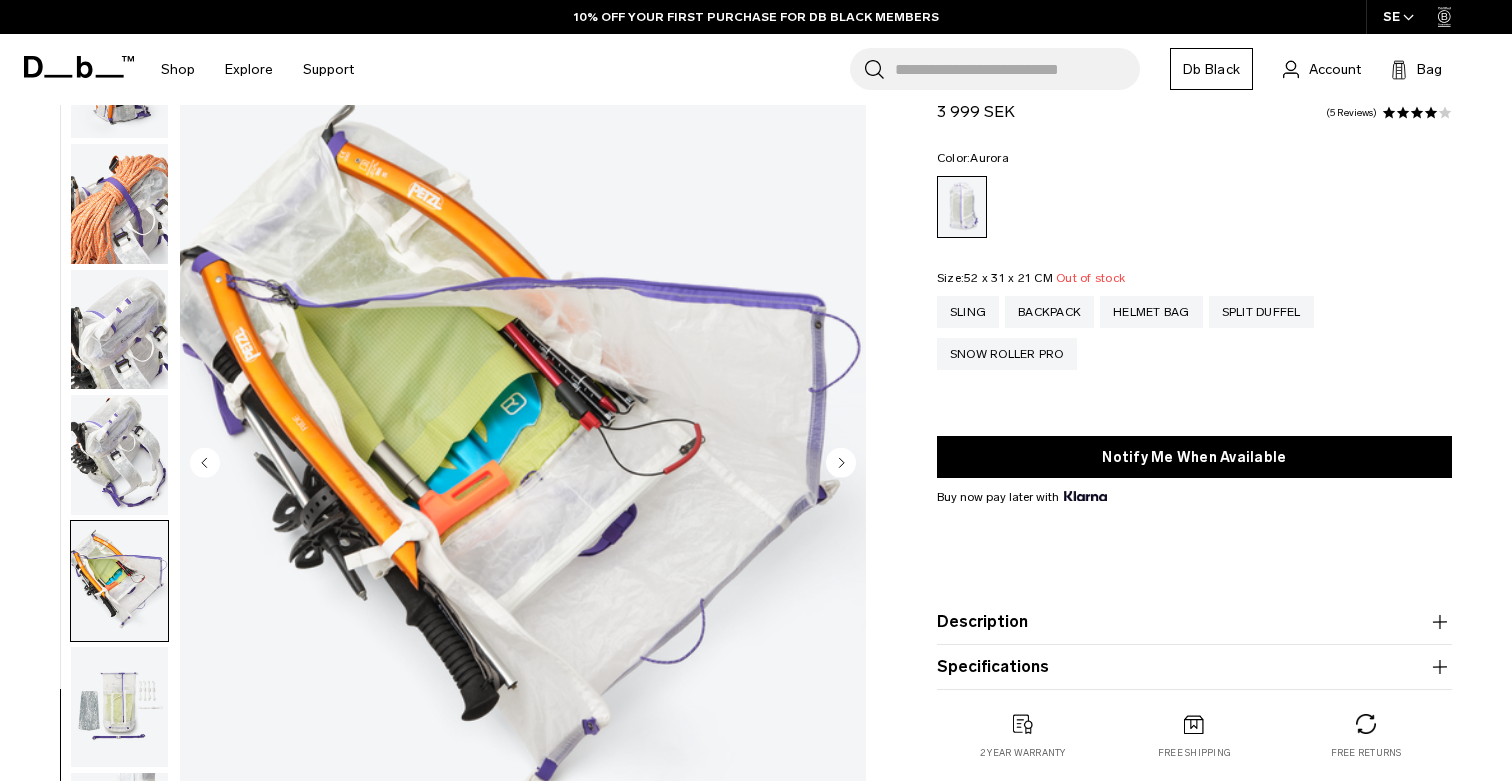 click 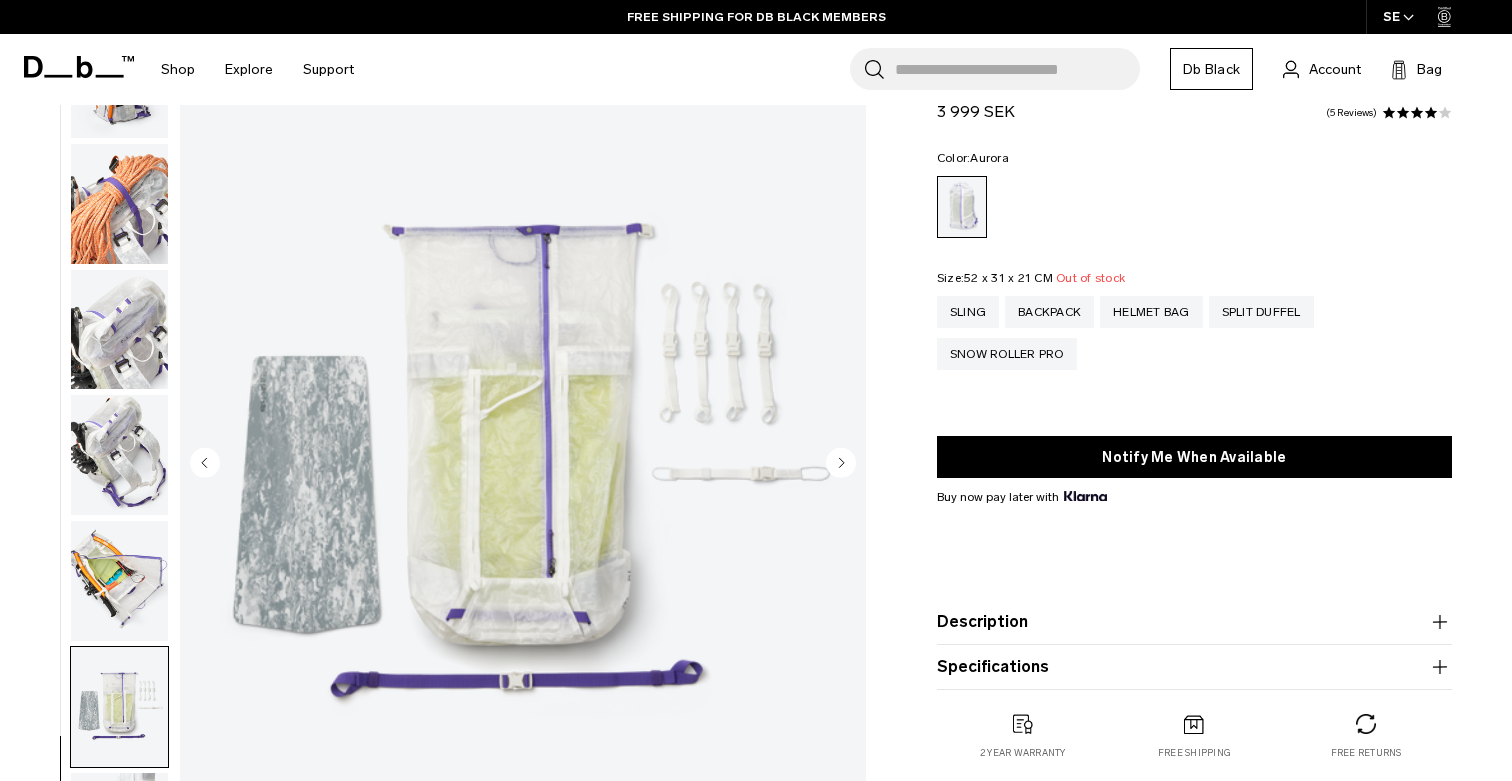 click on "Description" at bounding box center (1194, 622) 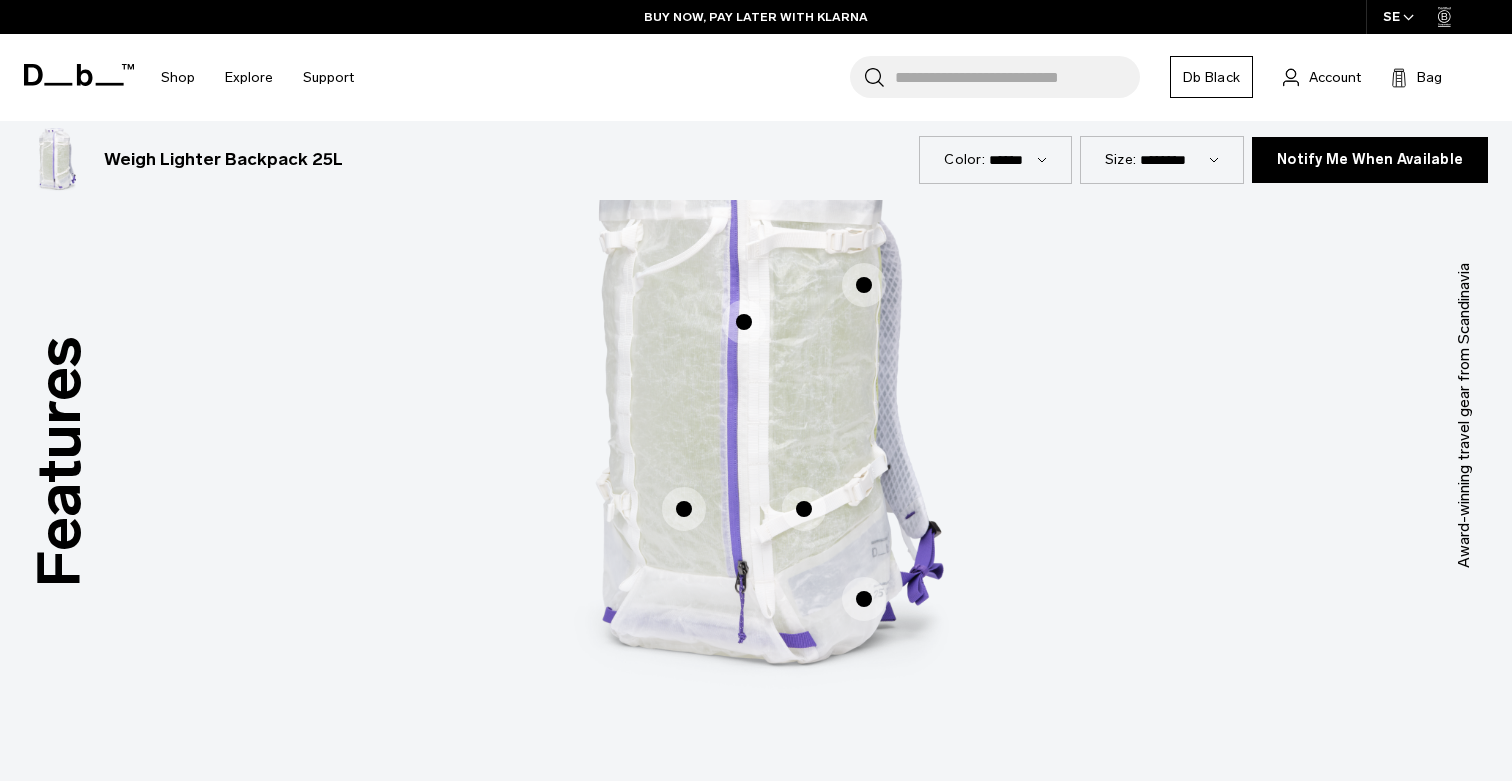 scroll, scrollTop: 1721, scrollLeft: 0, axis: vertical 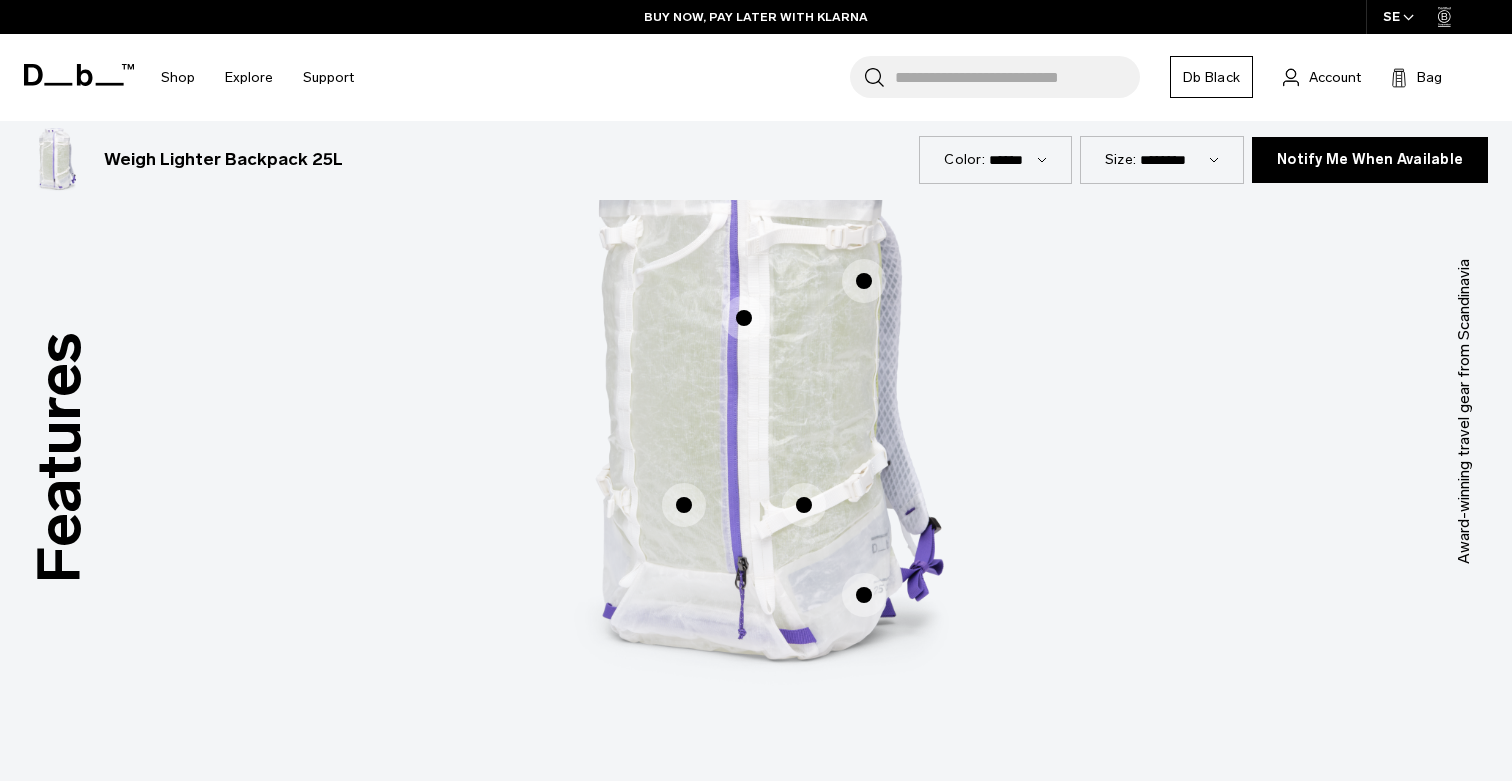 click at bounding box center (804, 505) 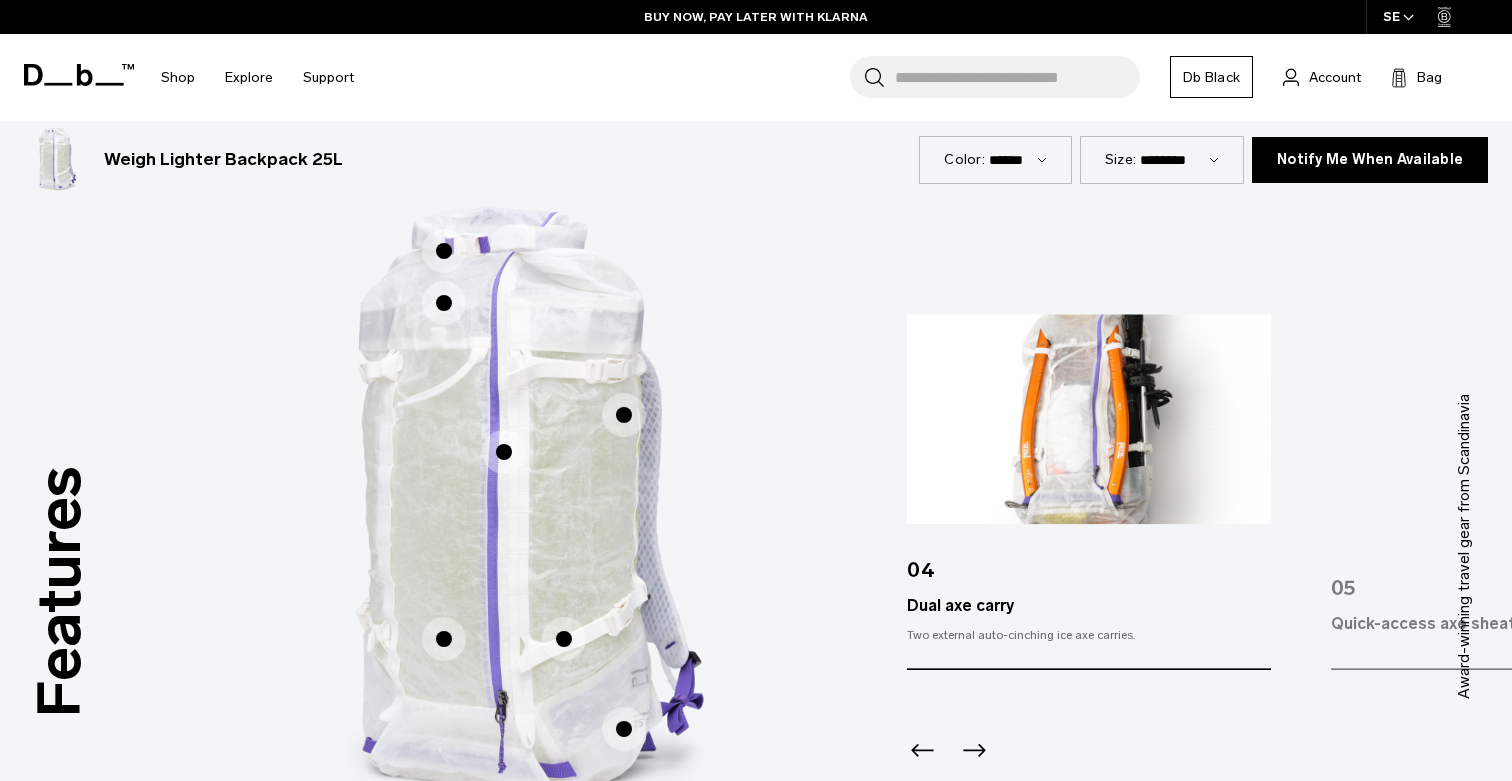 scroll, scrollTop: 1566, scrollLeft: 0, axis: vertical 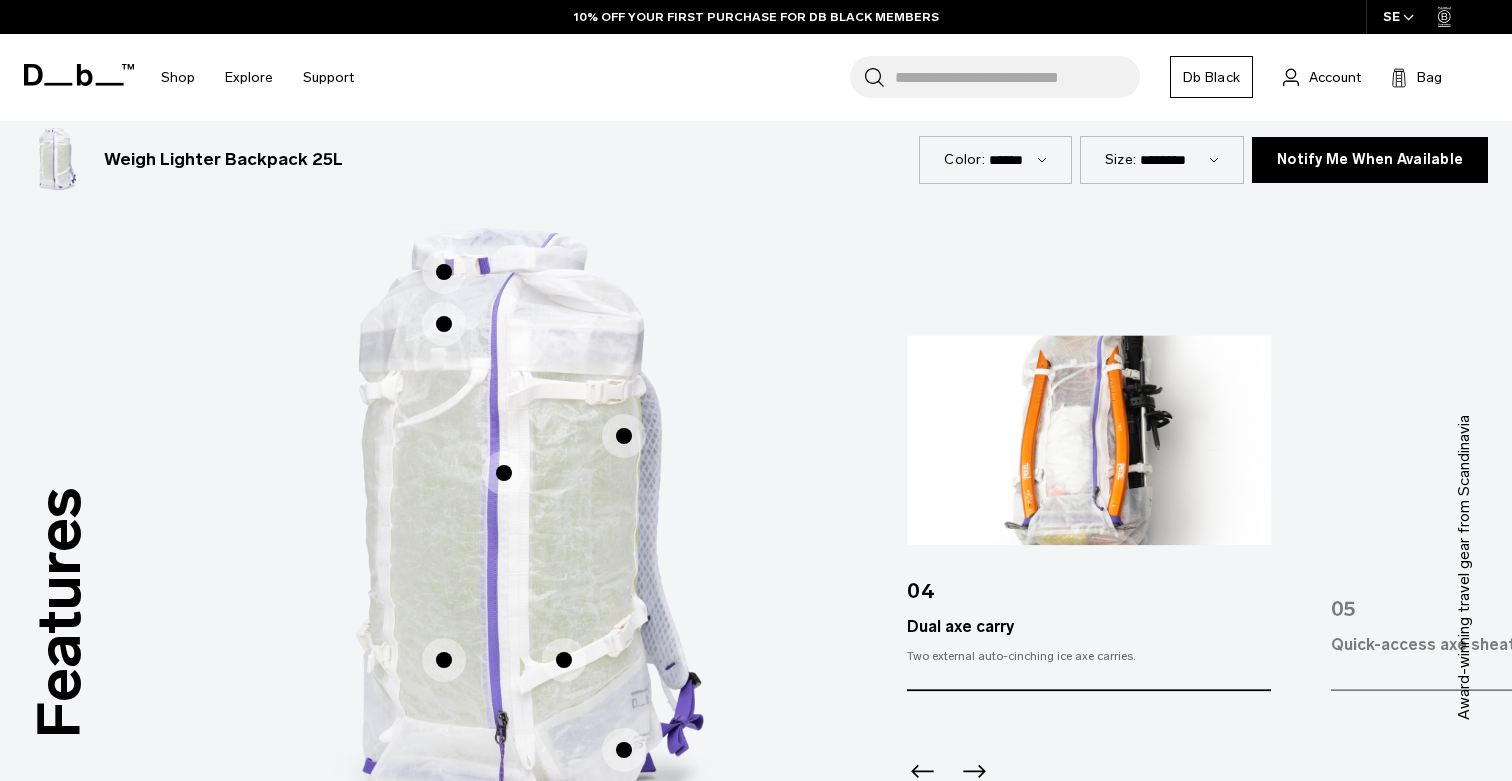 click at bounding box center (624, 436) 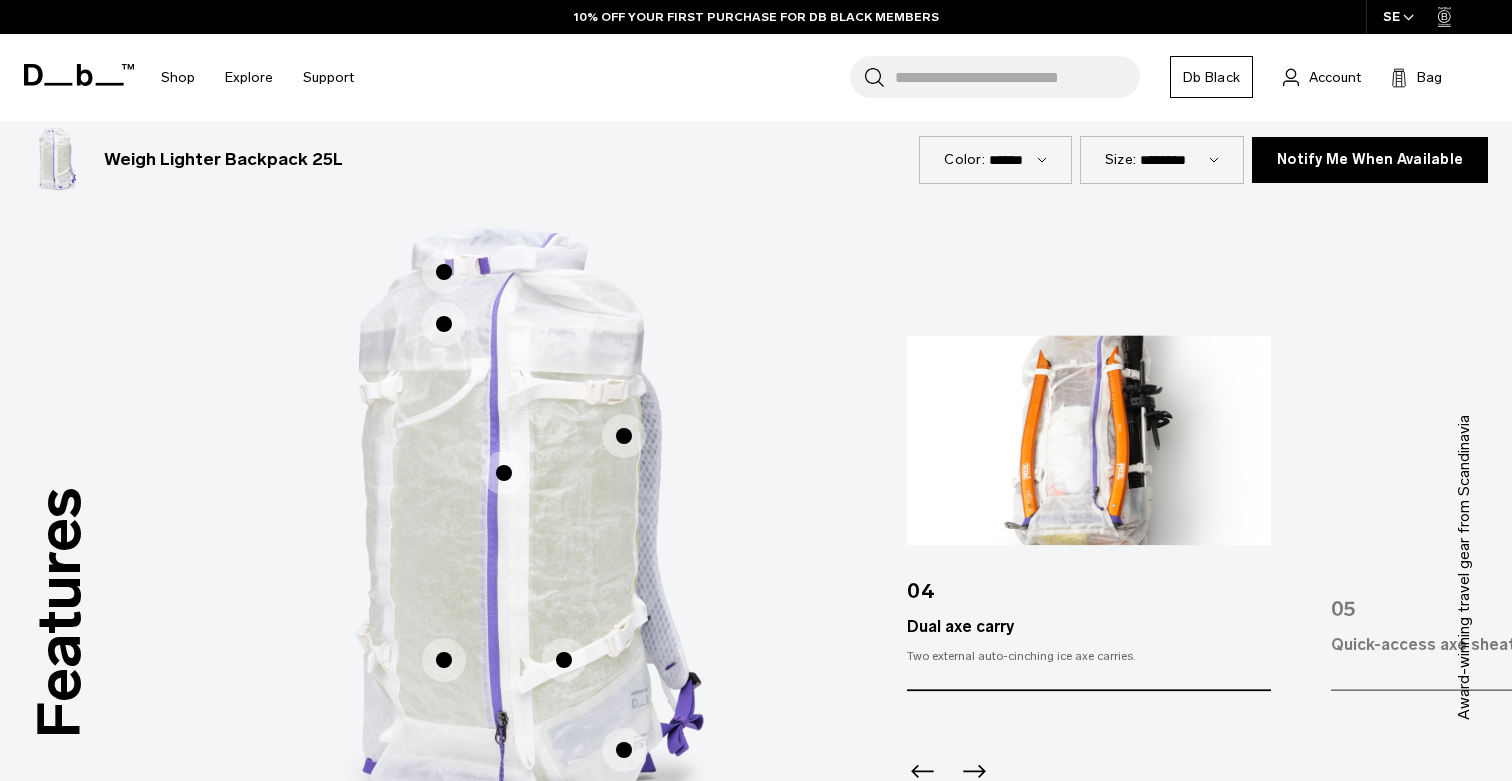 click at bounding box center (624, 436) 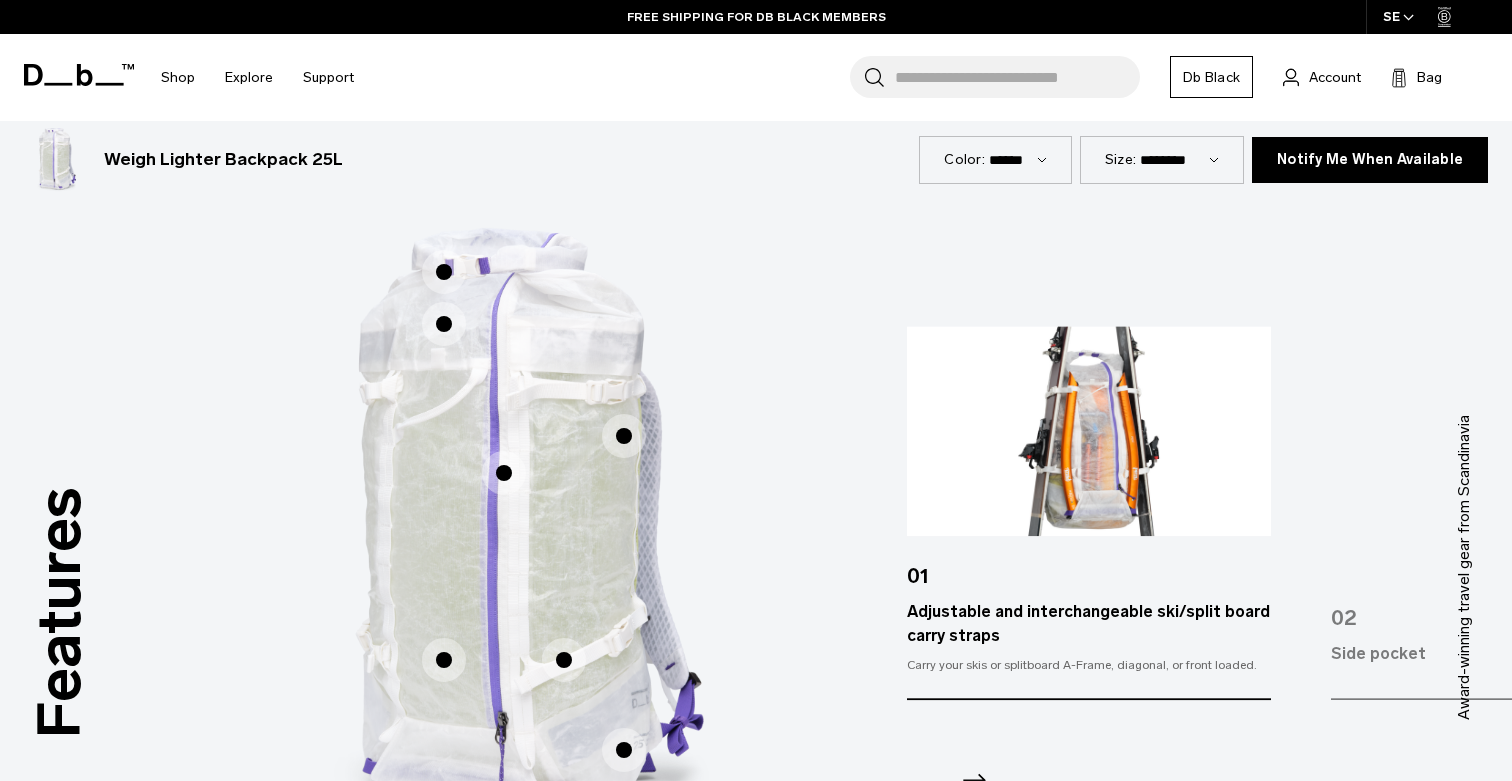 click at bounding box center [624, 750] 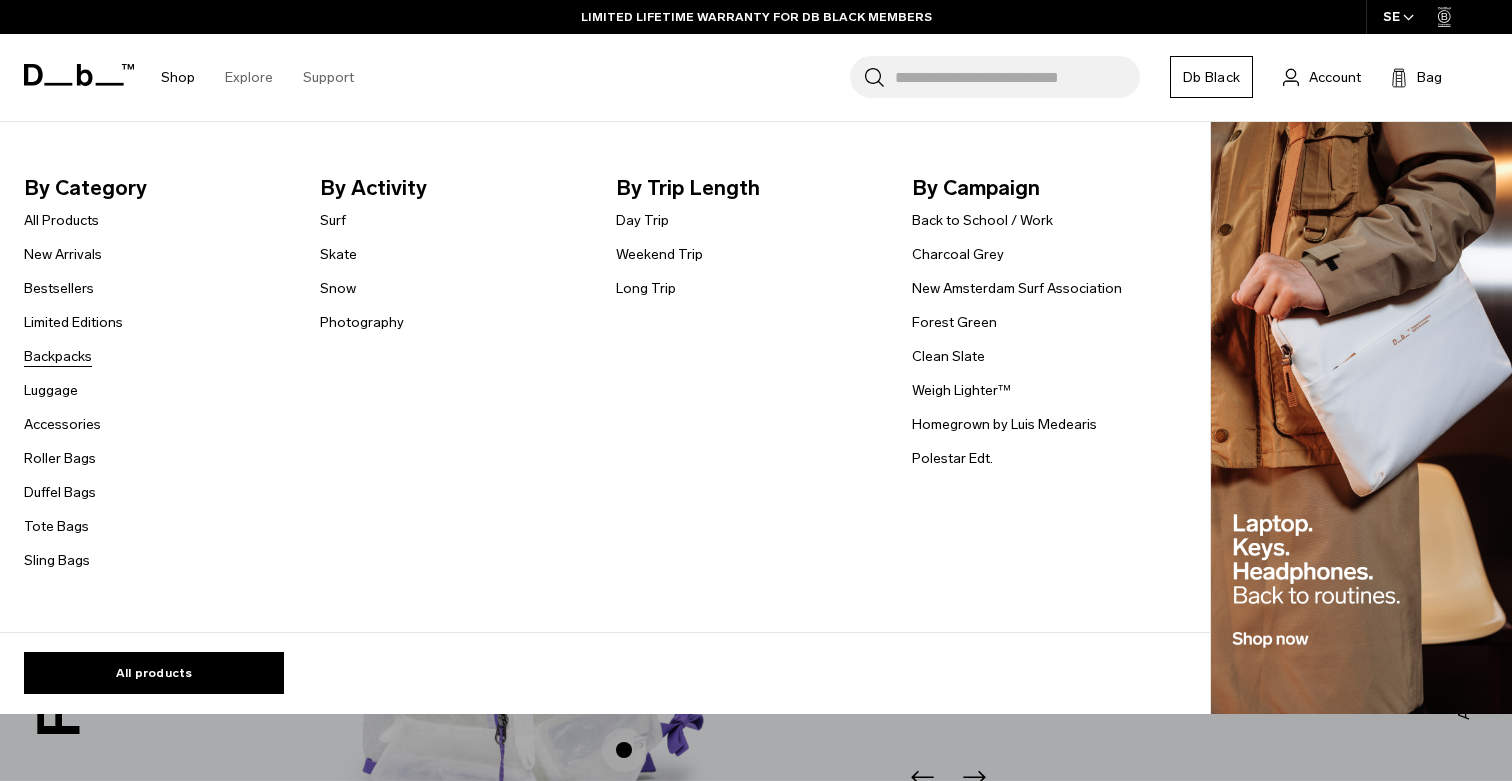 click on "Backpacks" at bounding box center [58, 356] 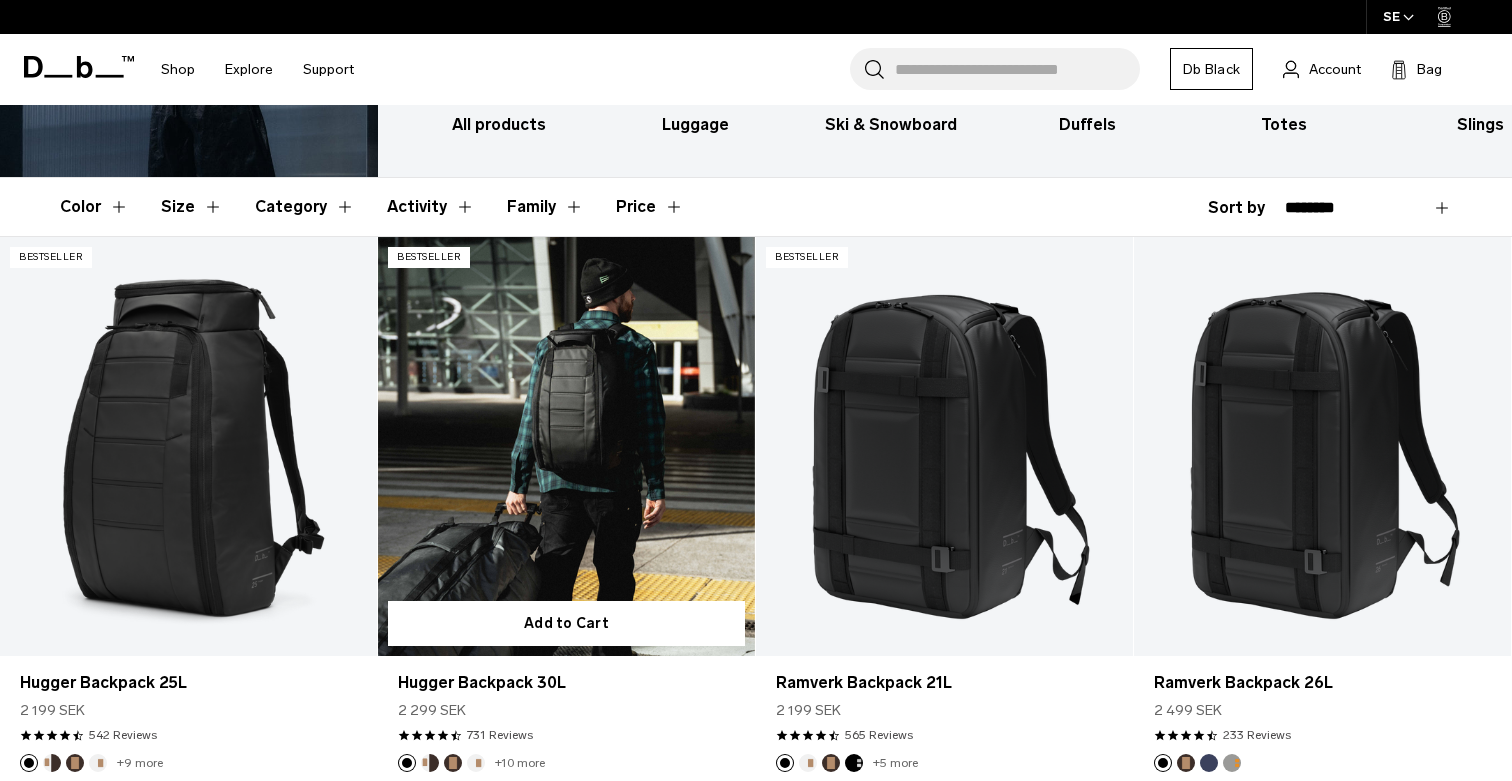 scroll, scrollTop: 274, scrollLeft: 0, axis: vertical 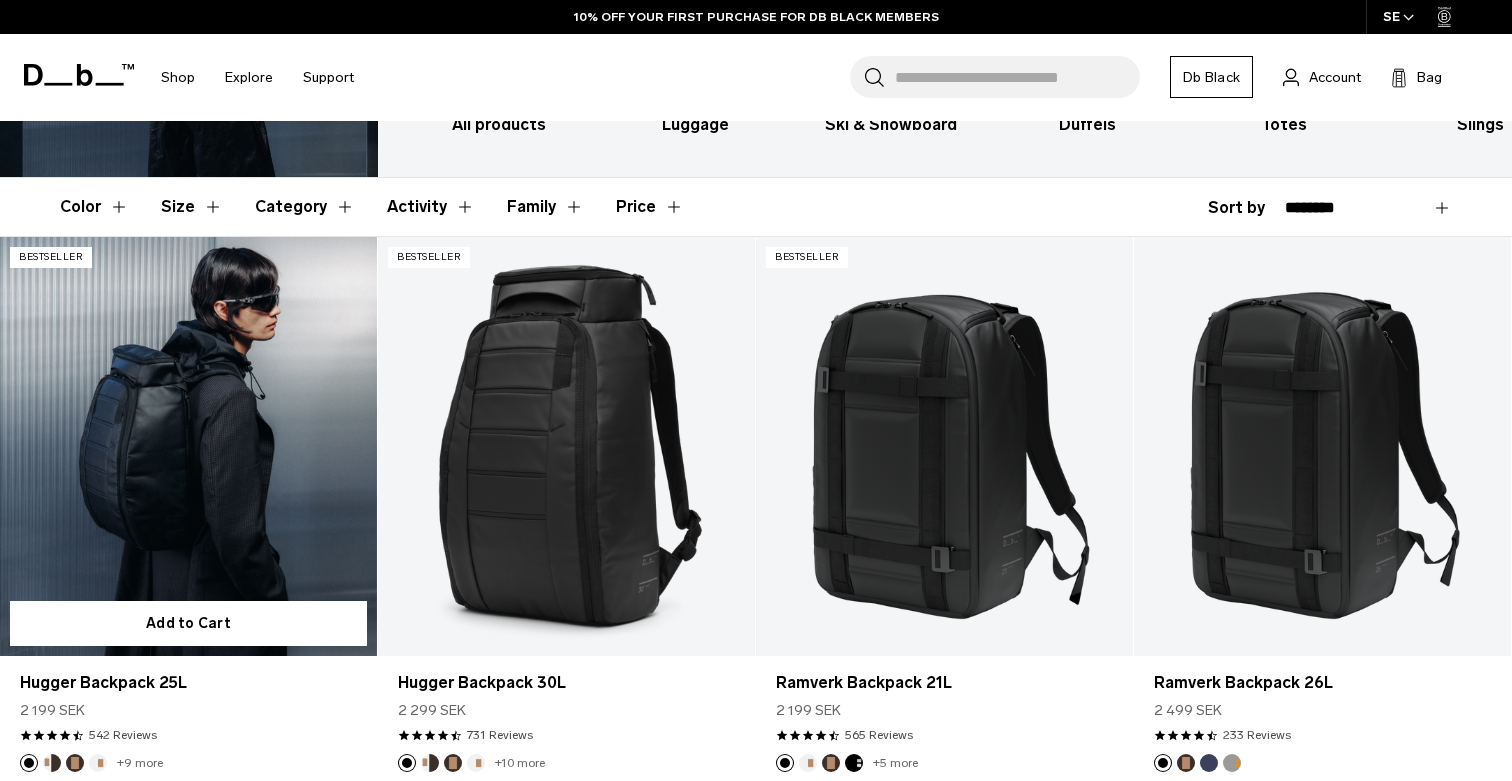 click at bounding box center (188, 446) 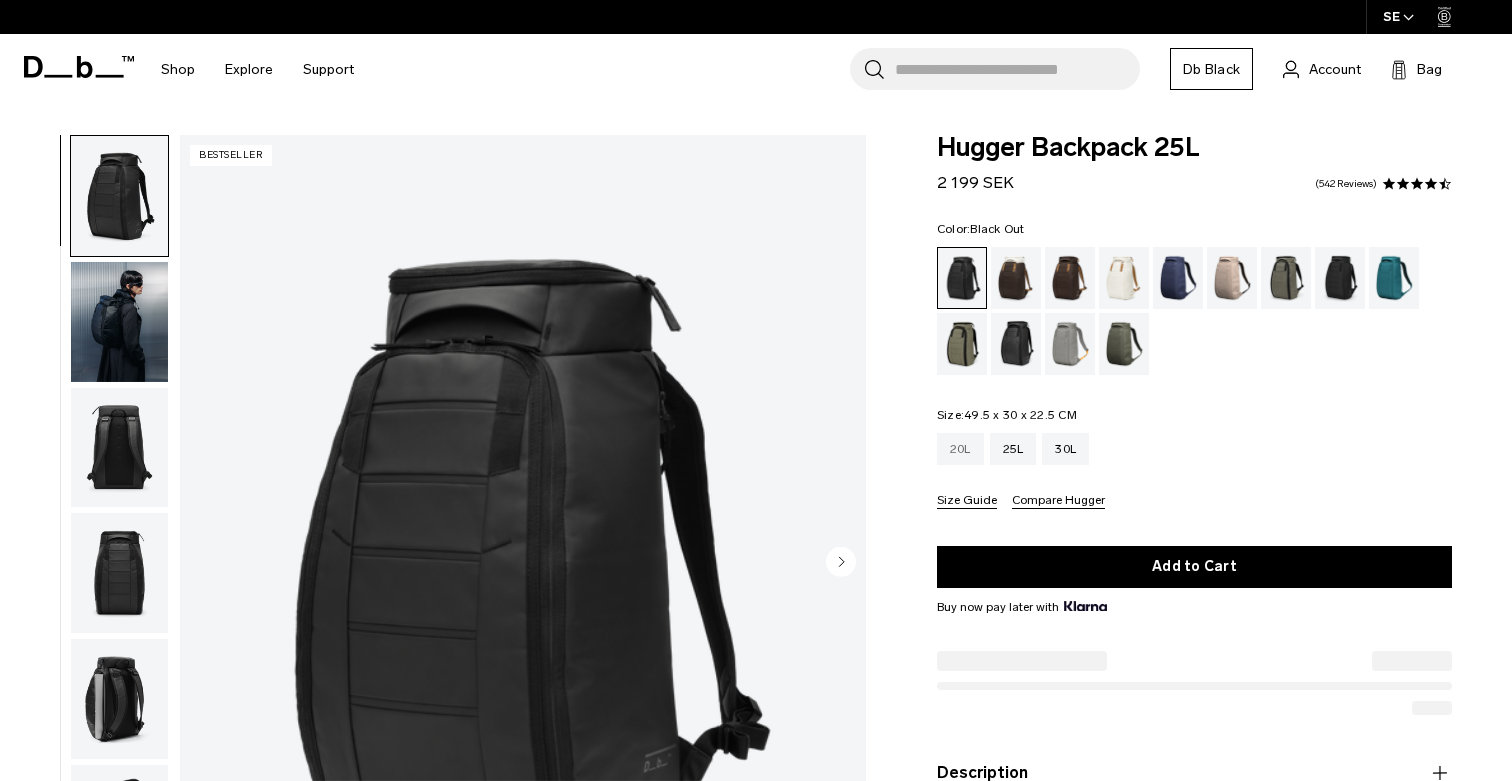scroll, scrollTop: 0, scrollLeft: 0, axis: both 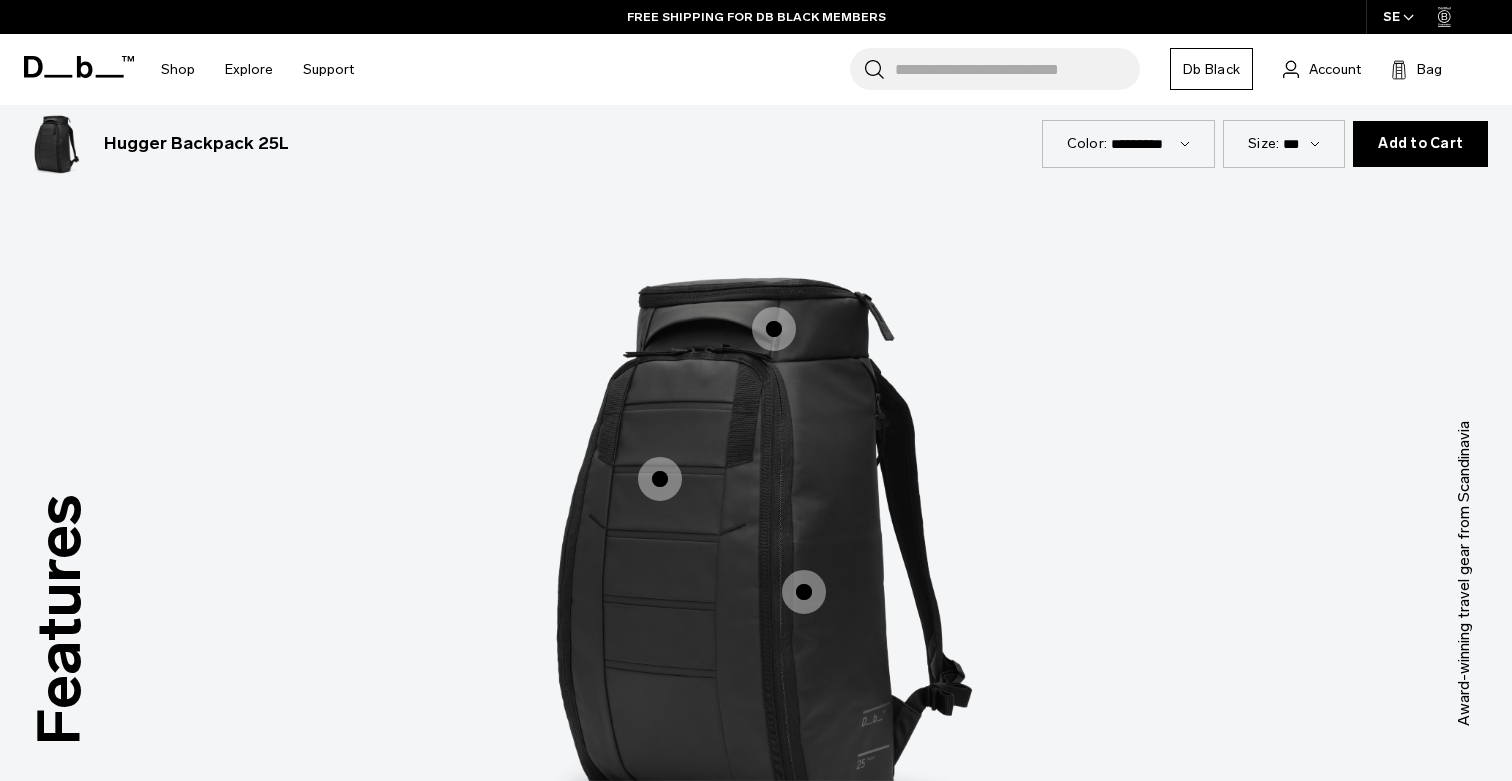 click at bounding box center (774, 329) 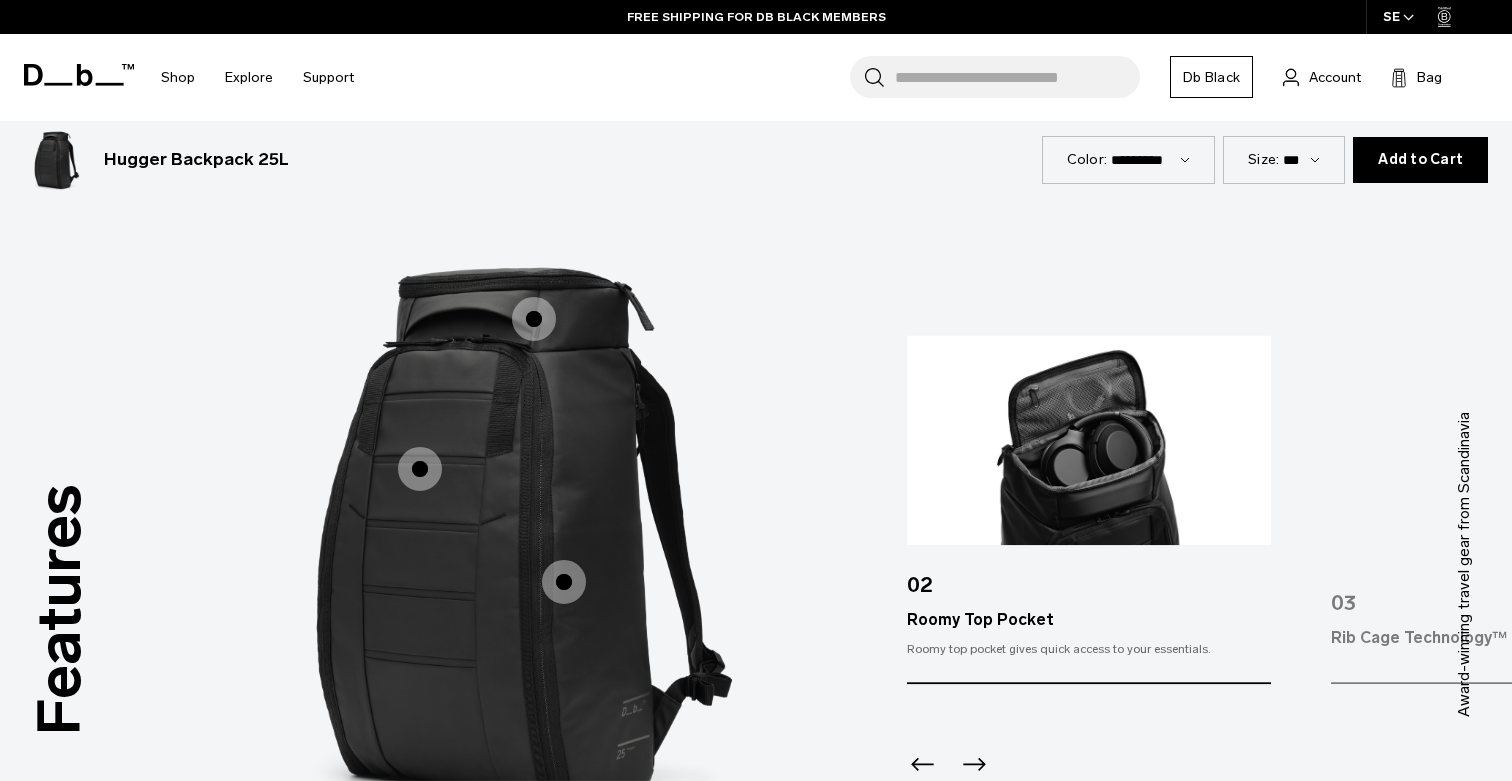 scroll, scrollTop: 2449, scrollLeft: 0, axis: vertical 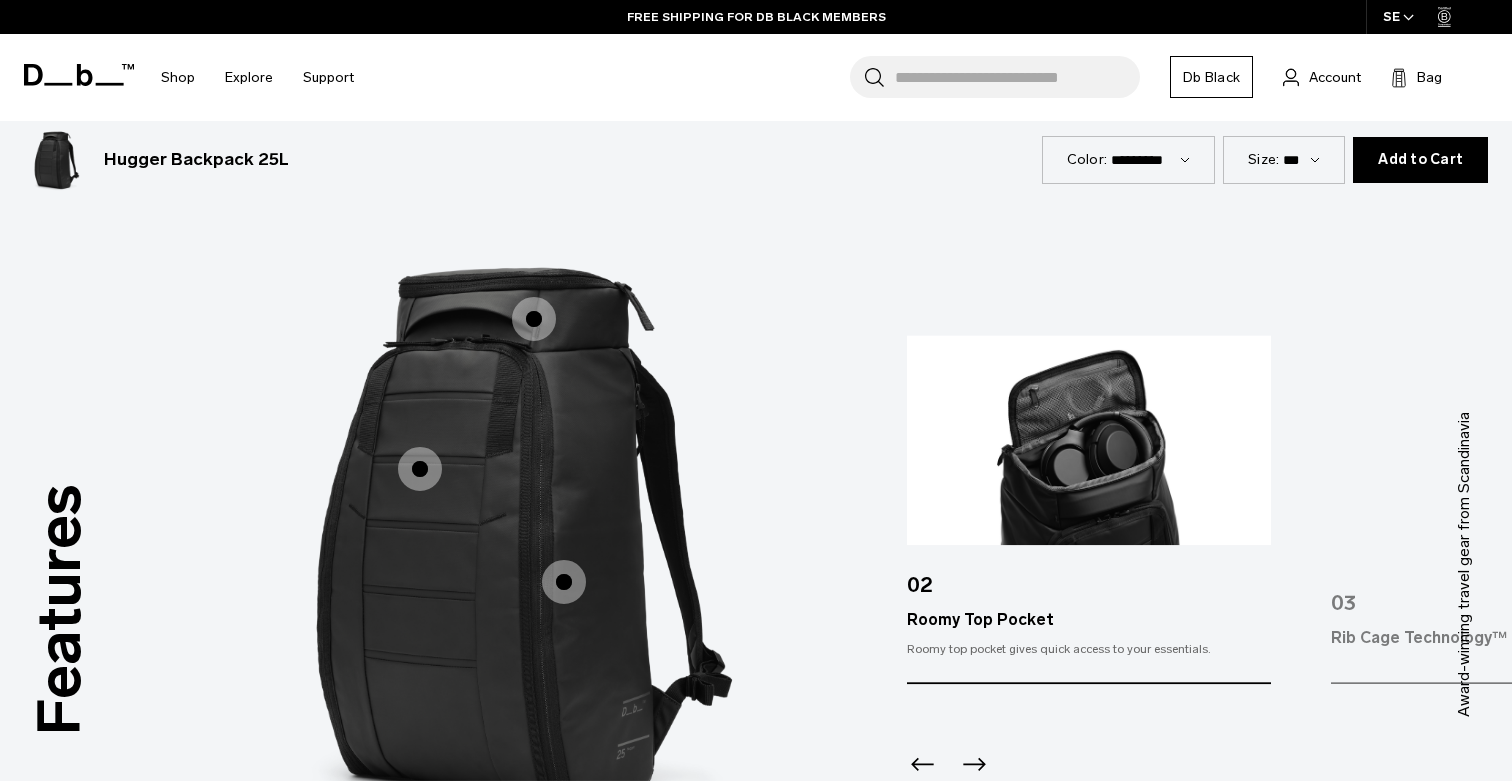 click 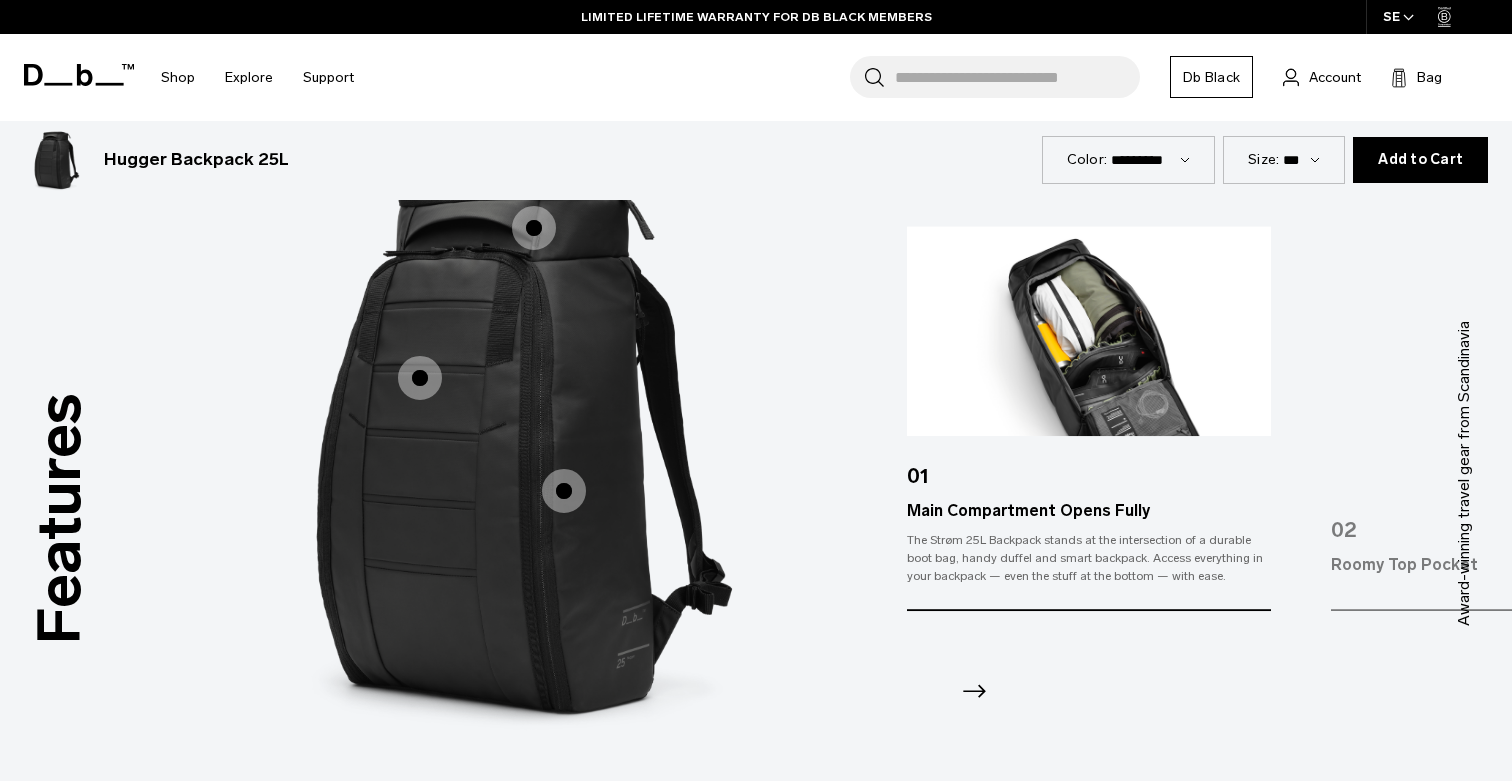 scroll, scrollTop: 2558, scrollLeft: 0, axis: vertical 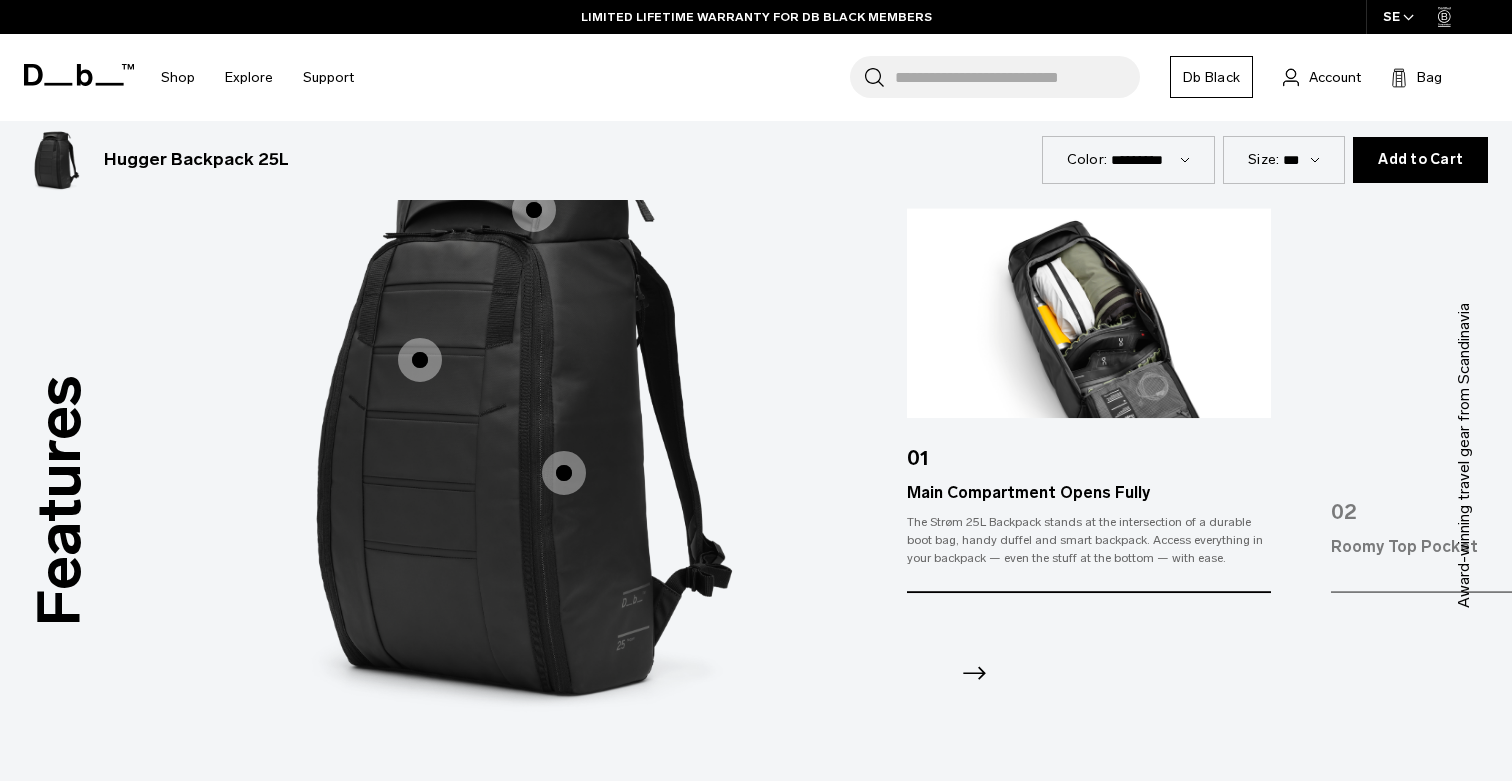 click 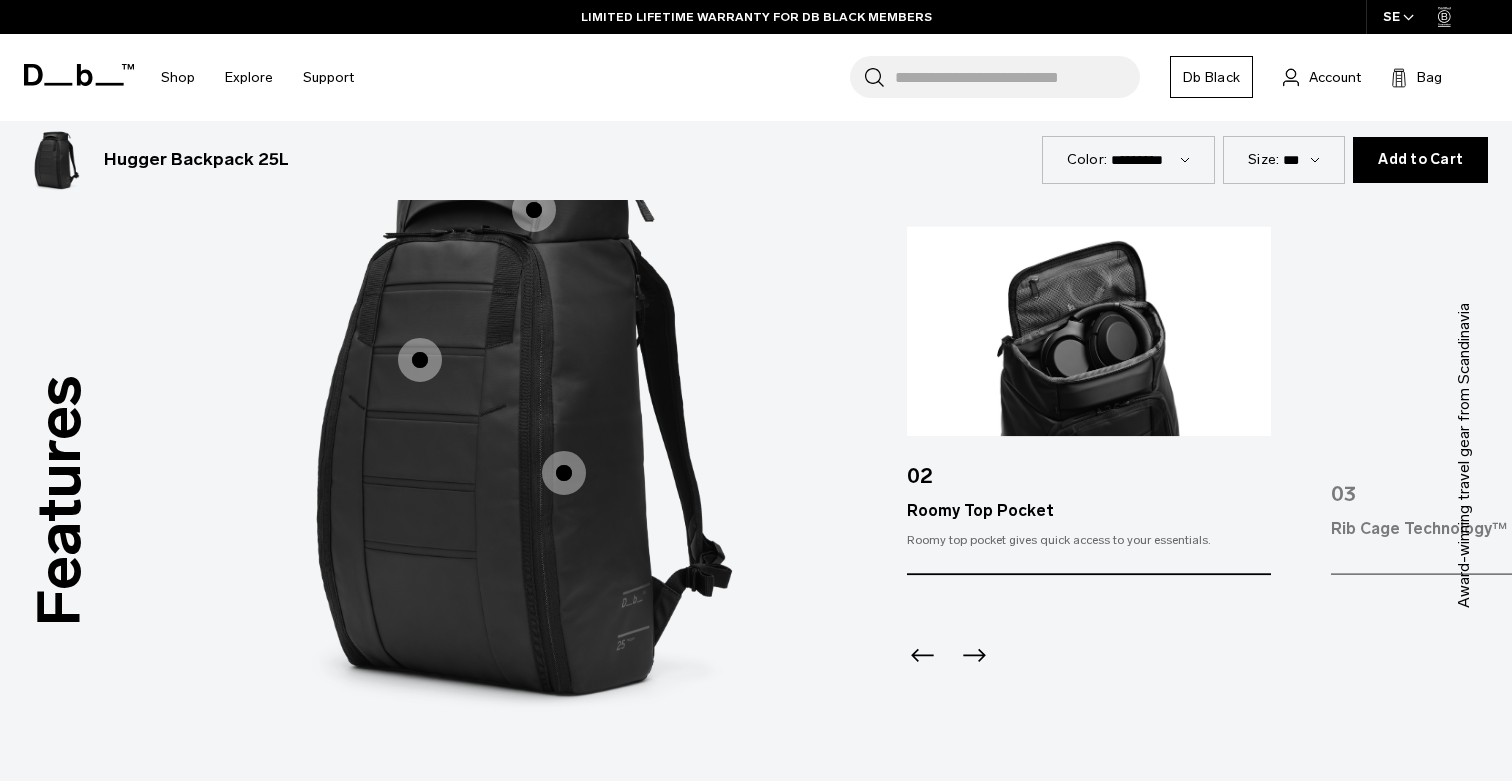 click at bounding box center [971, 662] 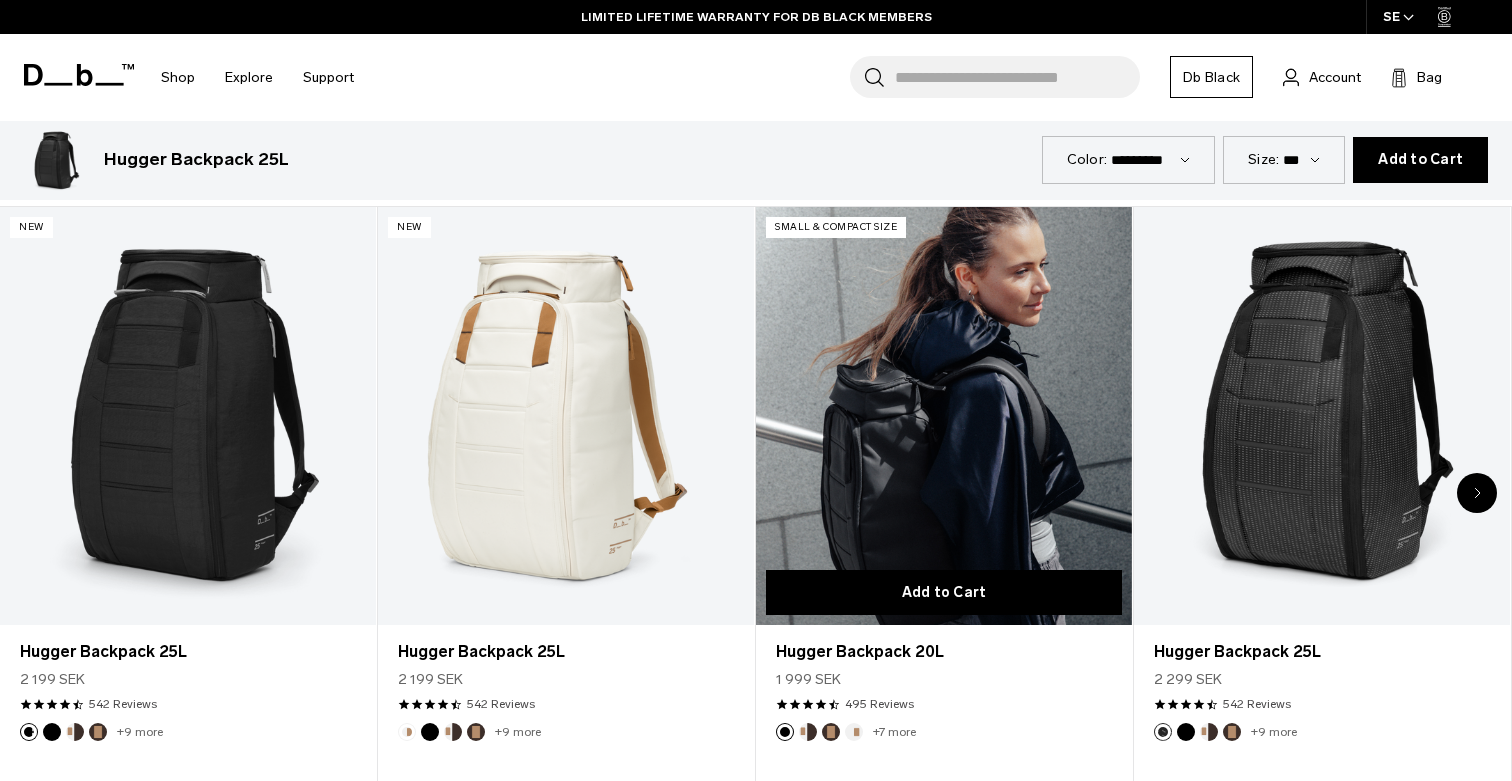 scroll, scrollTop: 4346, scrollLeft: 0, axis: vertical 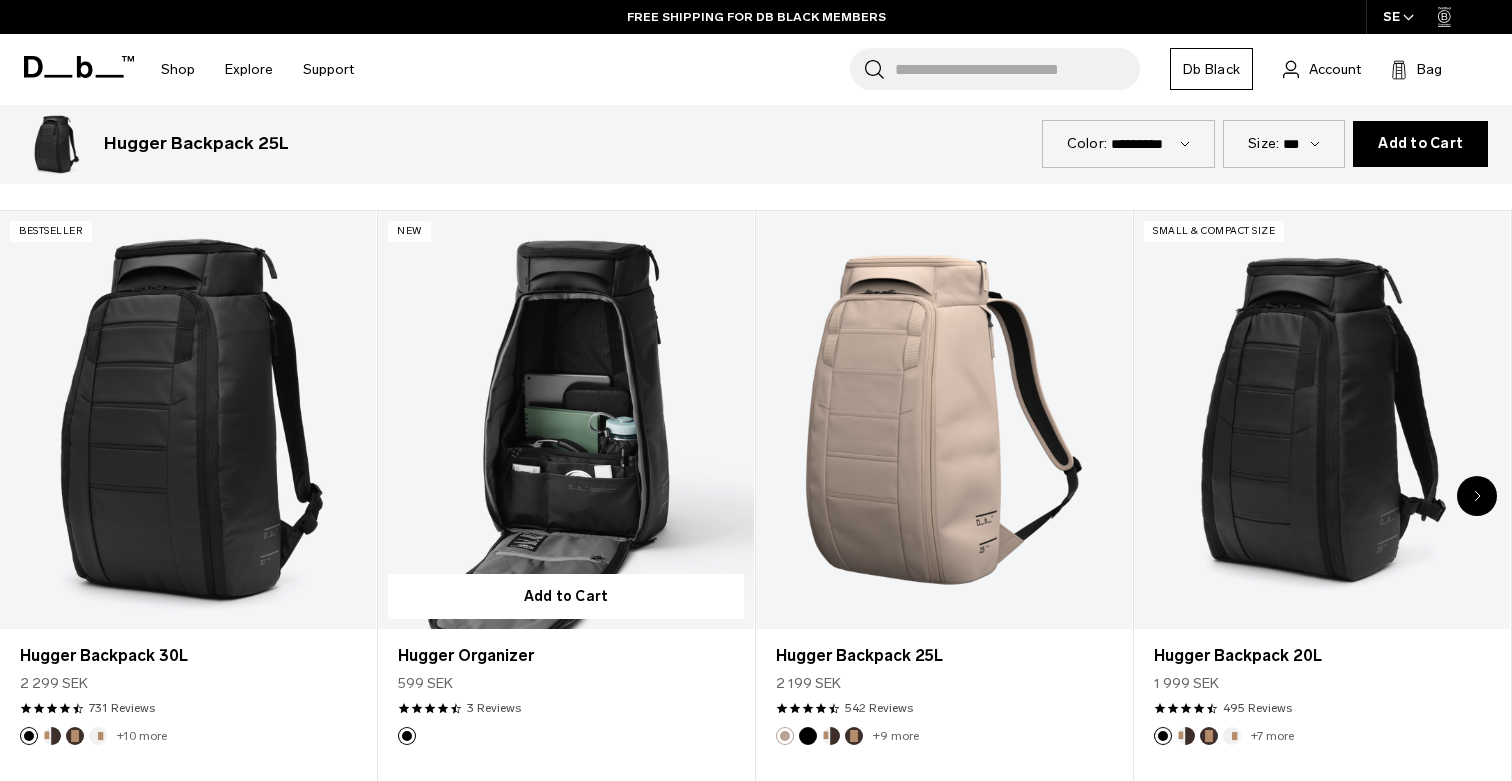 click at bounding box center [566, 420] 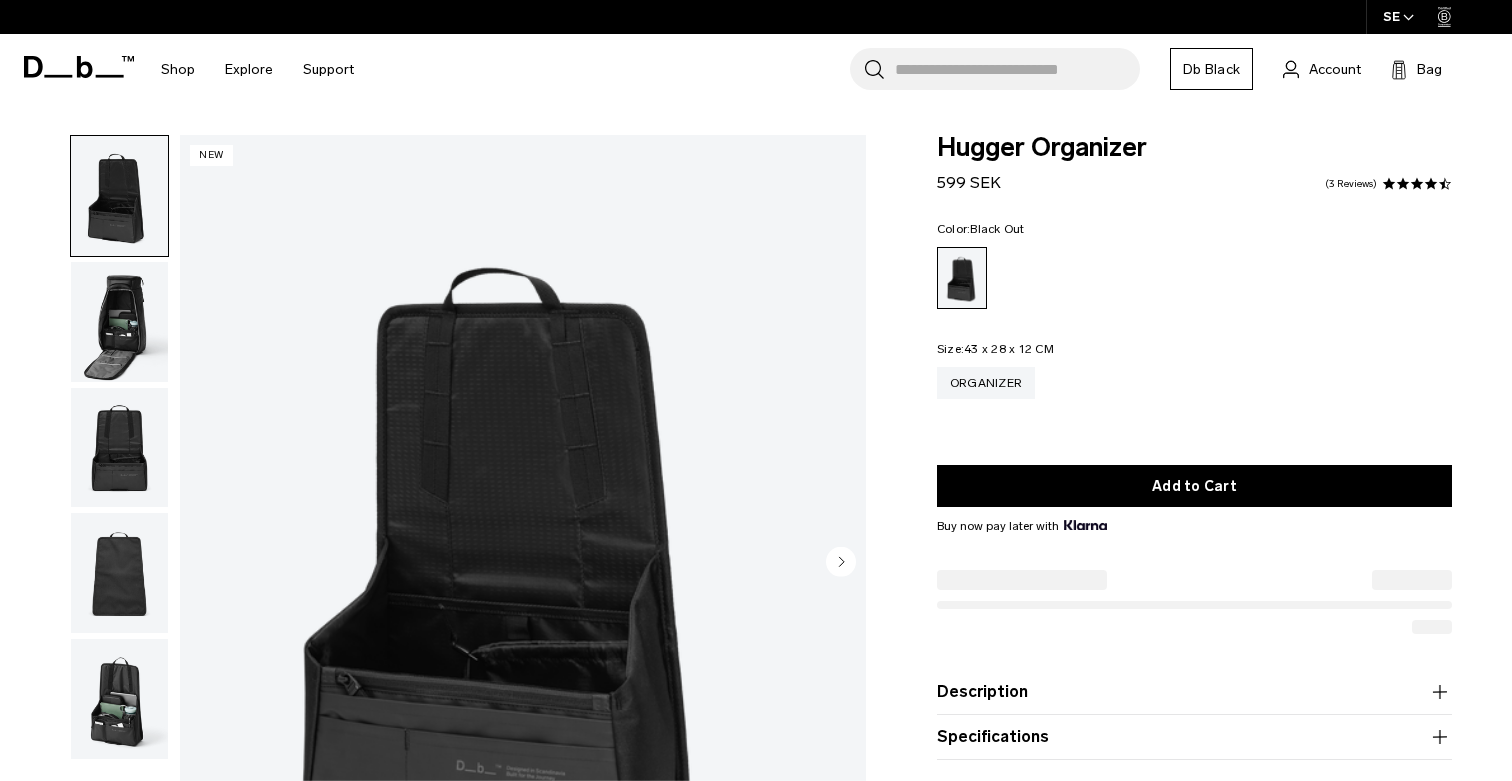 scroll, scrollTop: 0, scrollLeft: 0, axis: both 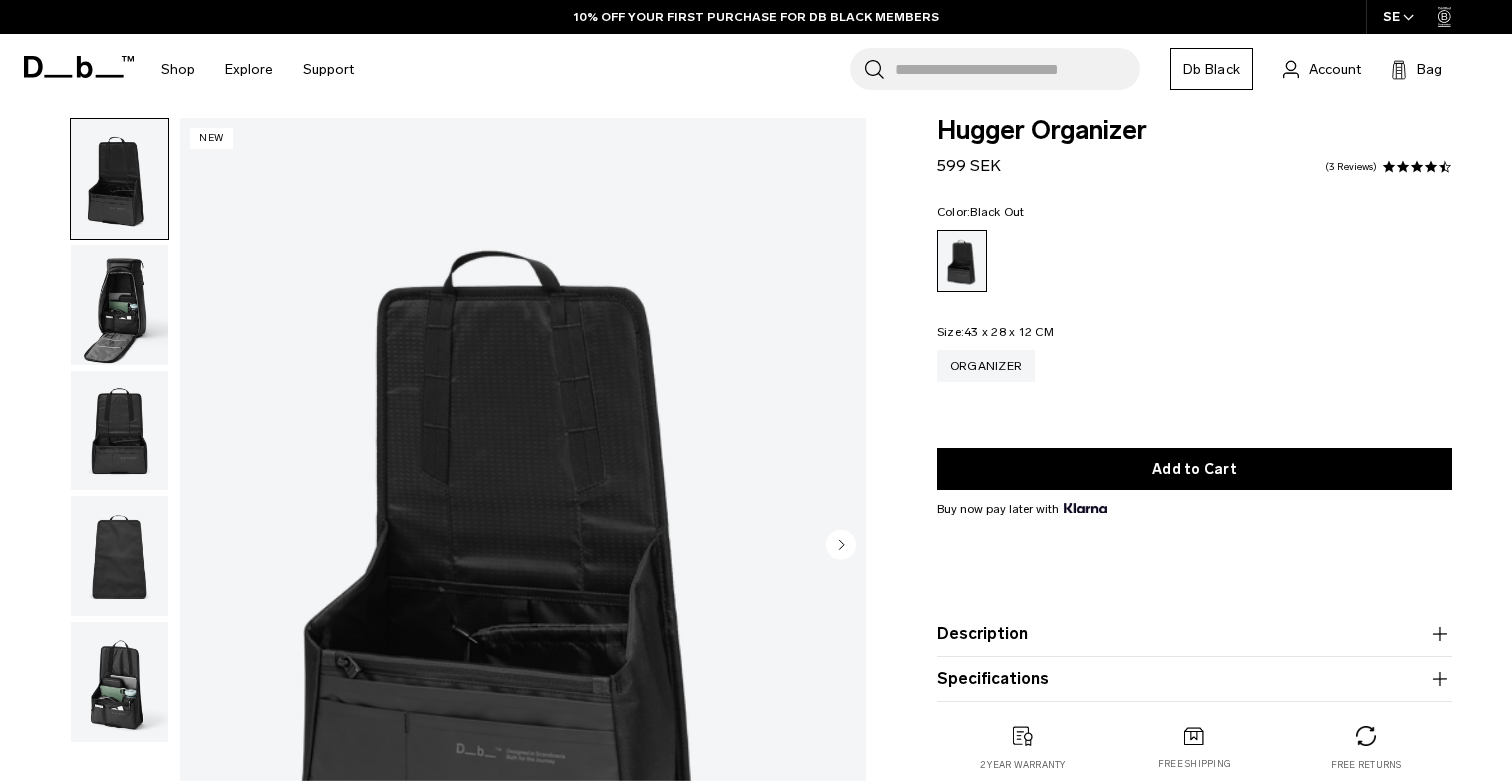 click 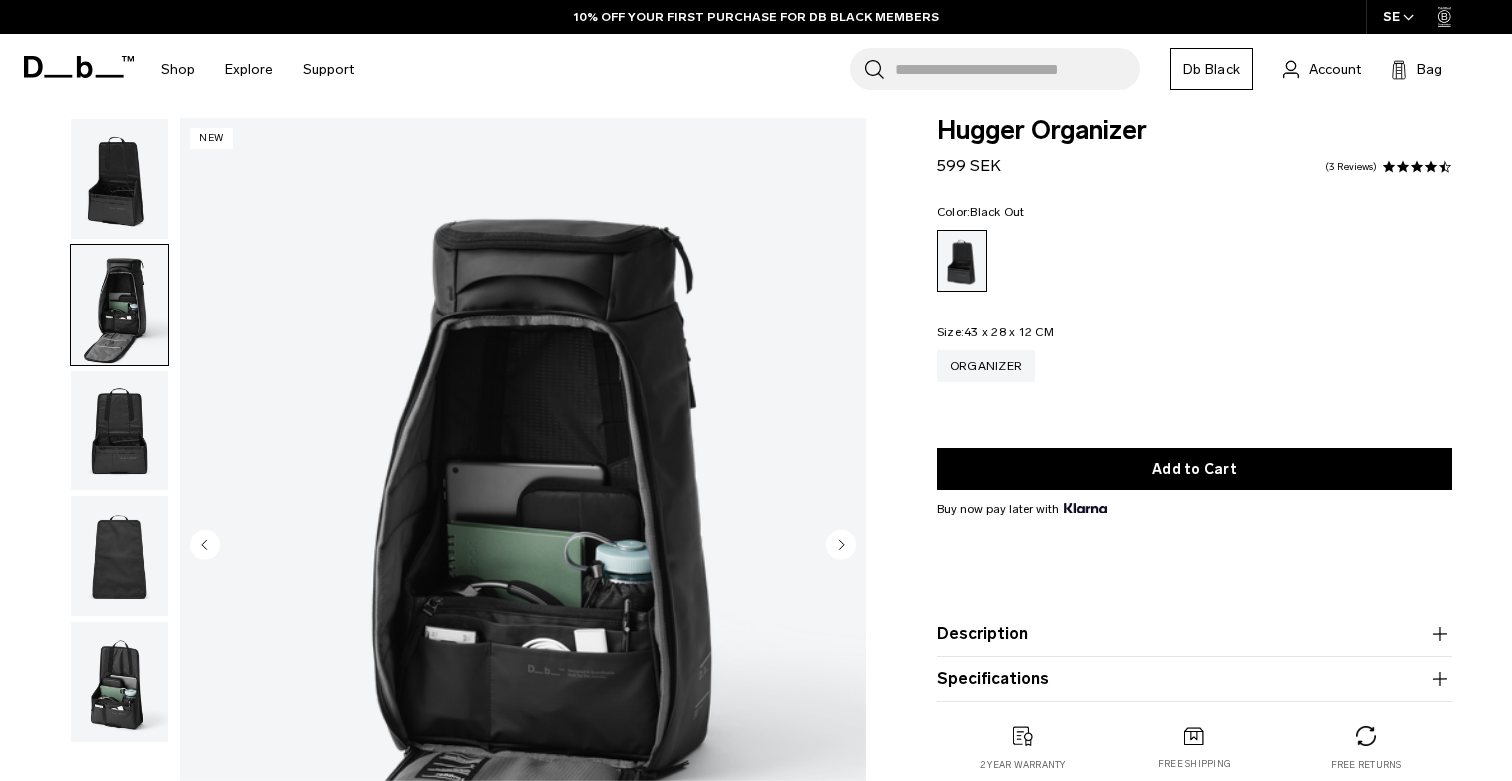 click 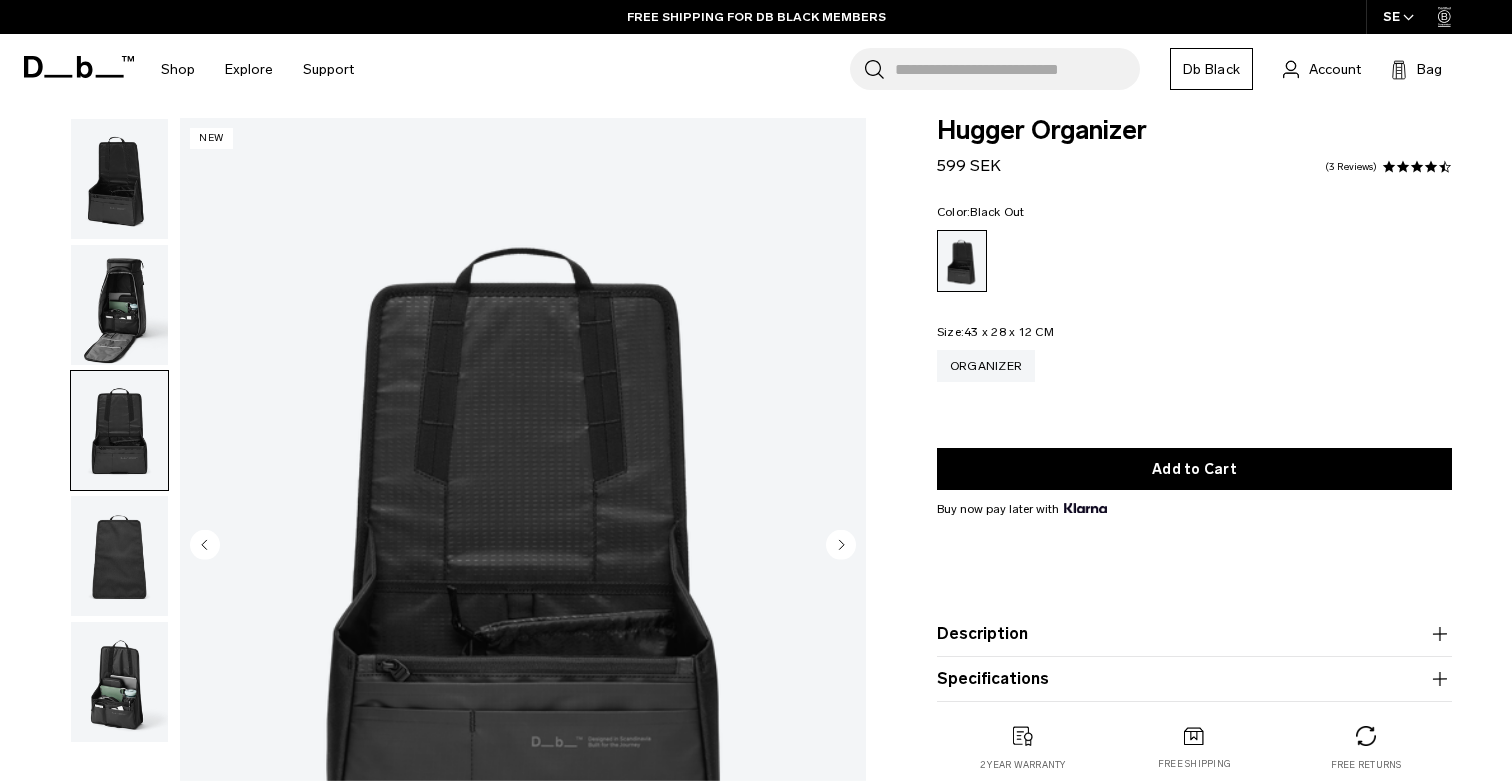 click 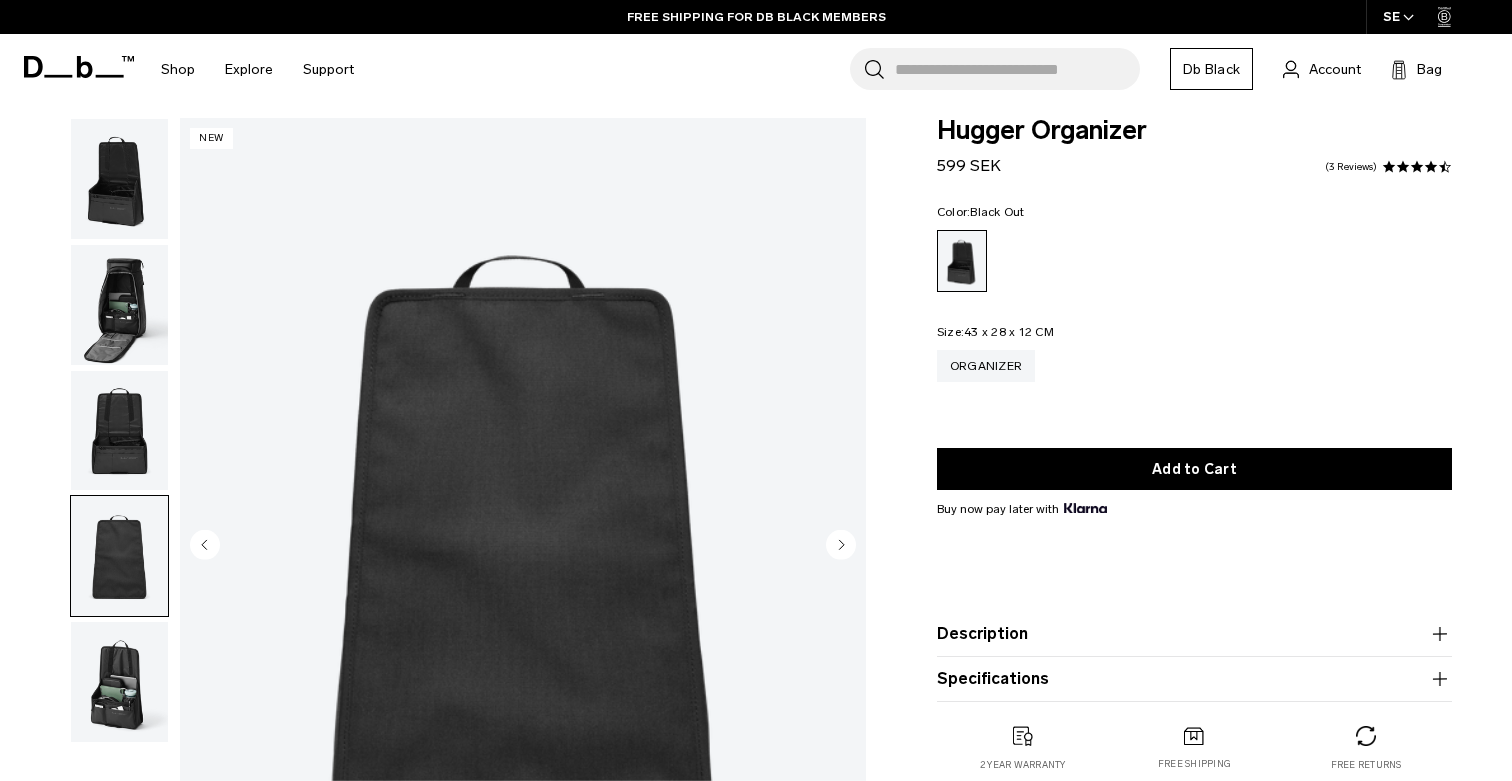 click 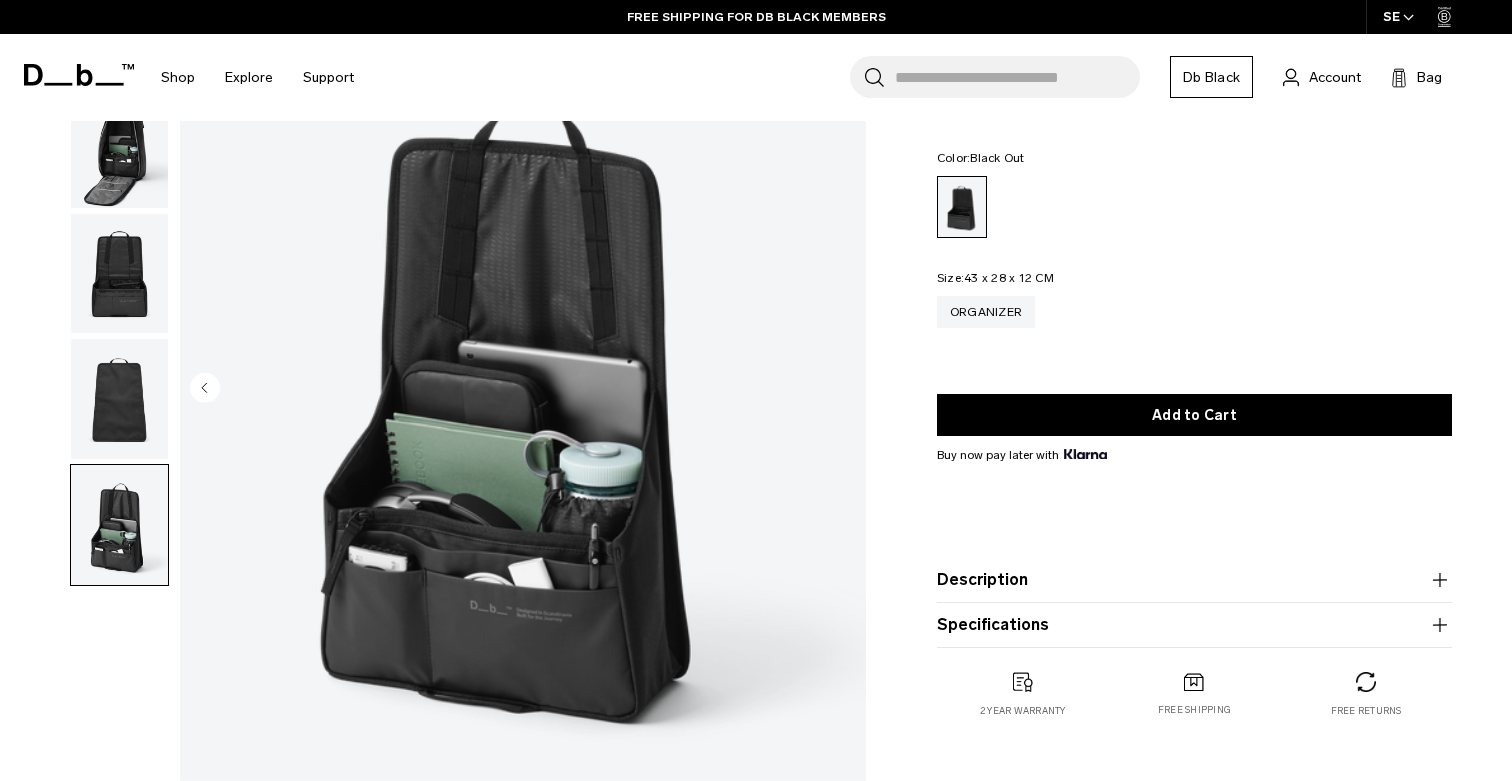 scroll, scrollTop: 188, scrollLeft: 0, axis: vertical 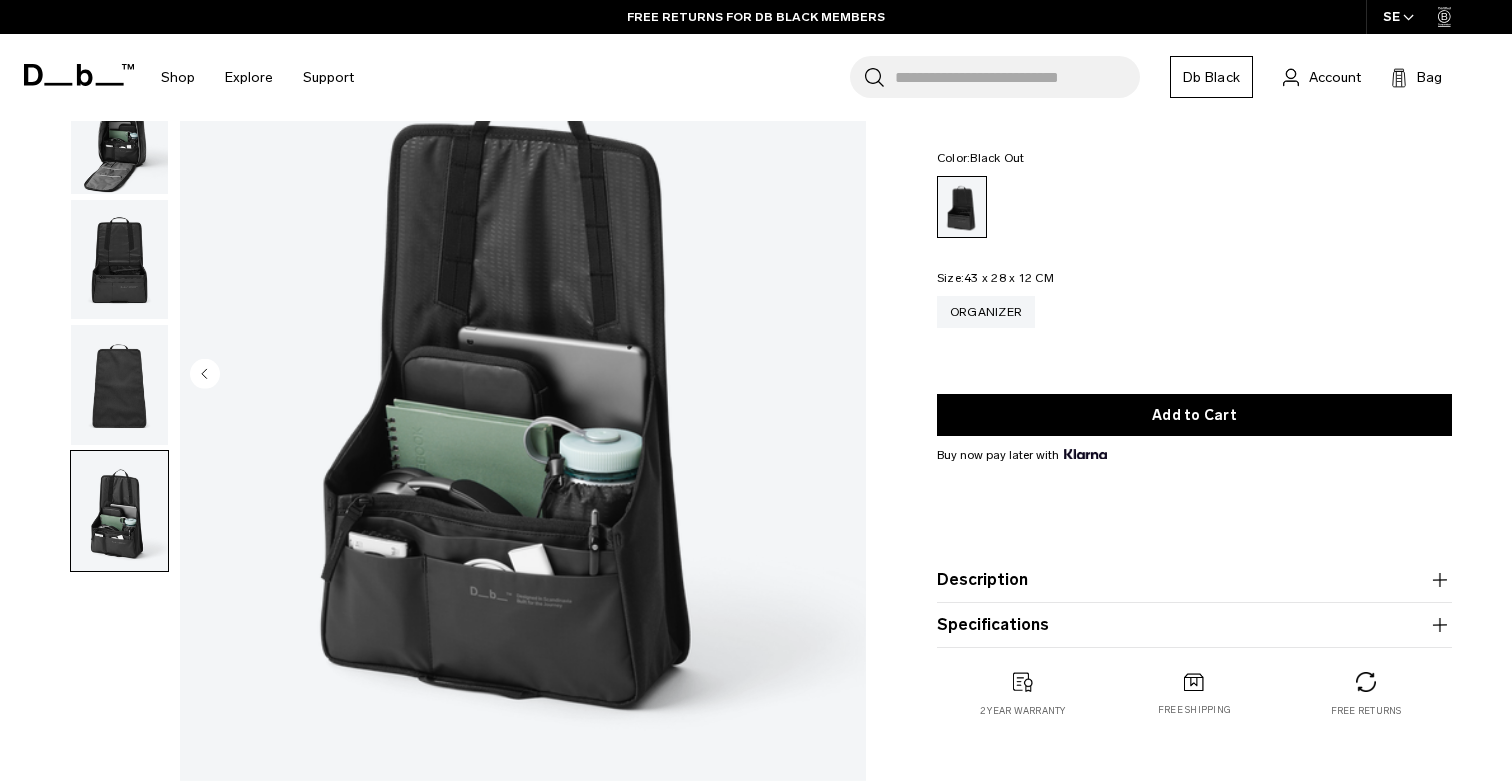 click at bounding box center (119, 385) 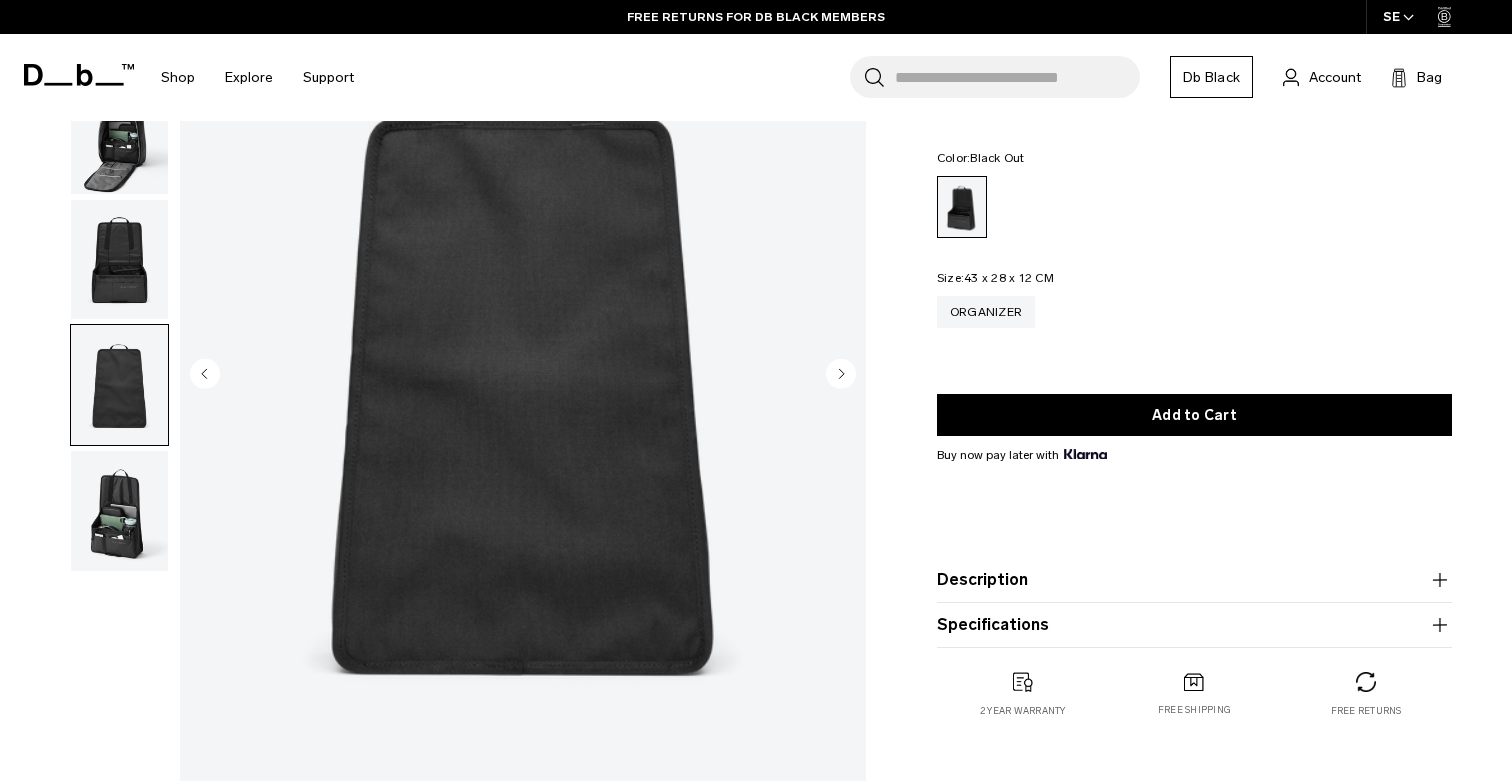 click at bounding box center [119, 511] 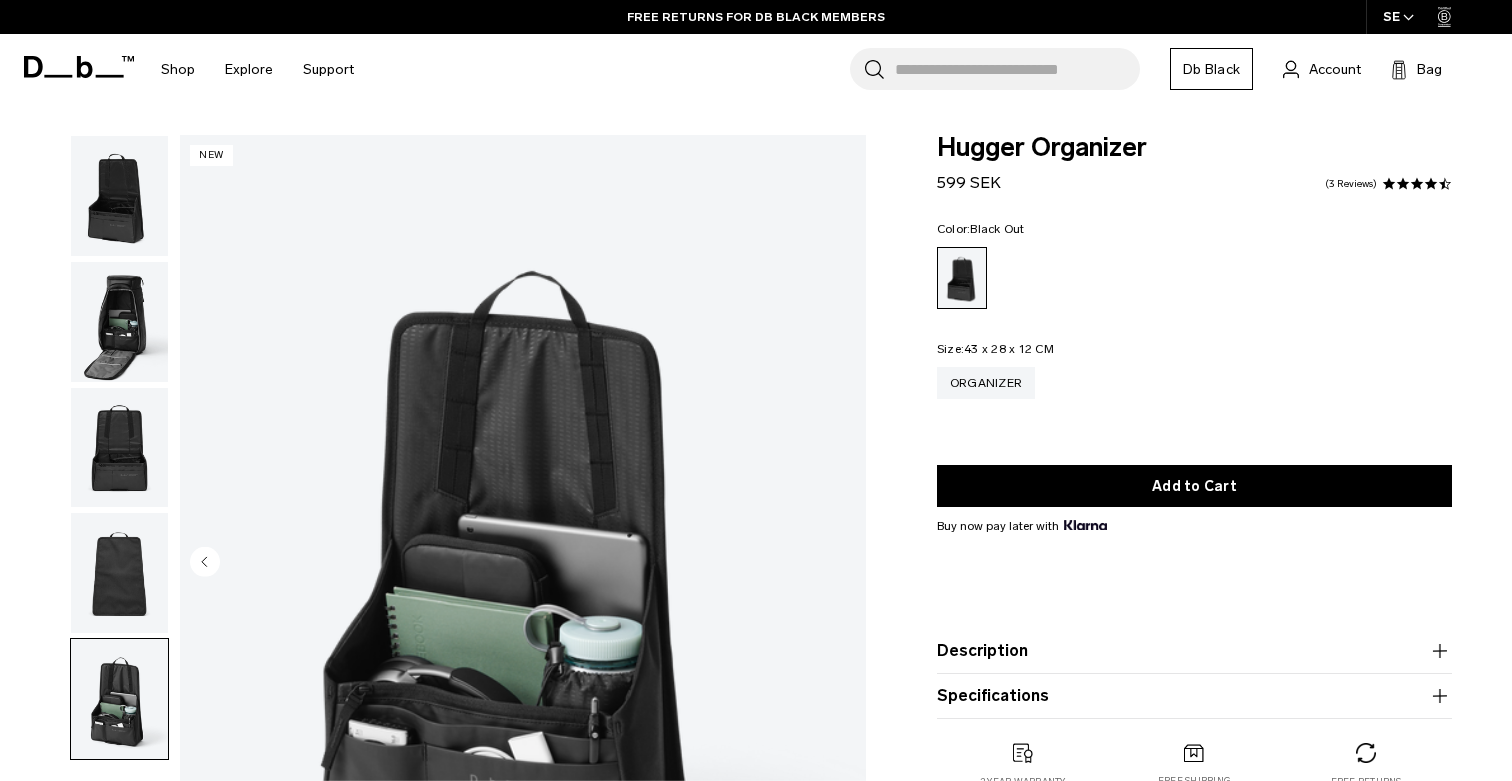 scroll, scrollTop: 0, scrollLeft: 0, axis: both 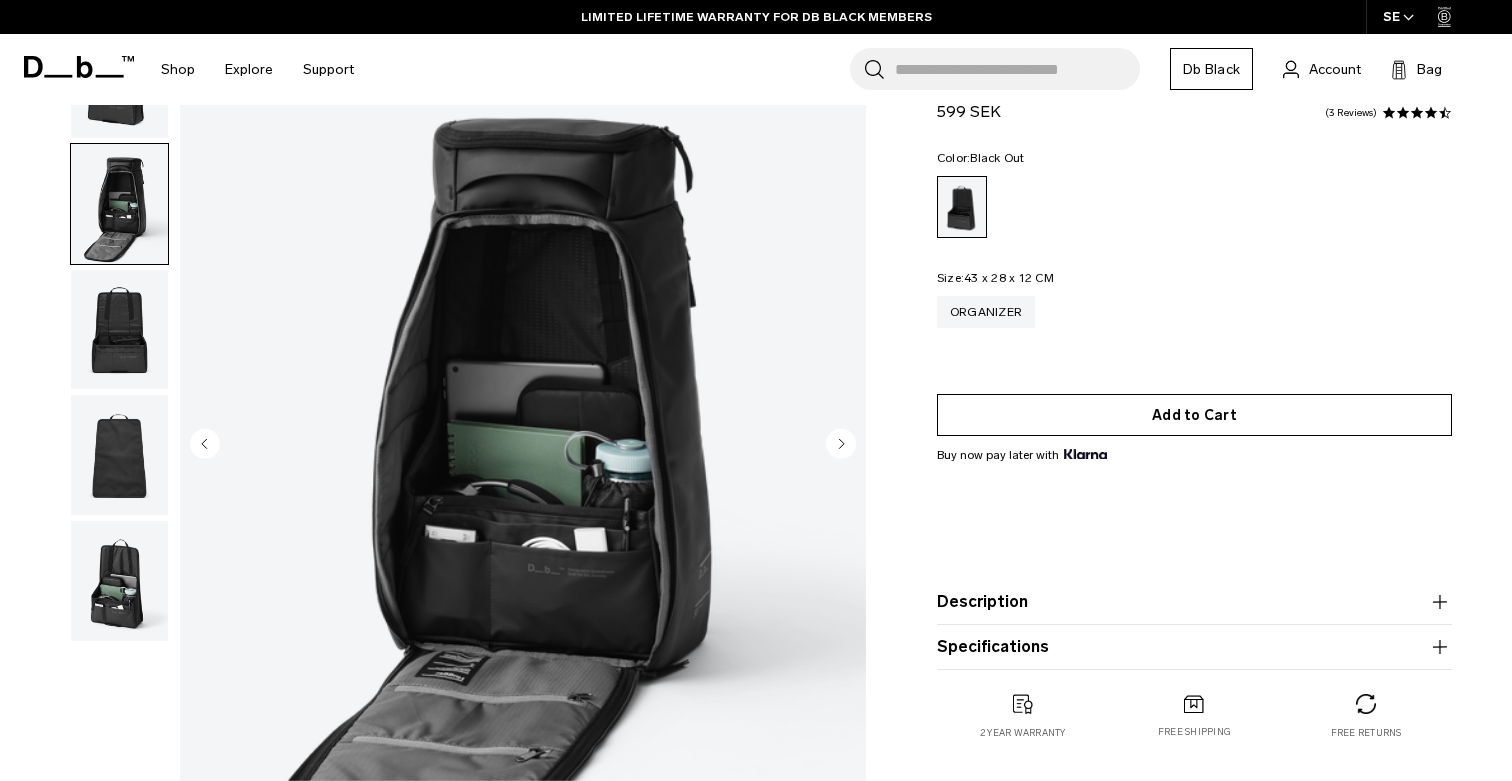 click on "Add to Cart" at bounding box center (1194, 415) 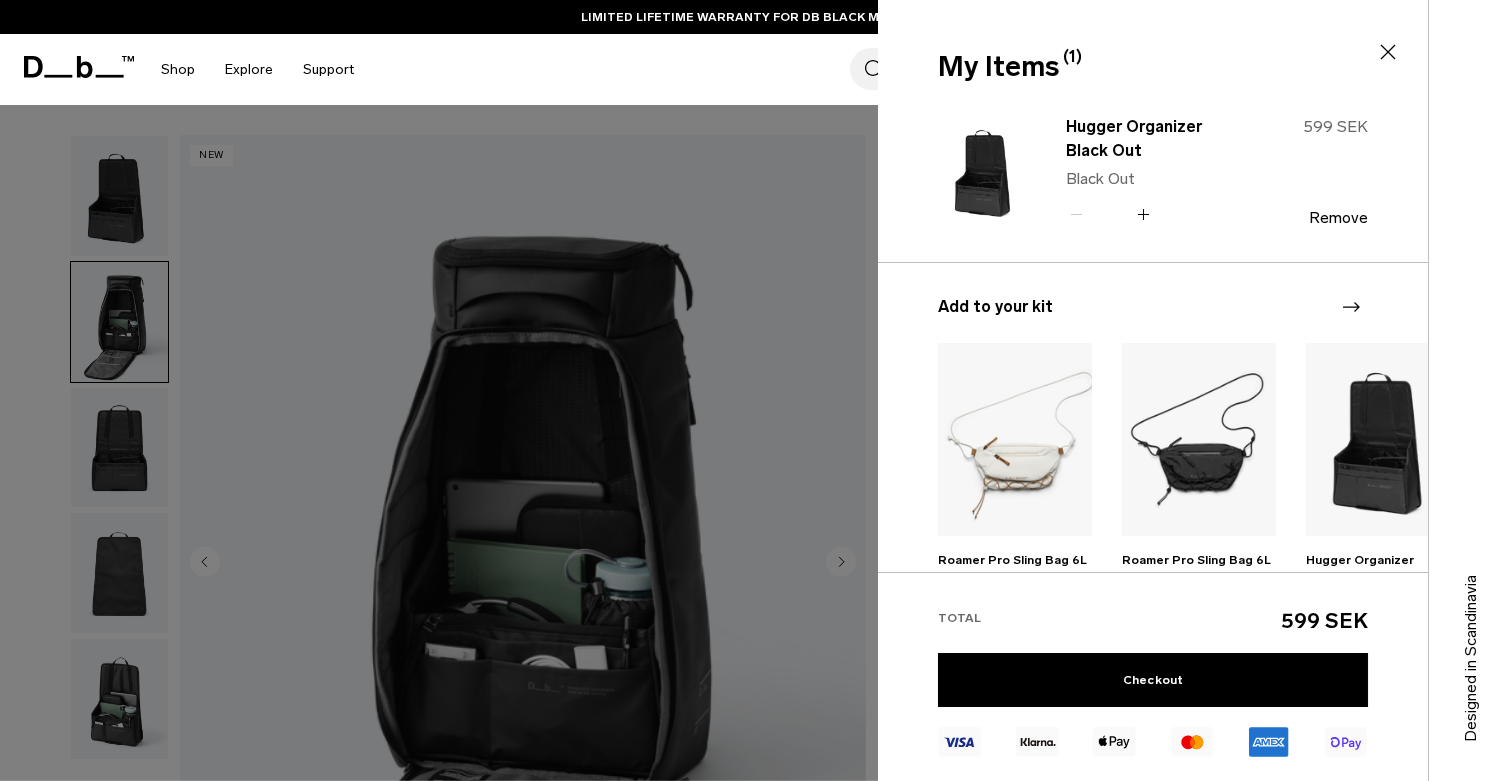 scroll, scrollTop: 0, scrollLeft: 0, axis: both 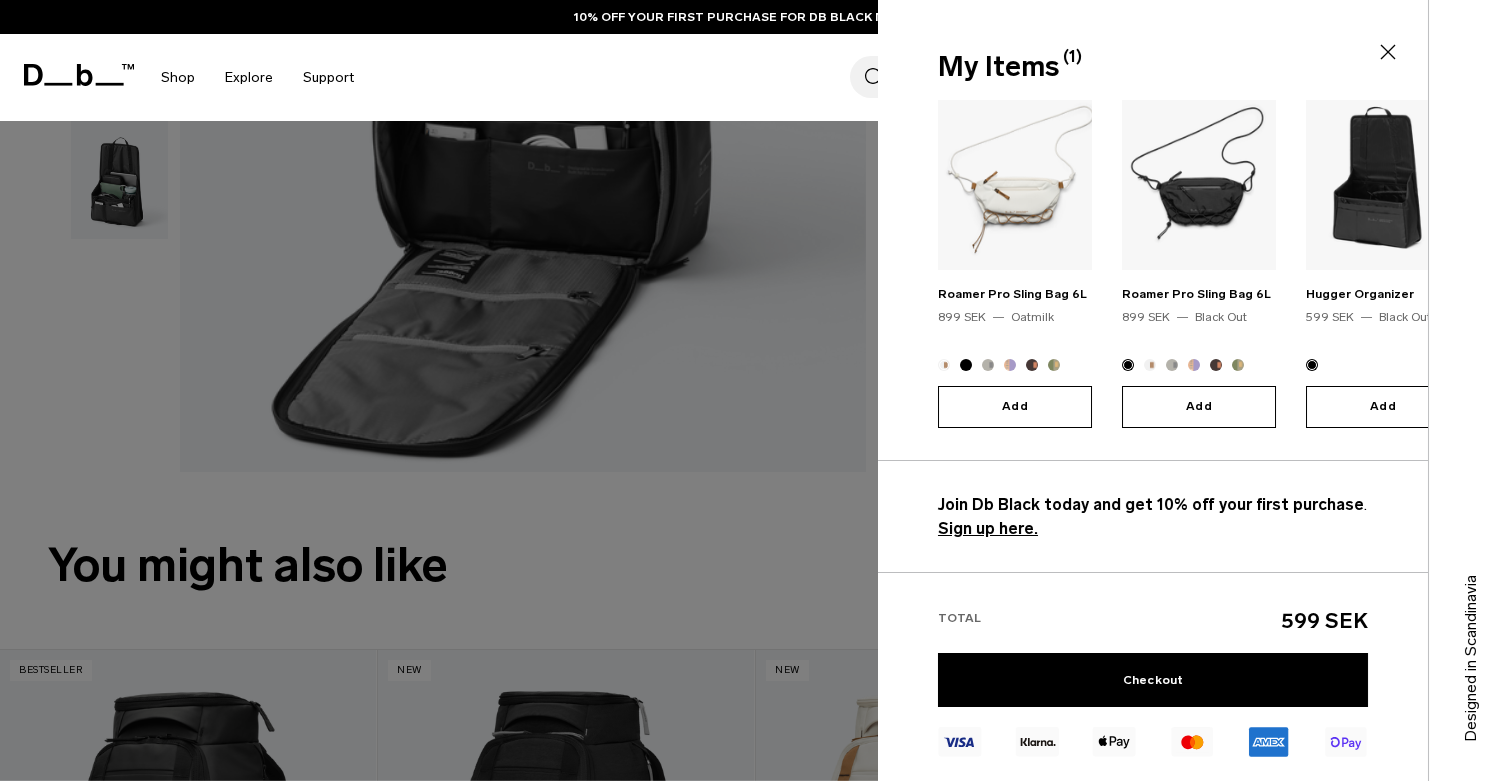 click on "Sign up here." at bounding box center (988, 528) 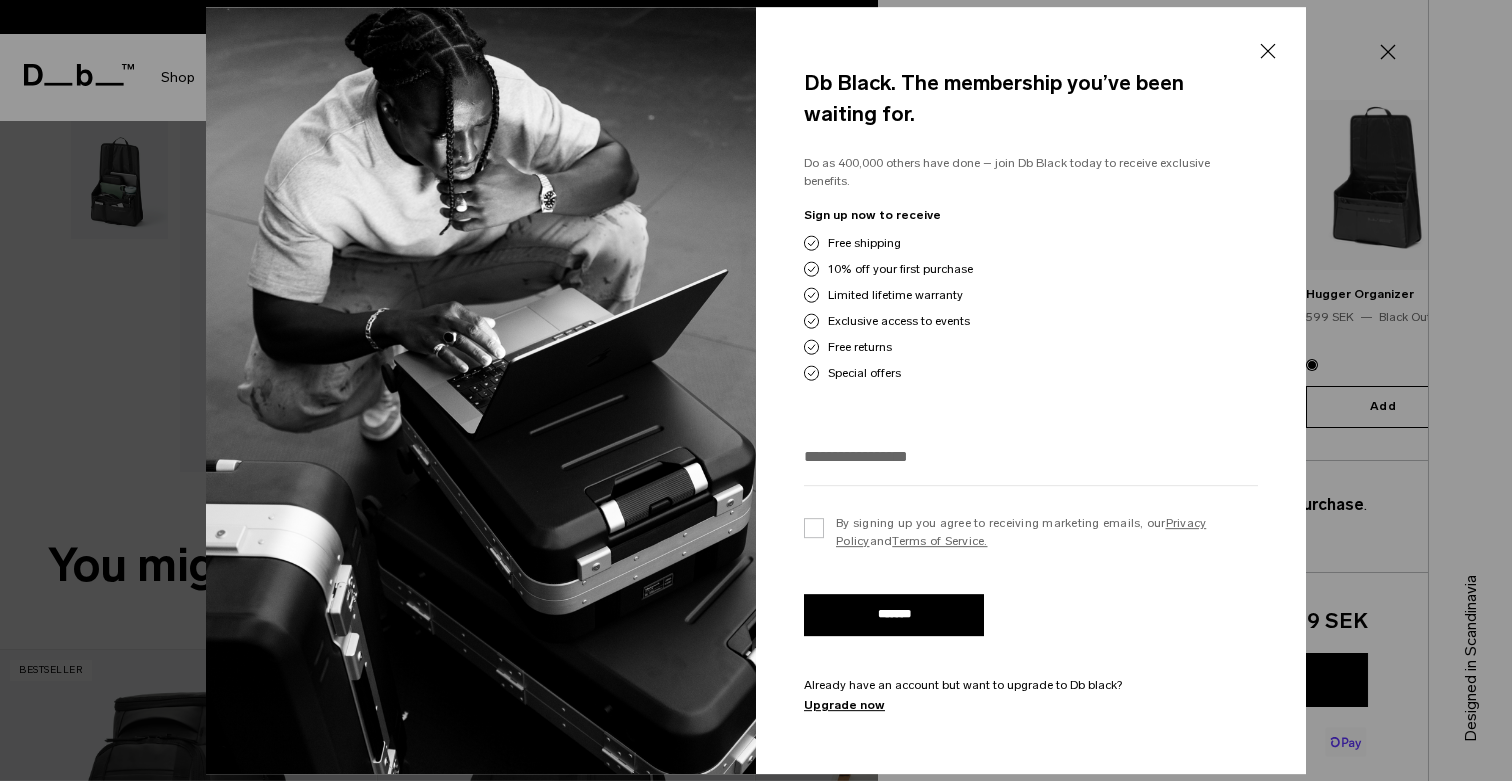 click at bounding box center [1031, 456] 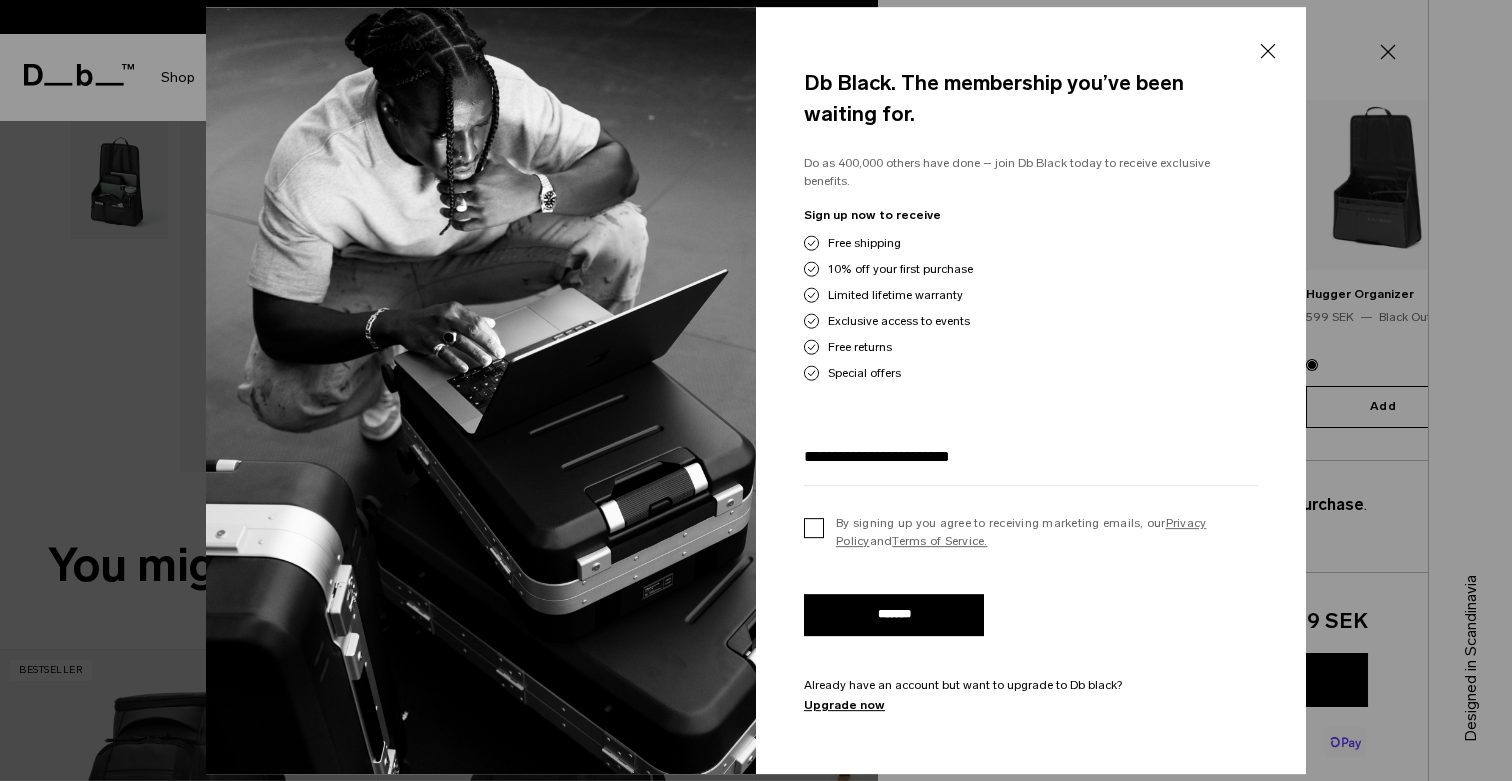 type on "**********" 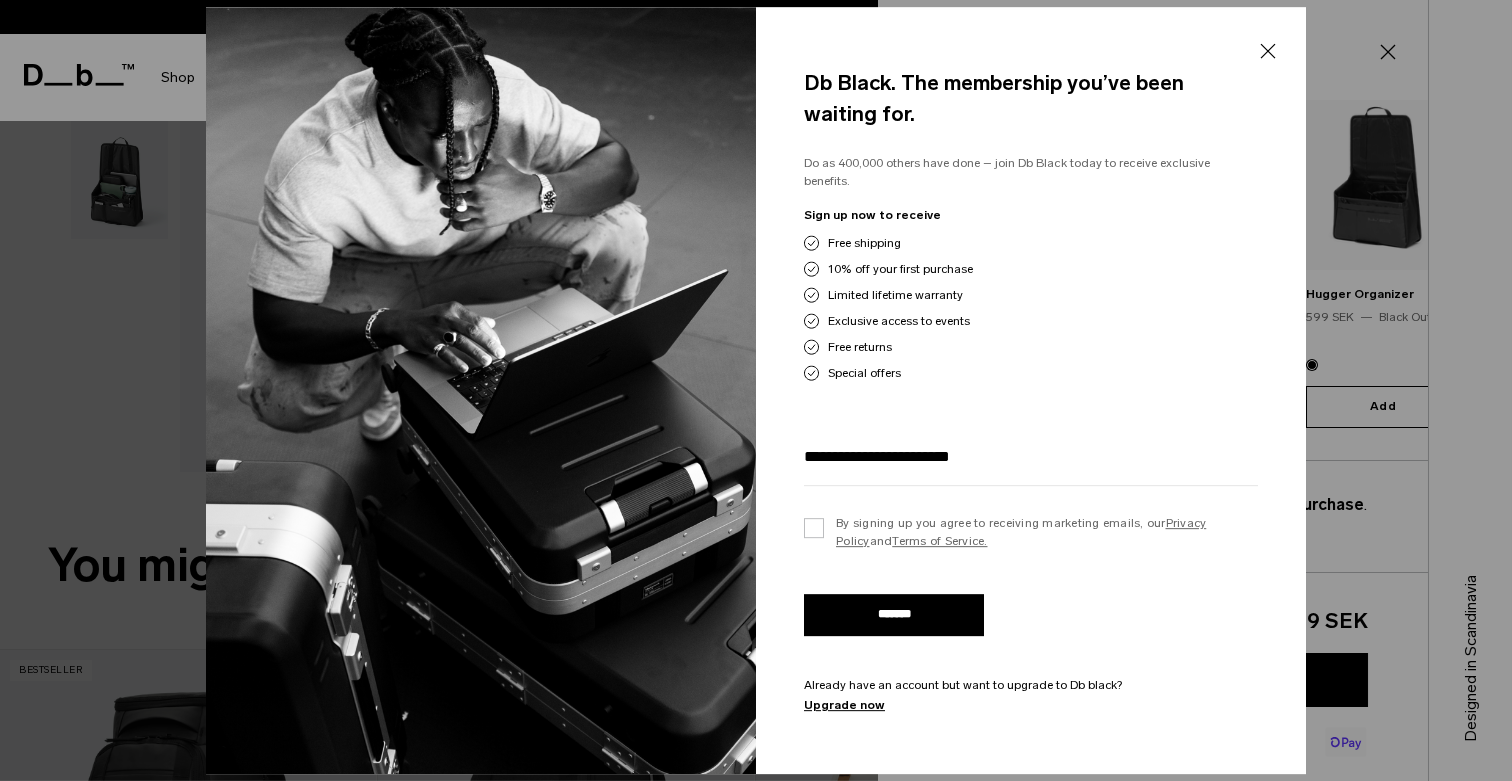 click on "*******" at bounding box center [894, 615] 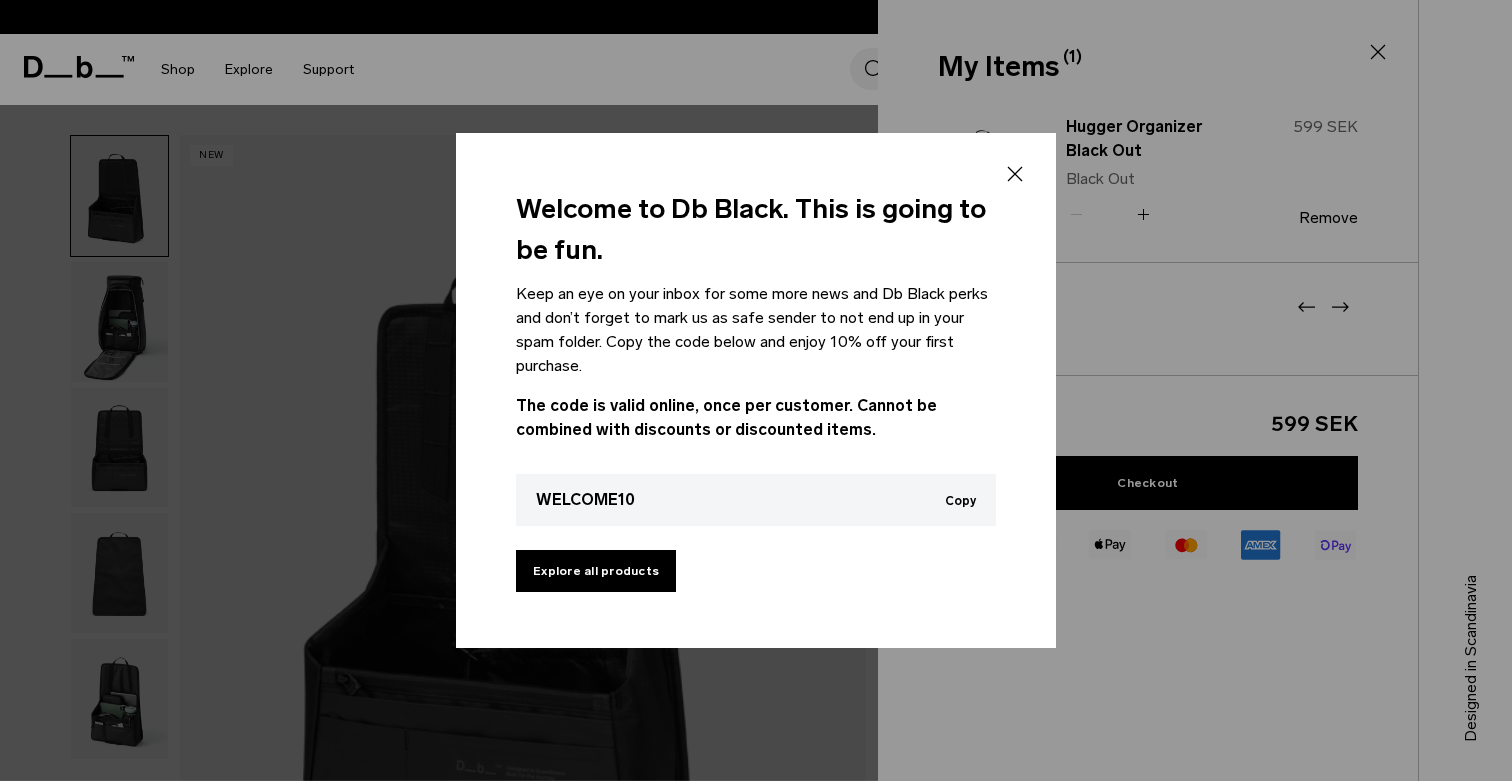 scroll, scrollTop: 0, scrollLeft: 0, axis: both 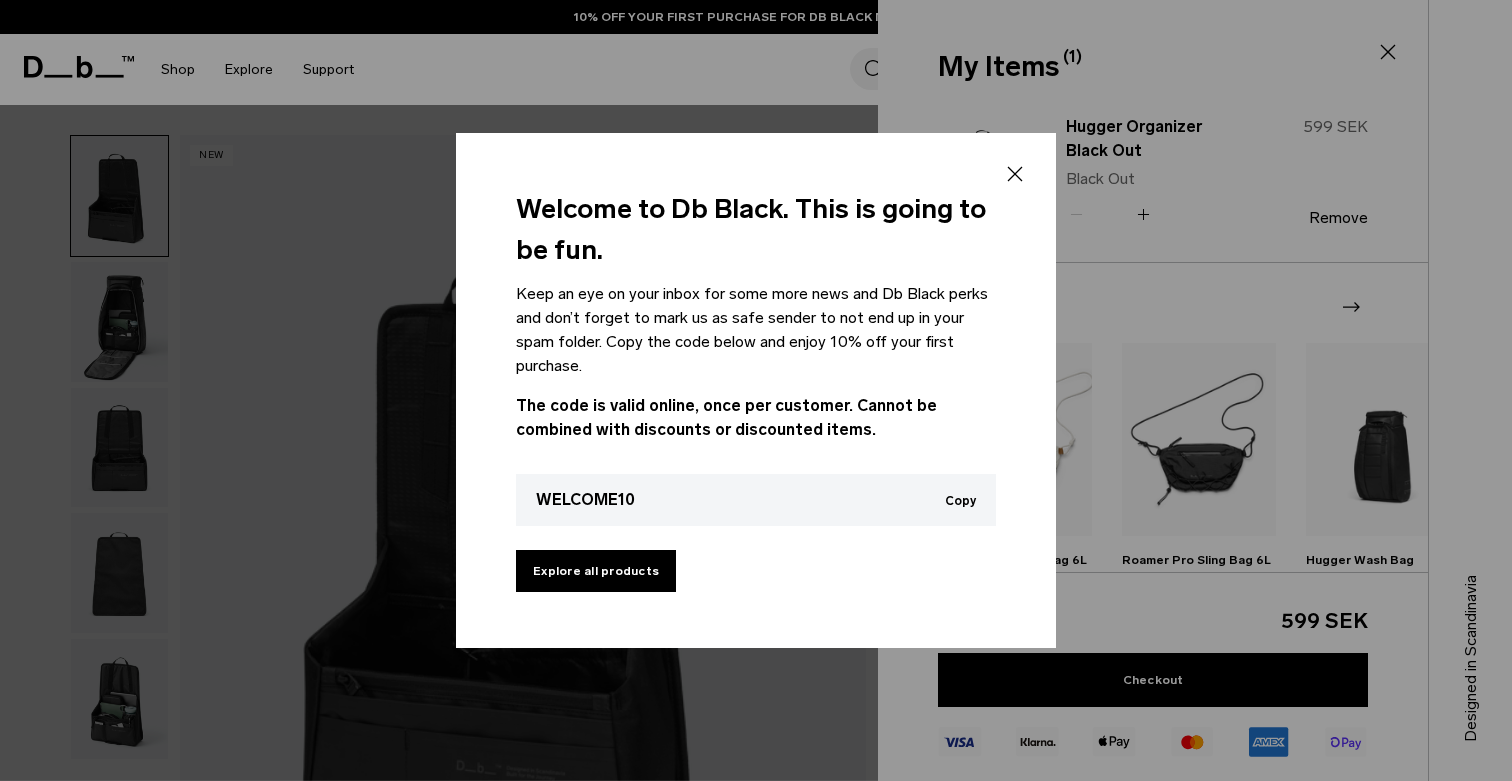 click on "Copy" at bounding box center (960, 501) 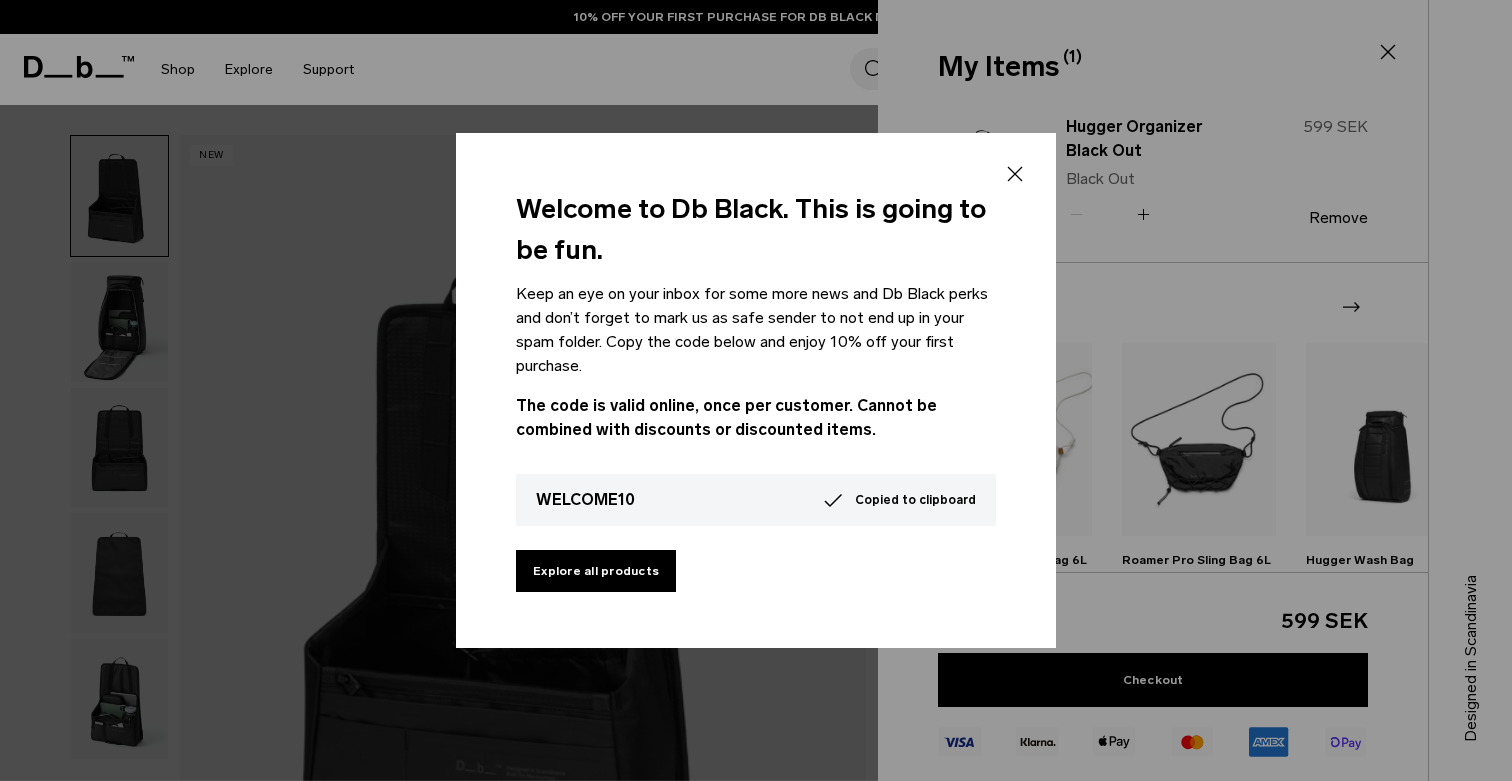 click 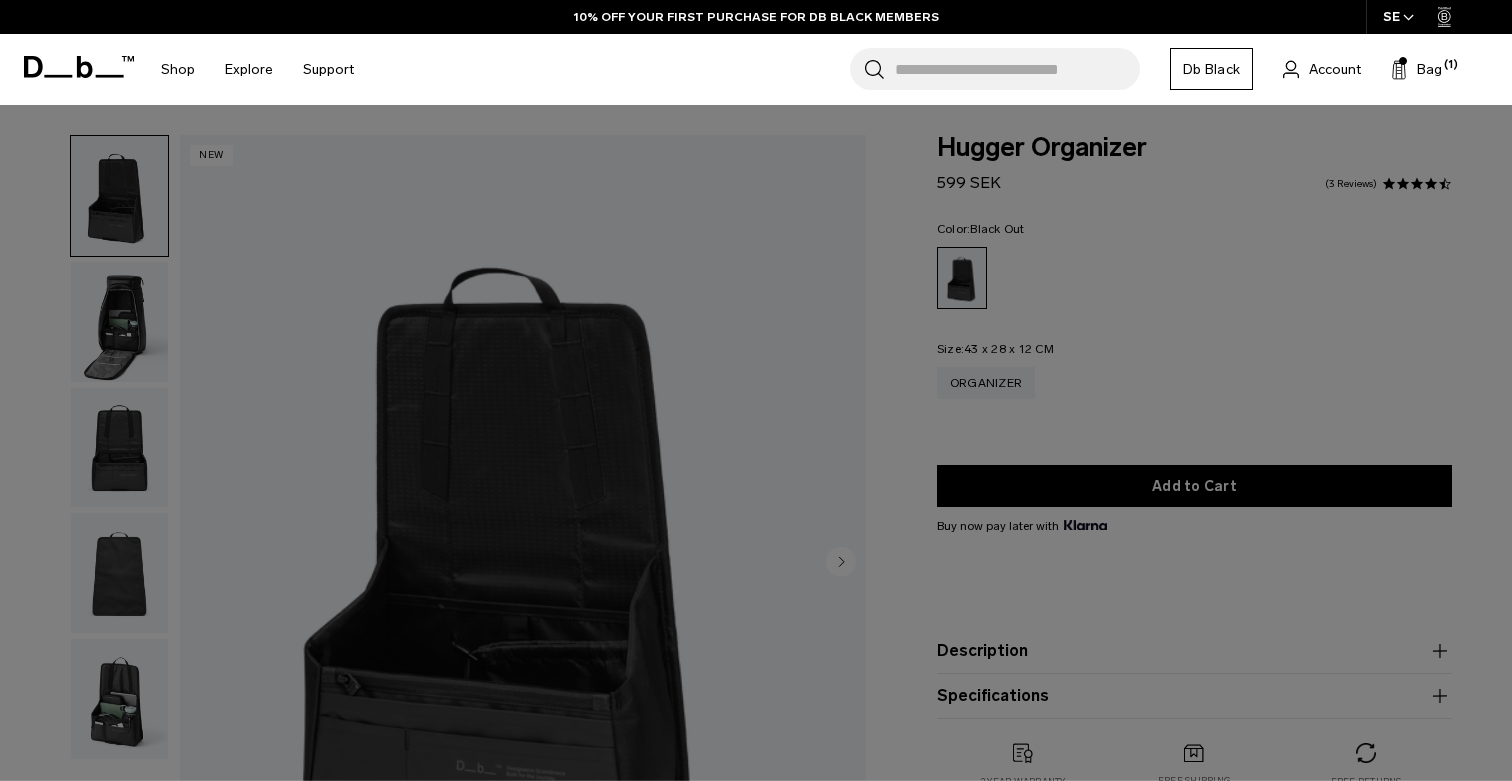 click at bounding box center (756, 390) 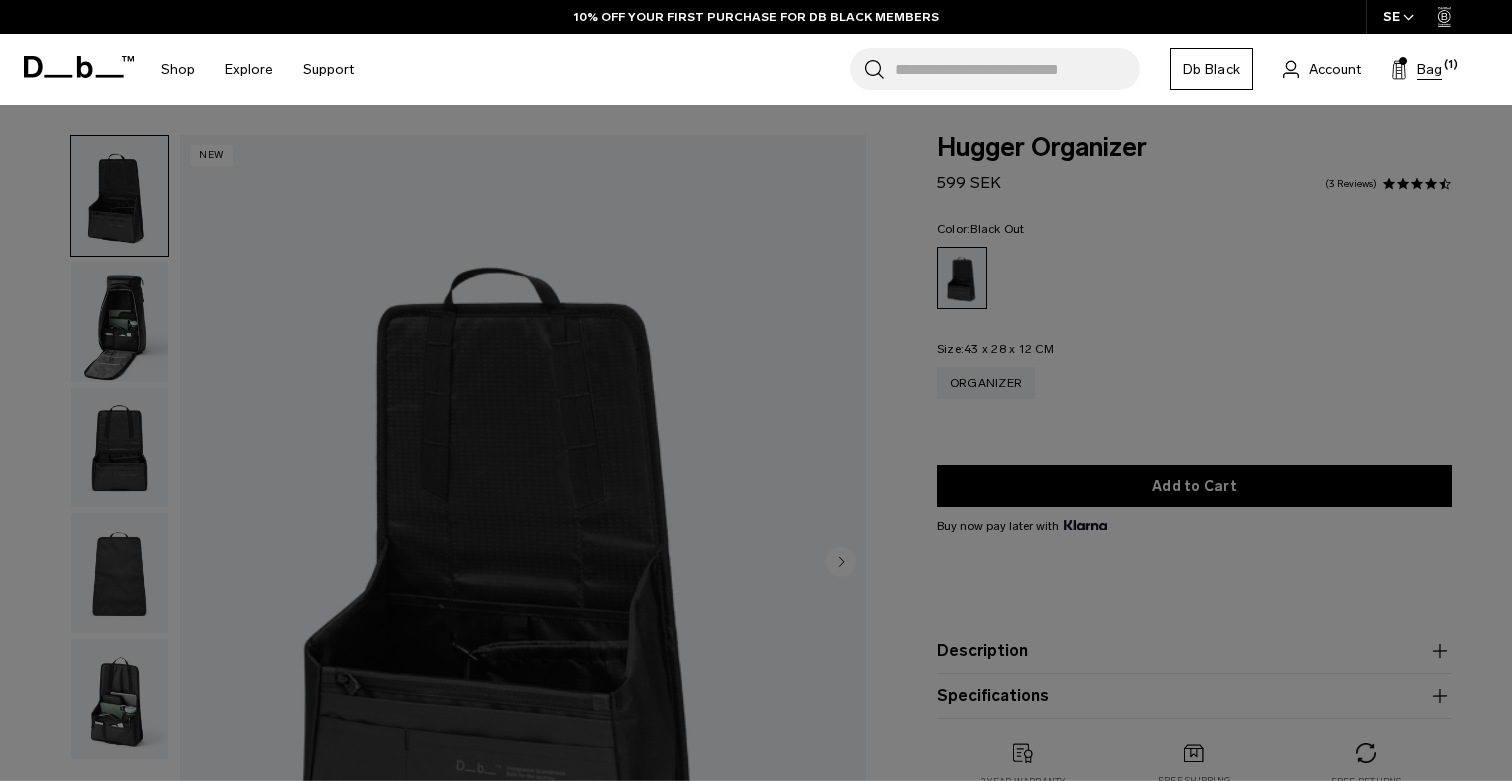 click on "Bag" at bounding box center [1429, 69] 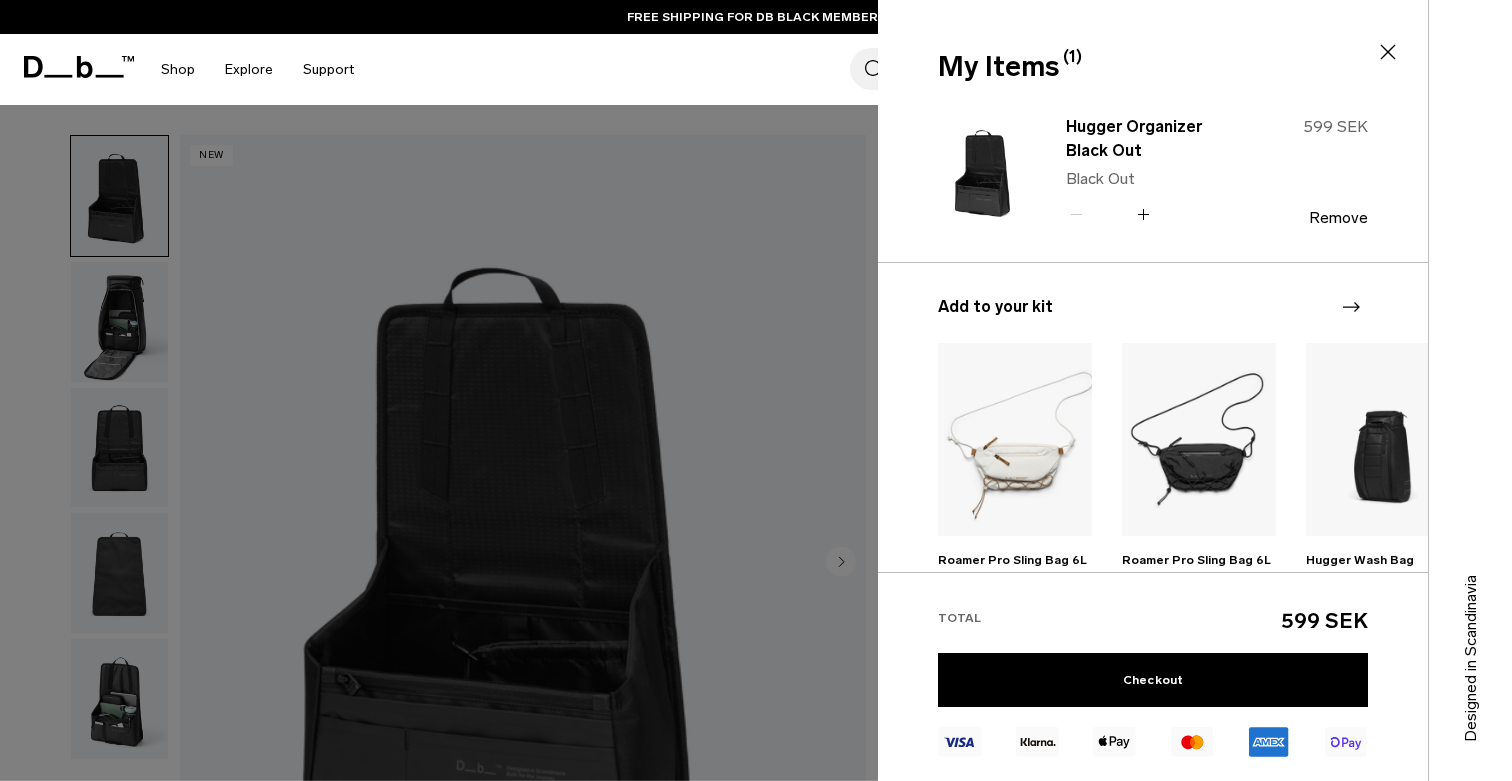 scroll, scrollTop: 1, scrollLeft: 0, axis: vertical 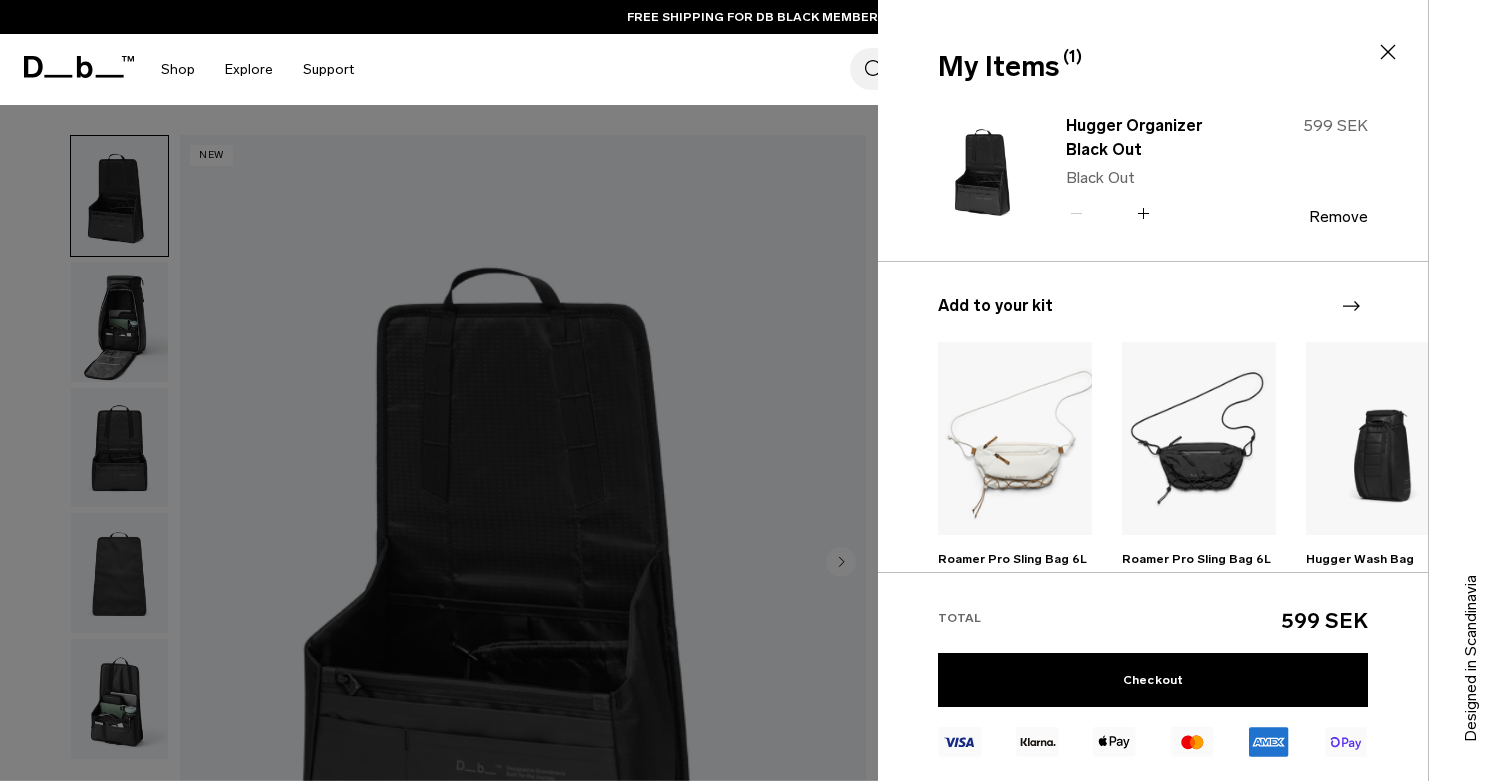 click at bounding box center [756, 390] 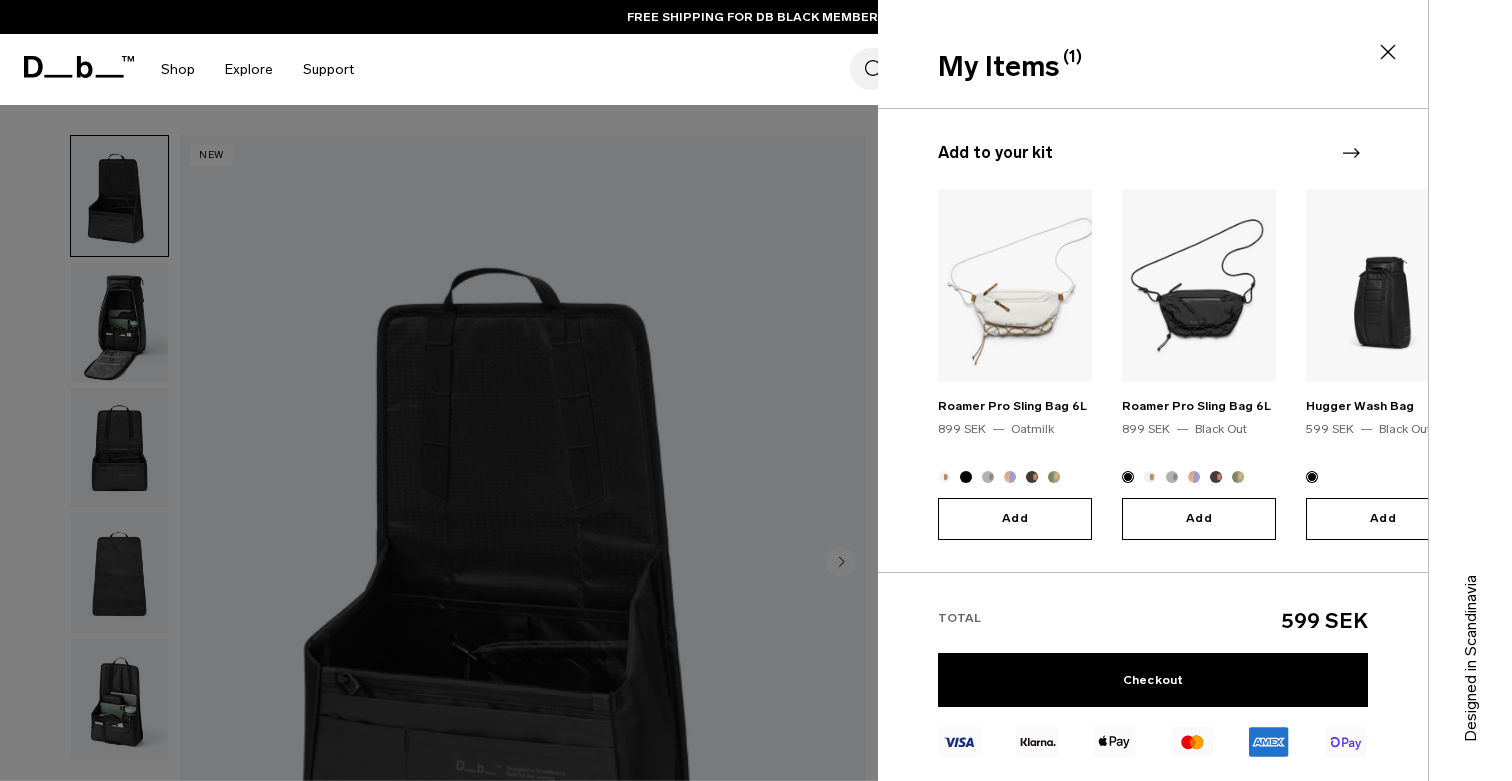 scroll, scrollTop: 153, scrollLeft: 0, axis: vertical 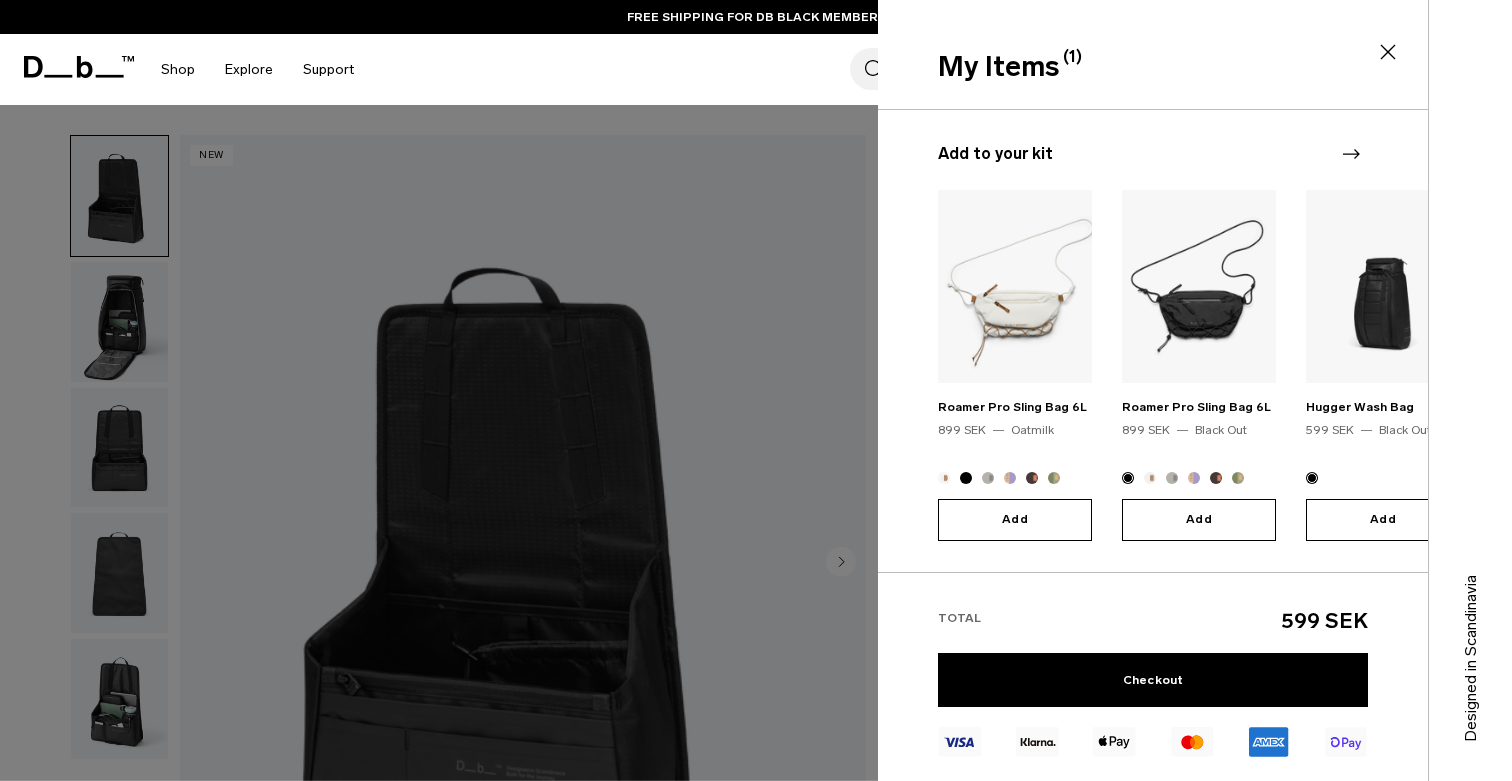 click on "Search for Bags, Luggage...
Search
Close
Trending Products
All Products
Hugger Backpack 30L Black Out
2 299 SEK
Ramverk Front-access Carry-on Black Out" at bounding box center (932, 69) 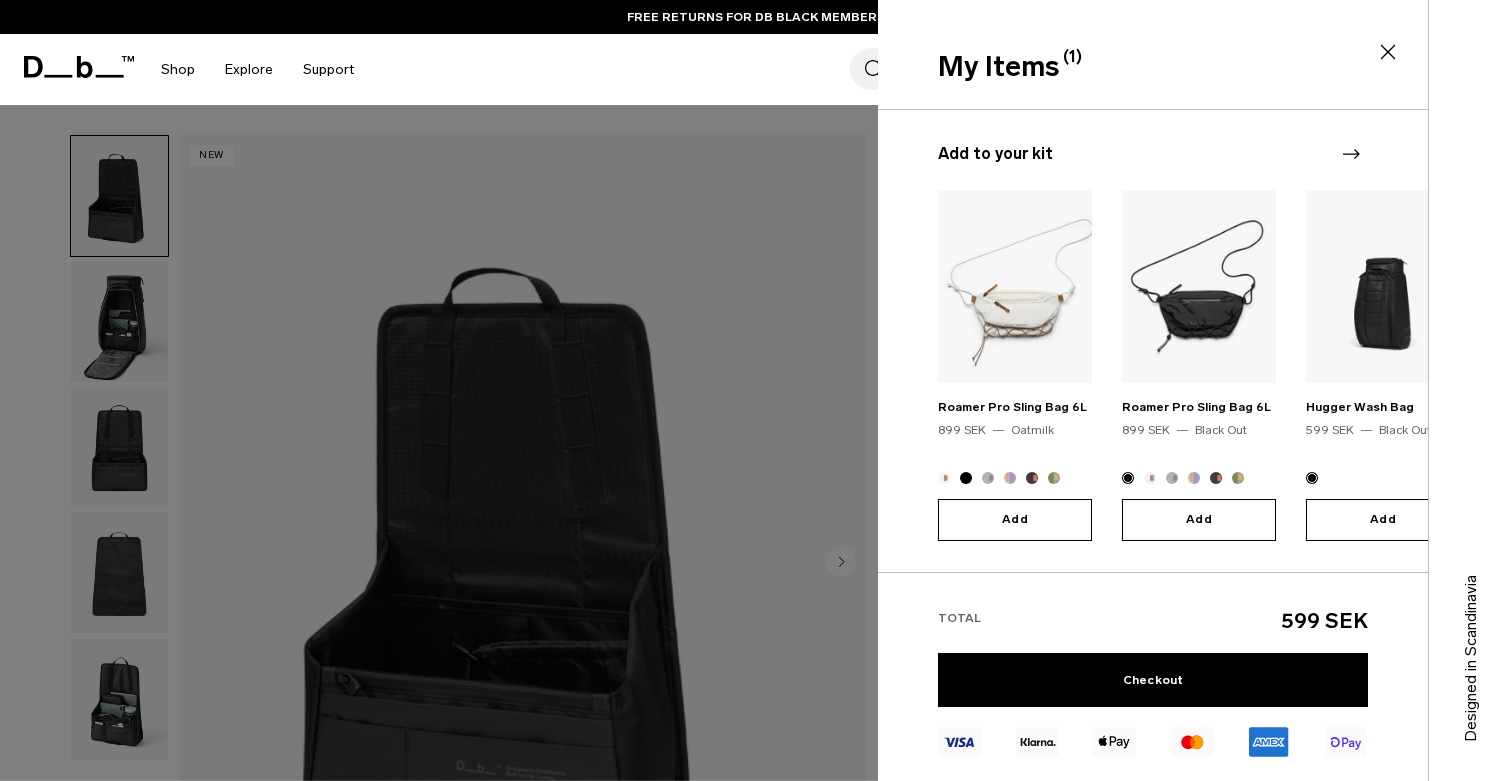 click 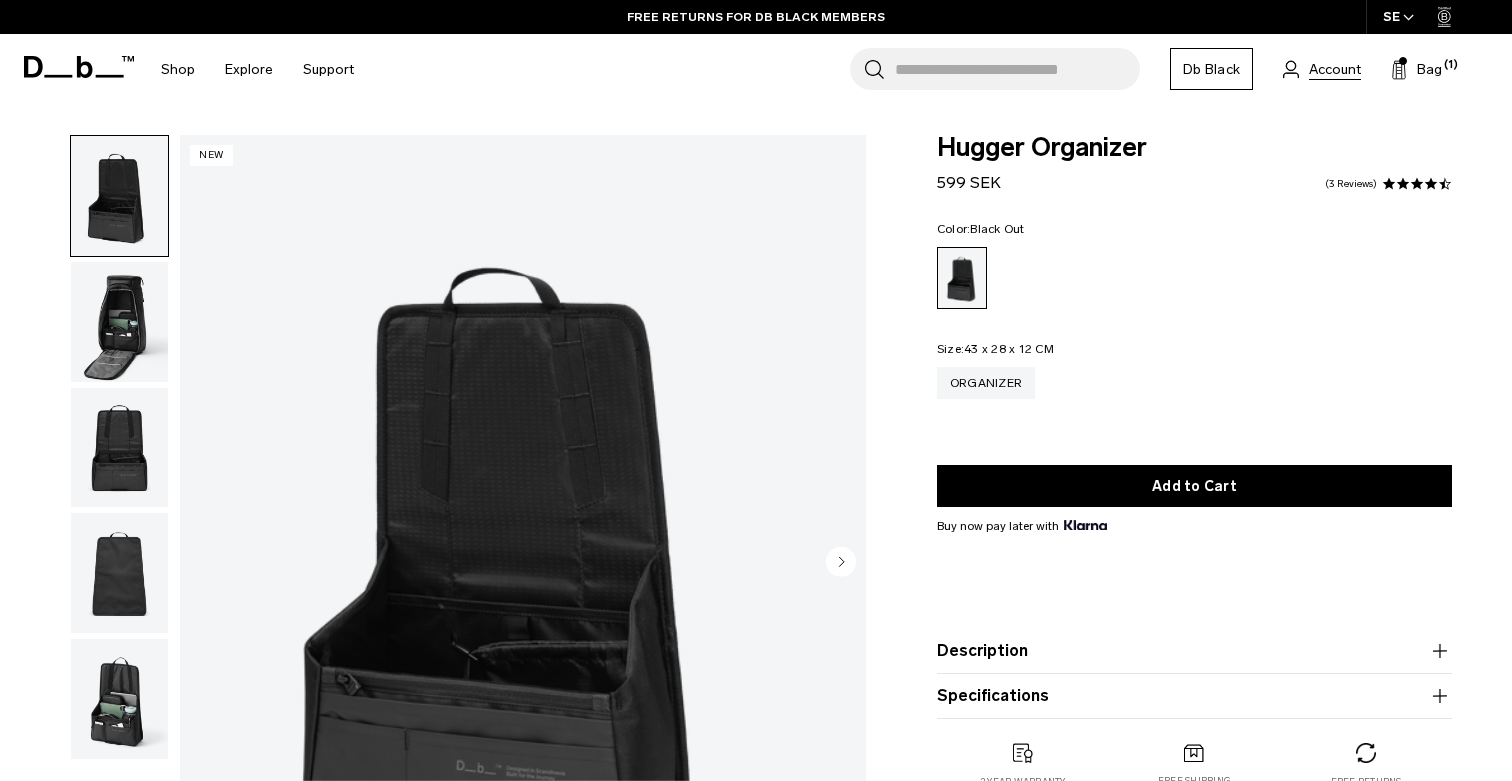 click on "Account" at bounding box center (1335, 69) 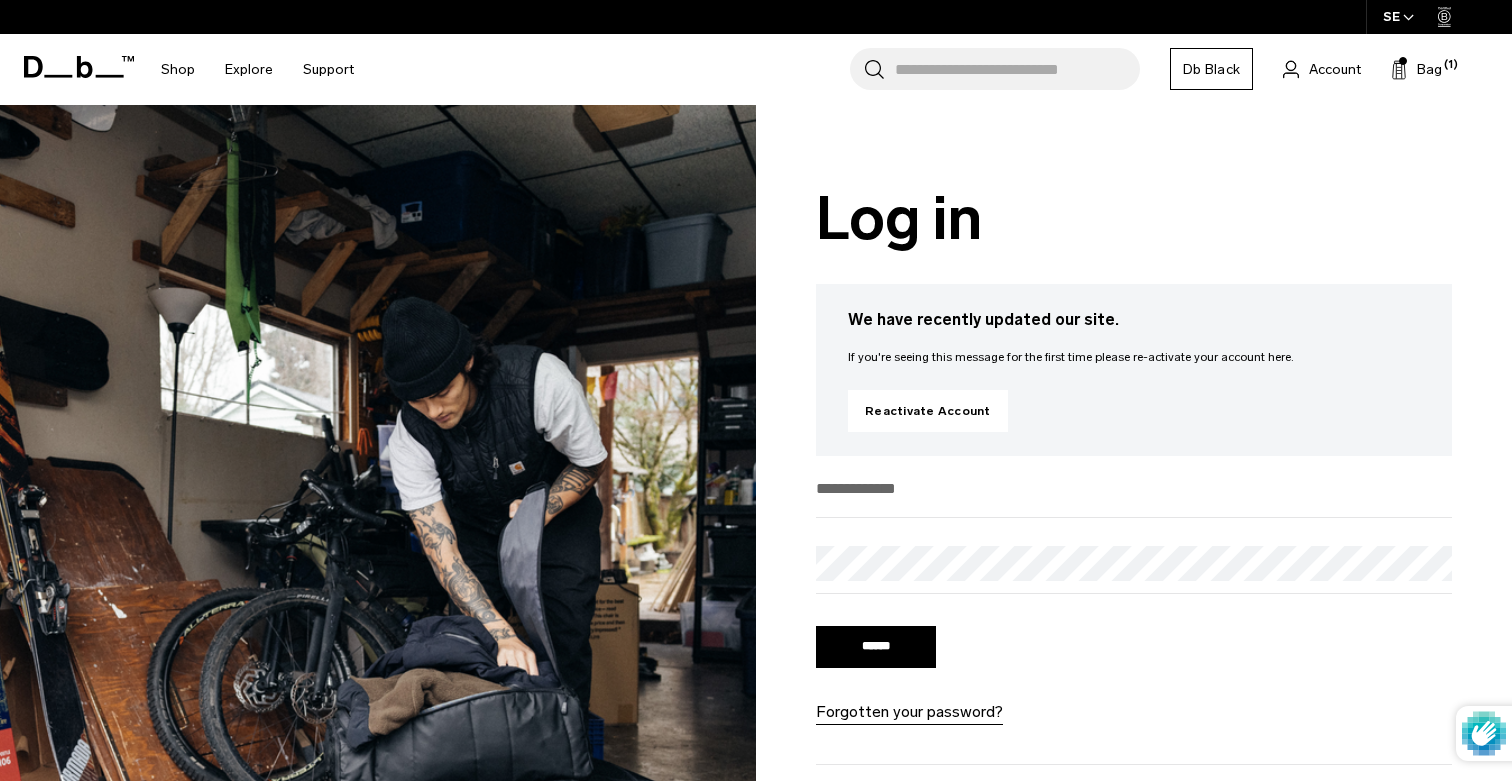 scroll, scrollTop: 0, scrollLeft: 0, axis: both 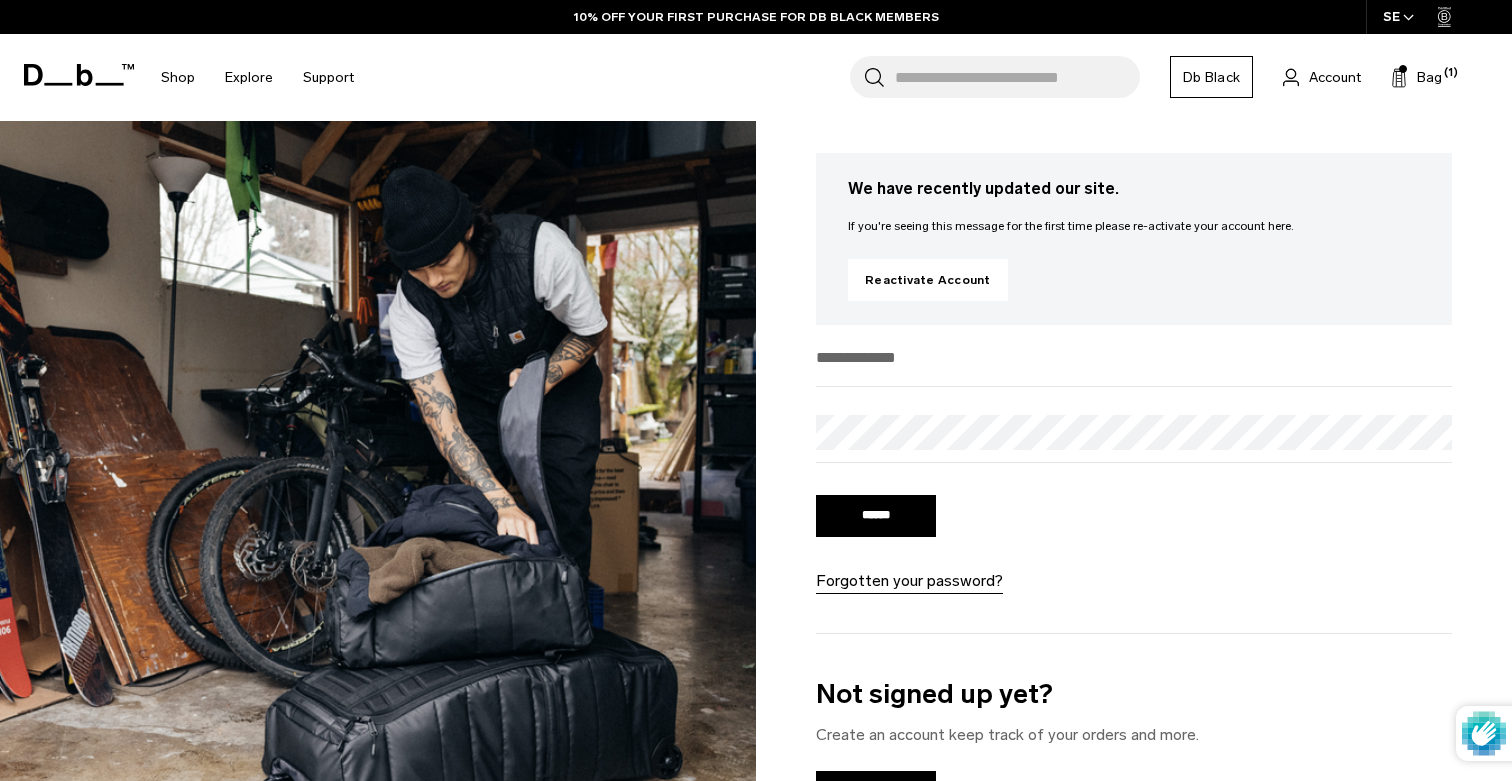 click at bounding box center [1134, 357] 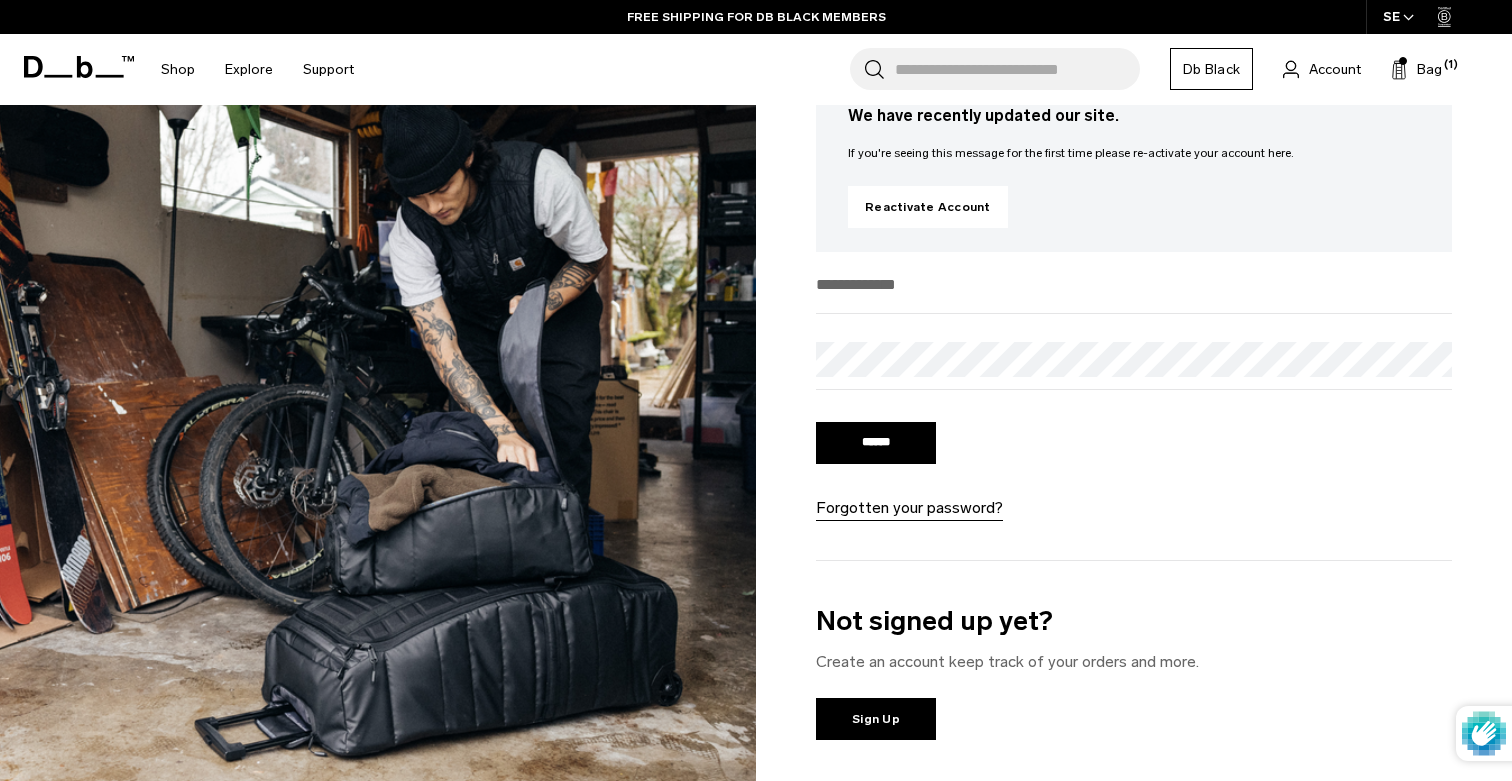 scroll, scrollTop: 226, scrollLeft: 0, axis: vertical 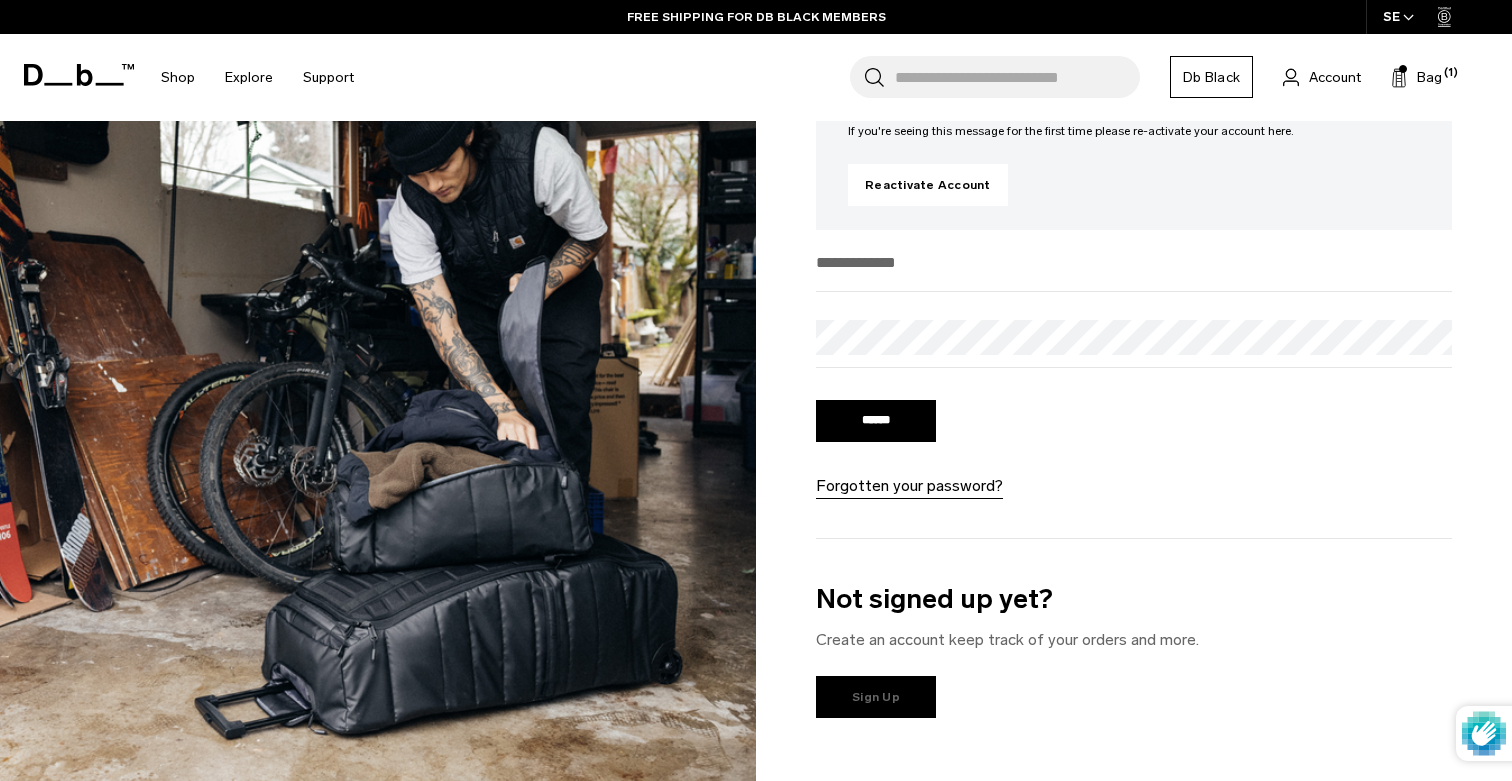 click on "Sign Up" at bounding box center [876, 697] 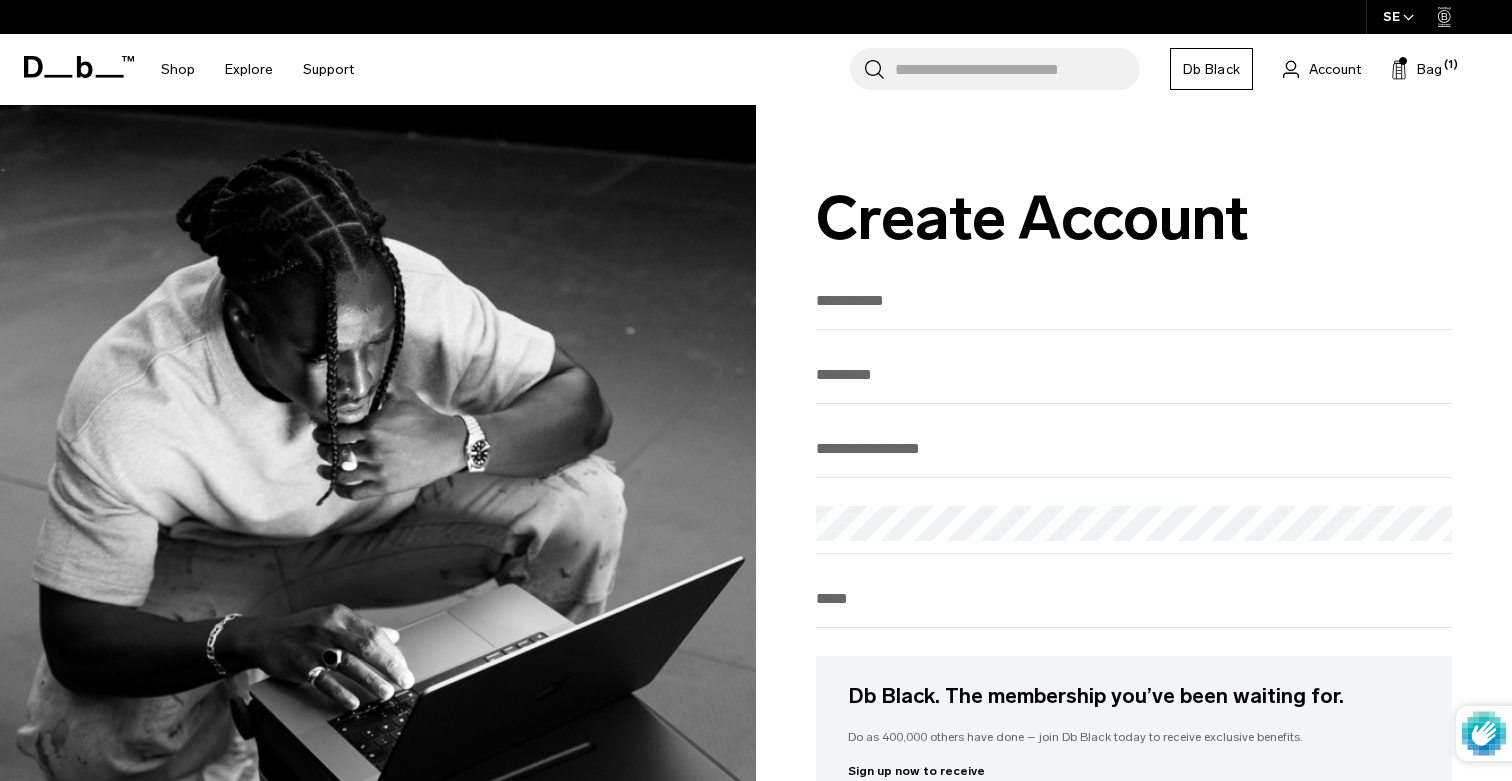 scroll, scrollTop: 0, scrollLeft: 0, axis: both 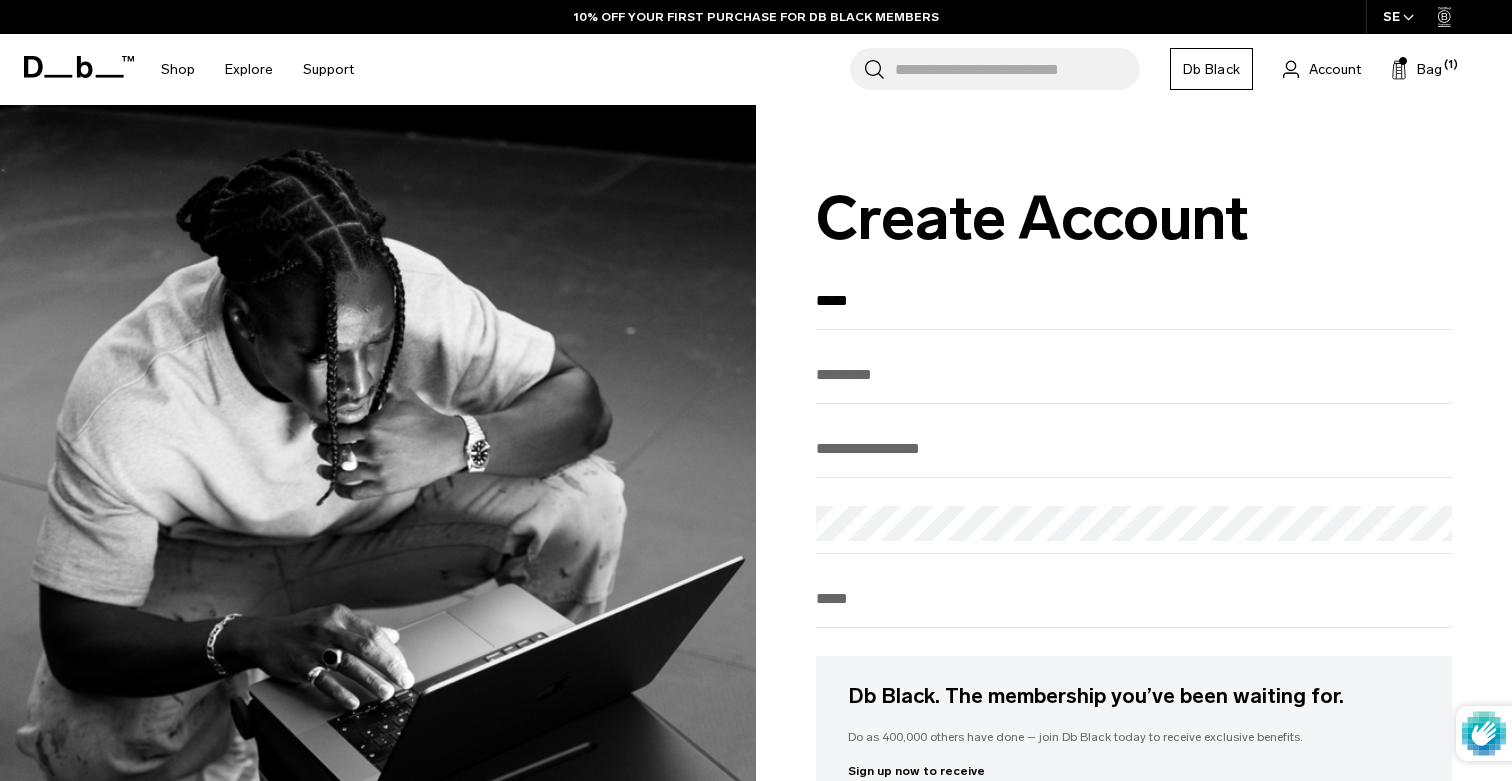 type on "*****" 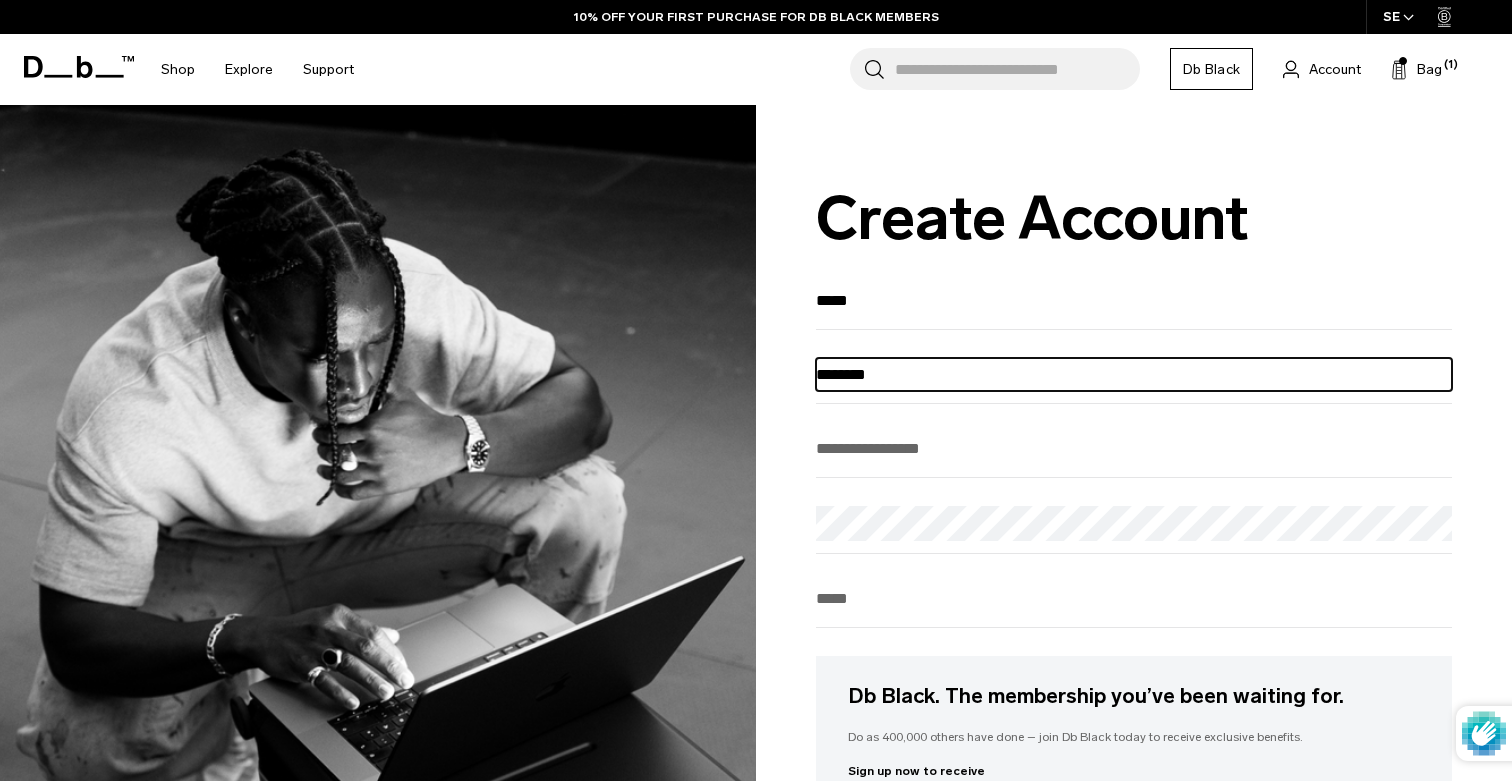 type on "********" 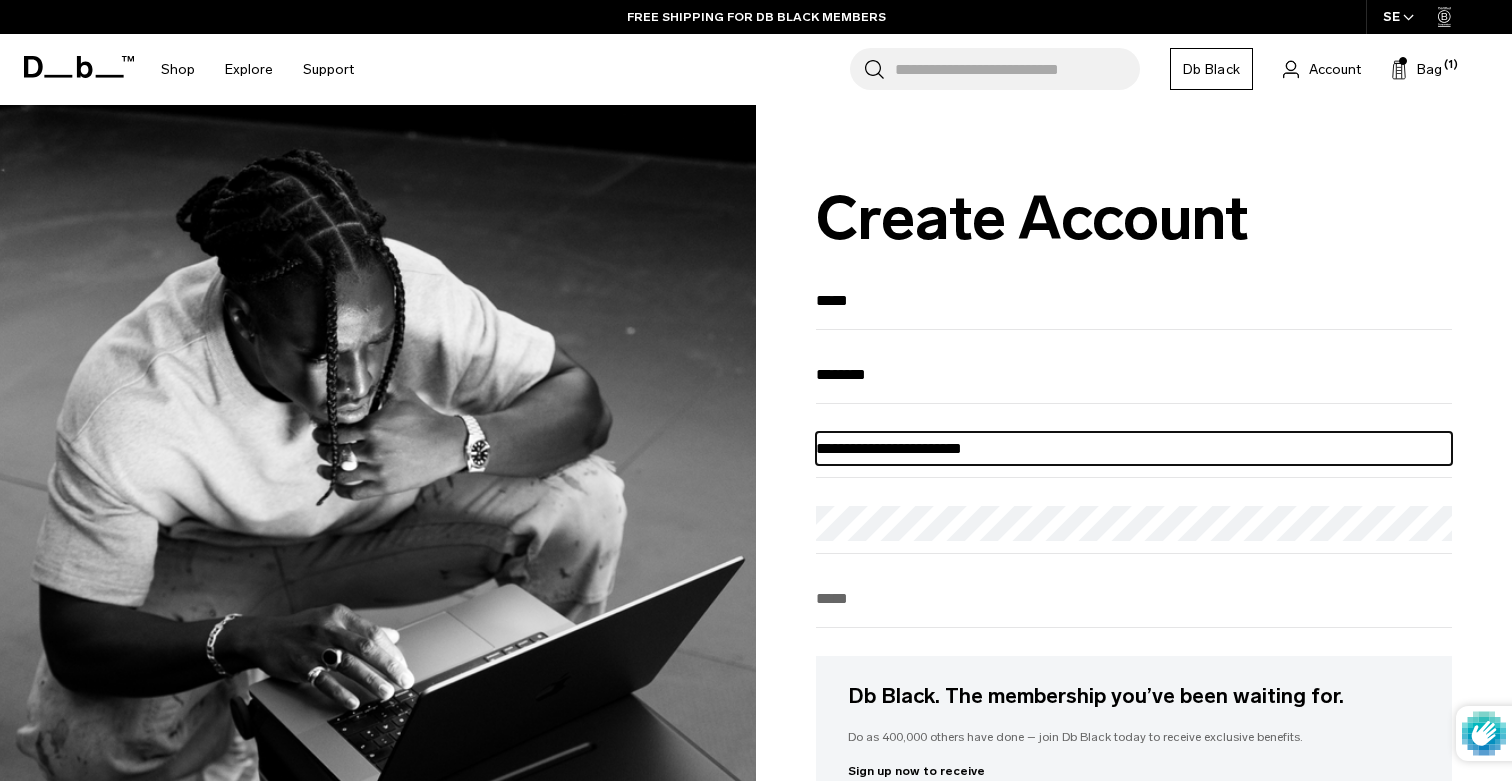 type on "**********" 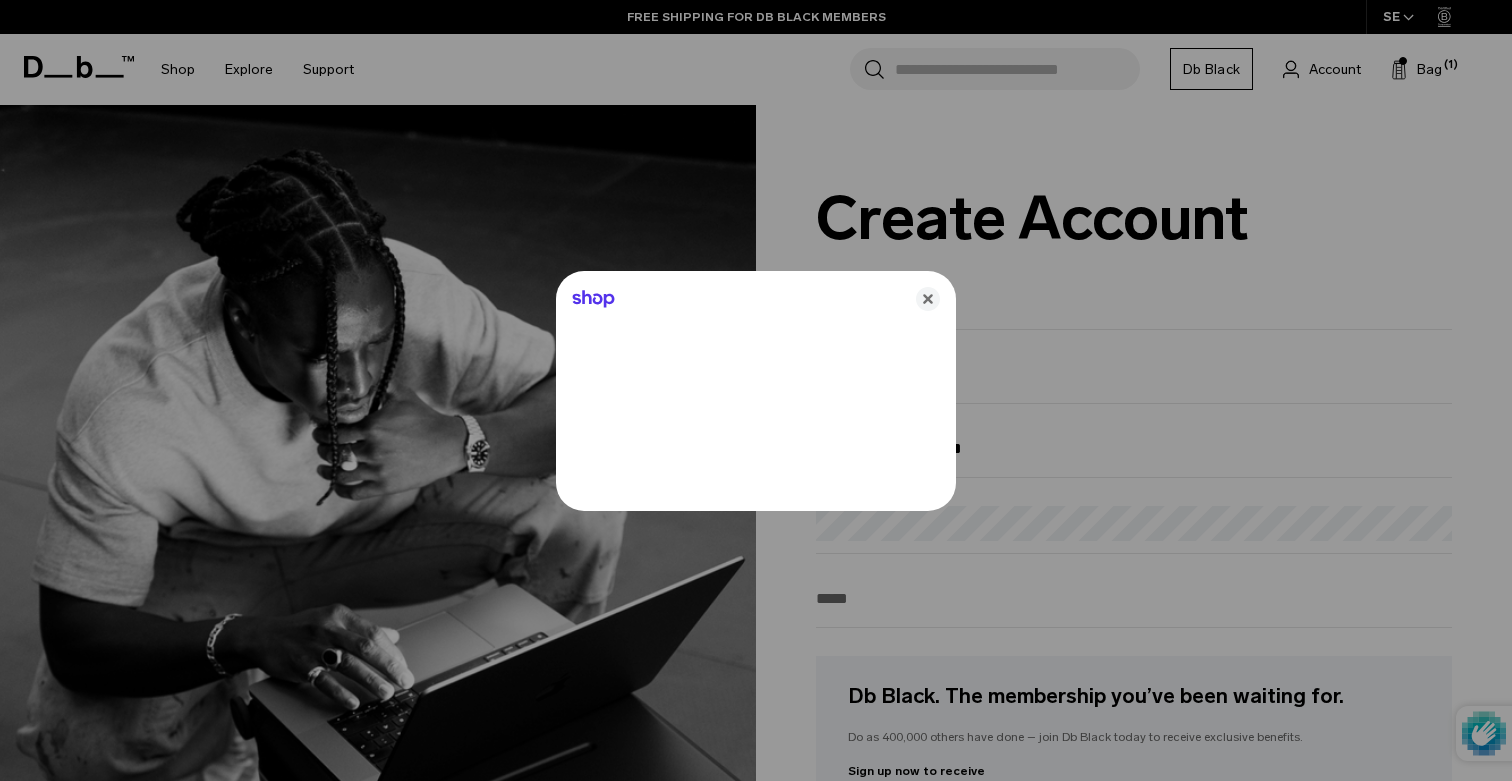 click at bounding box center (756, 390) 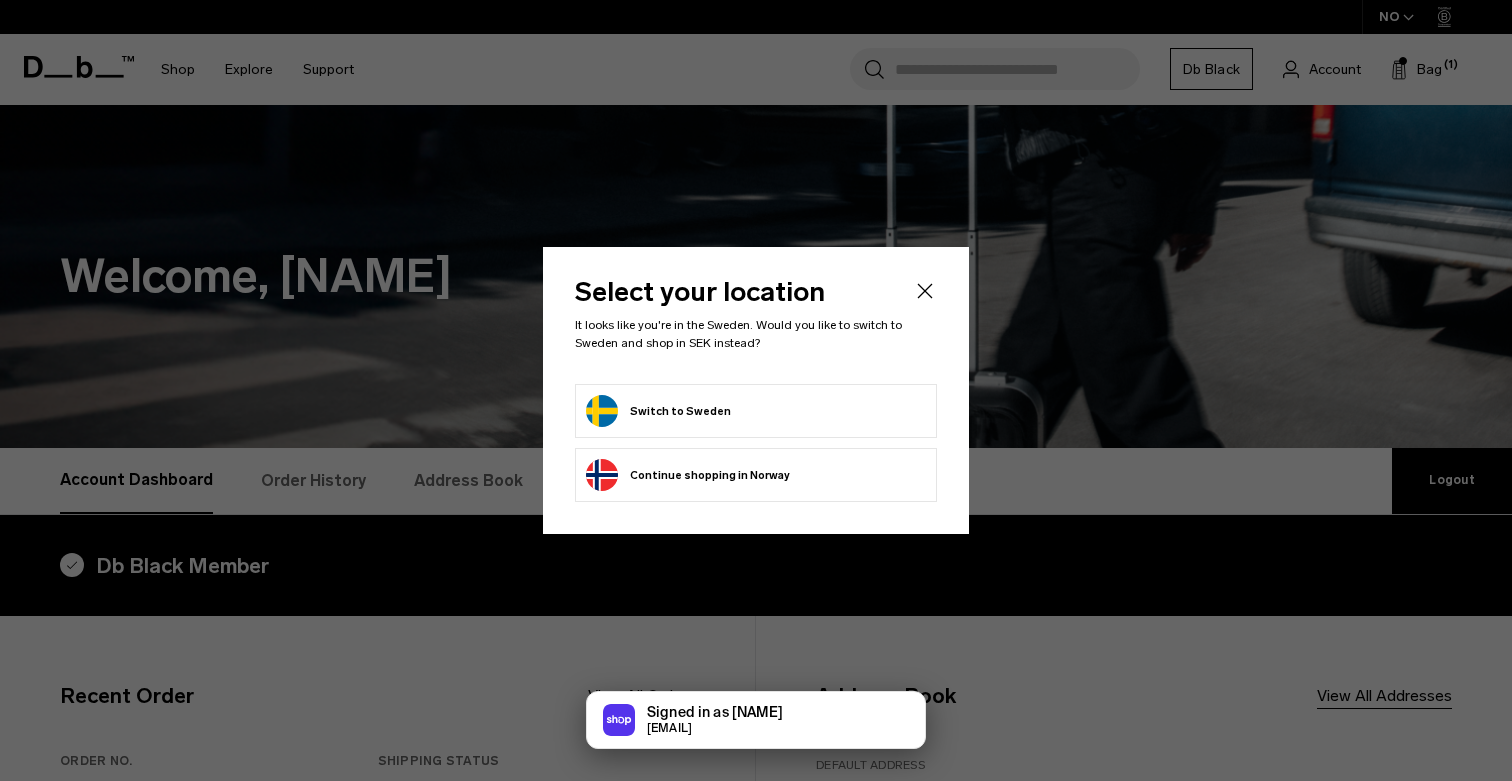 scroll, scrollTop: 0, scrollLeft: 0, axis: both 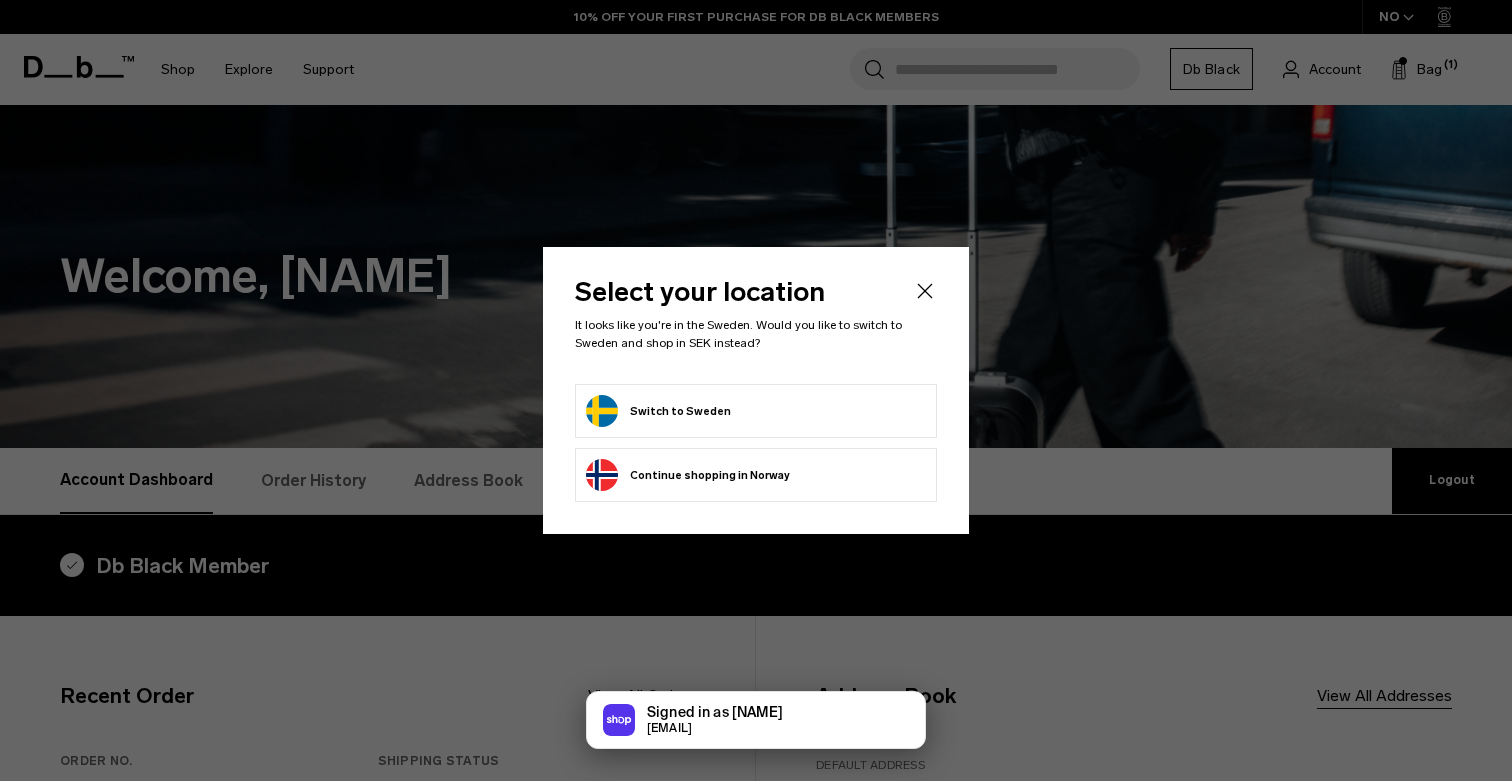 click on "Switch to Sweden" at bounding box center (756, 411) 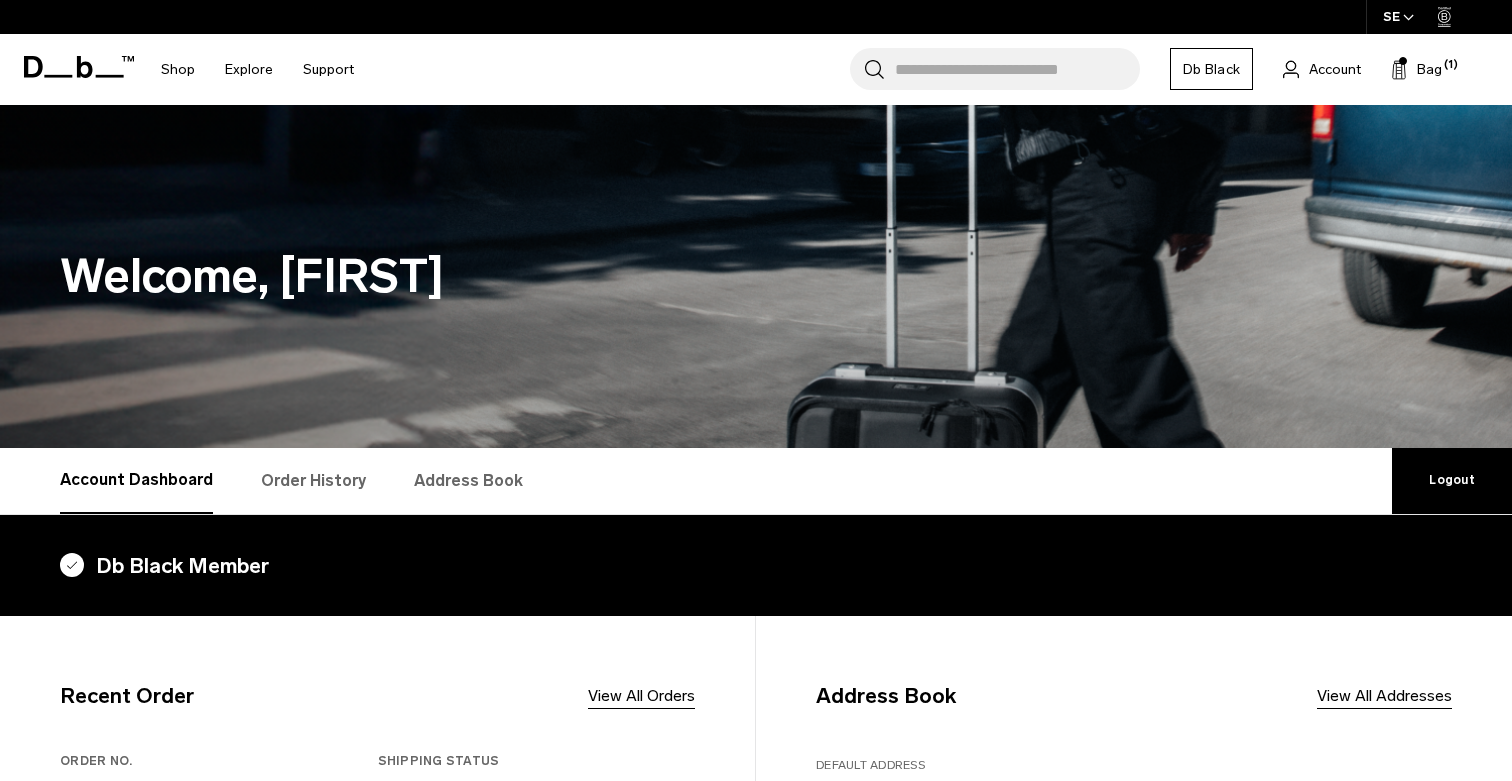 scroll, scrollTop: 0, scrollLeft: 0, axis: both 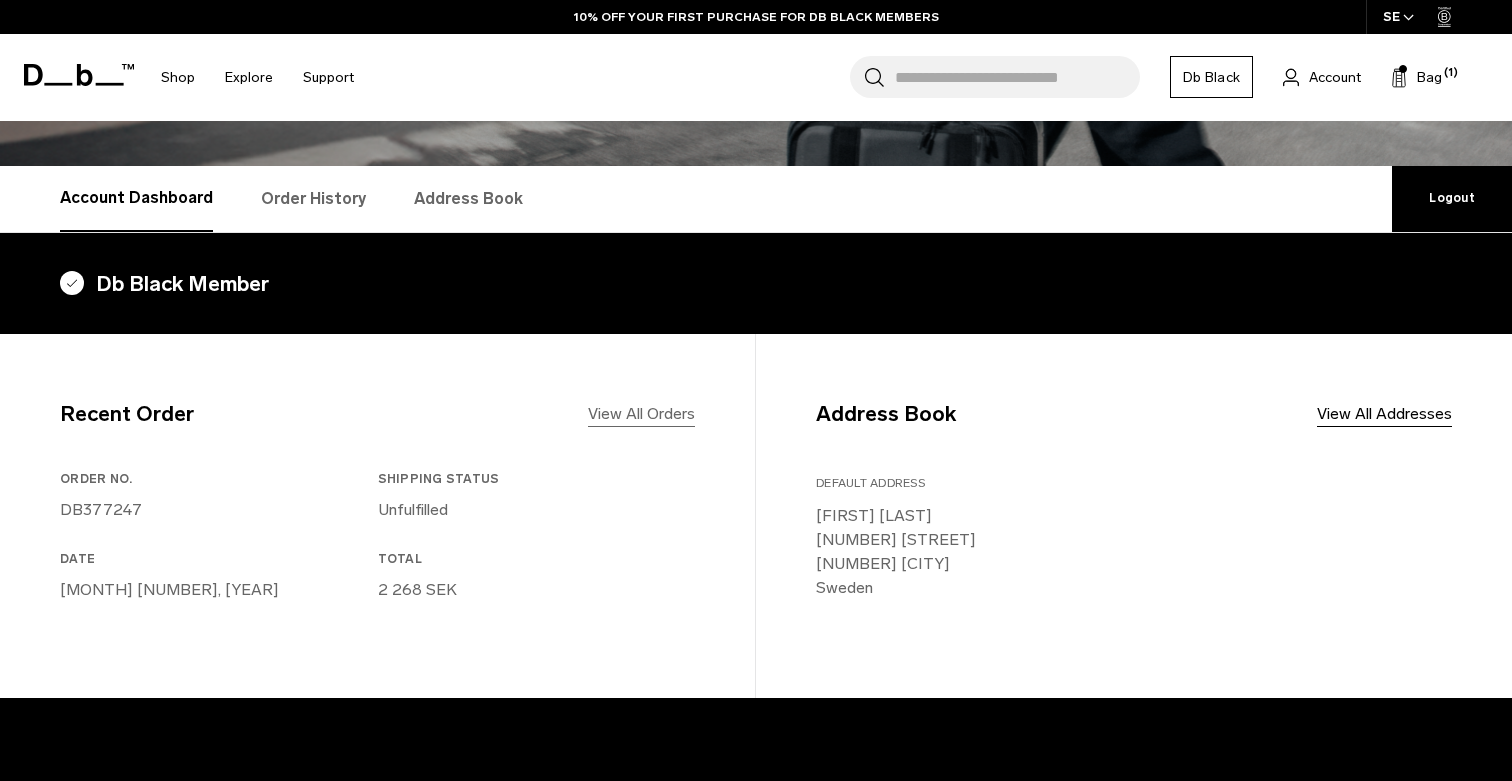 click on "View All Orders" at bounding box center (641, 414) 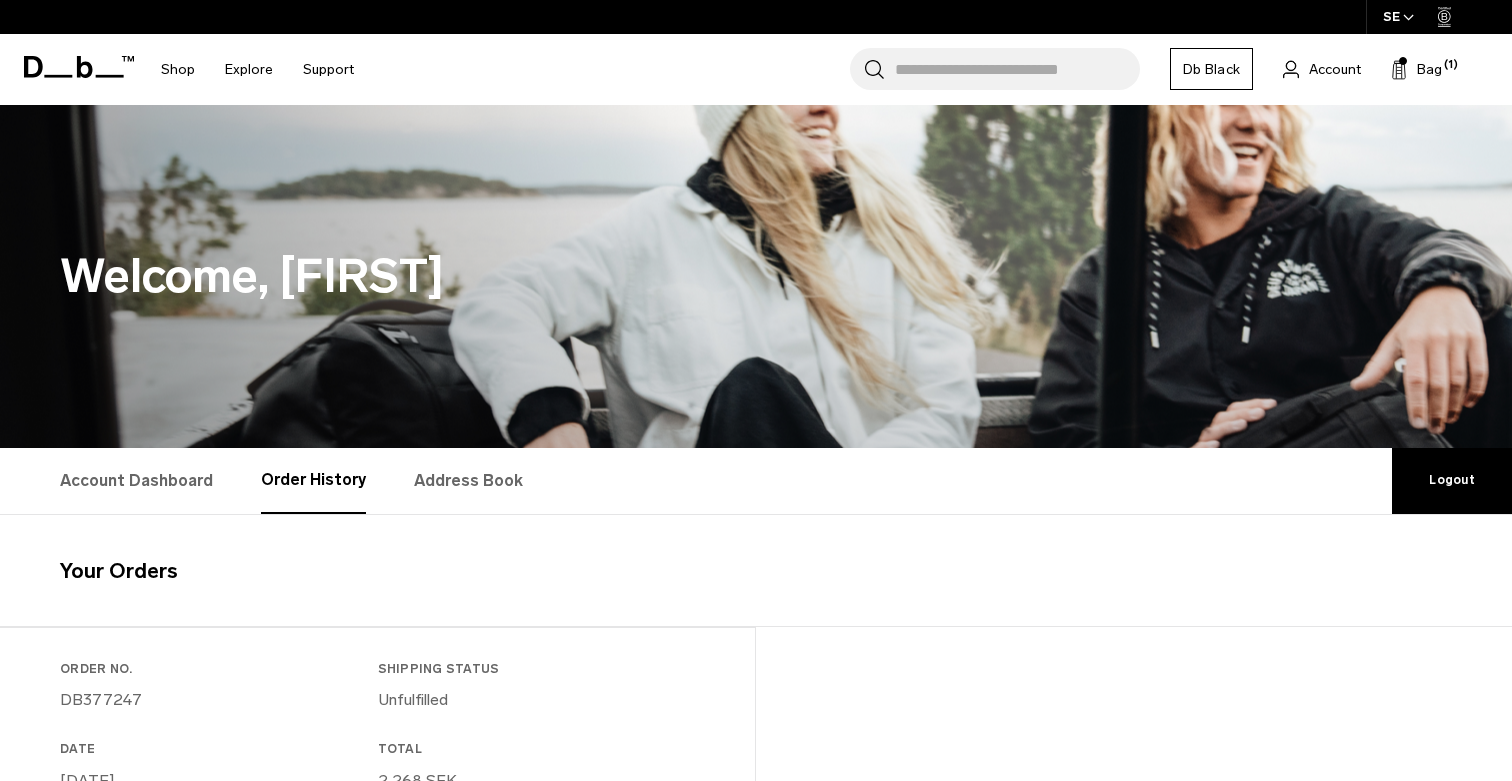 scroll, scrollTop: 282, scrollLeft: 0, axis: vertical 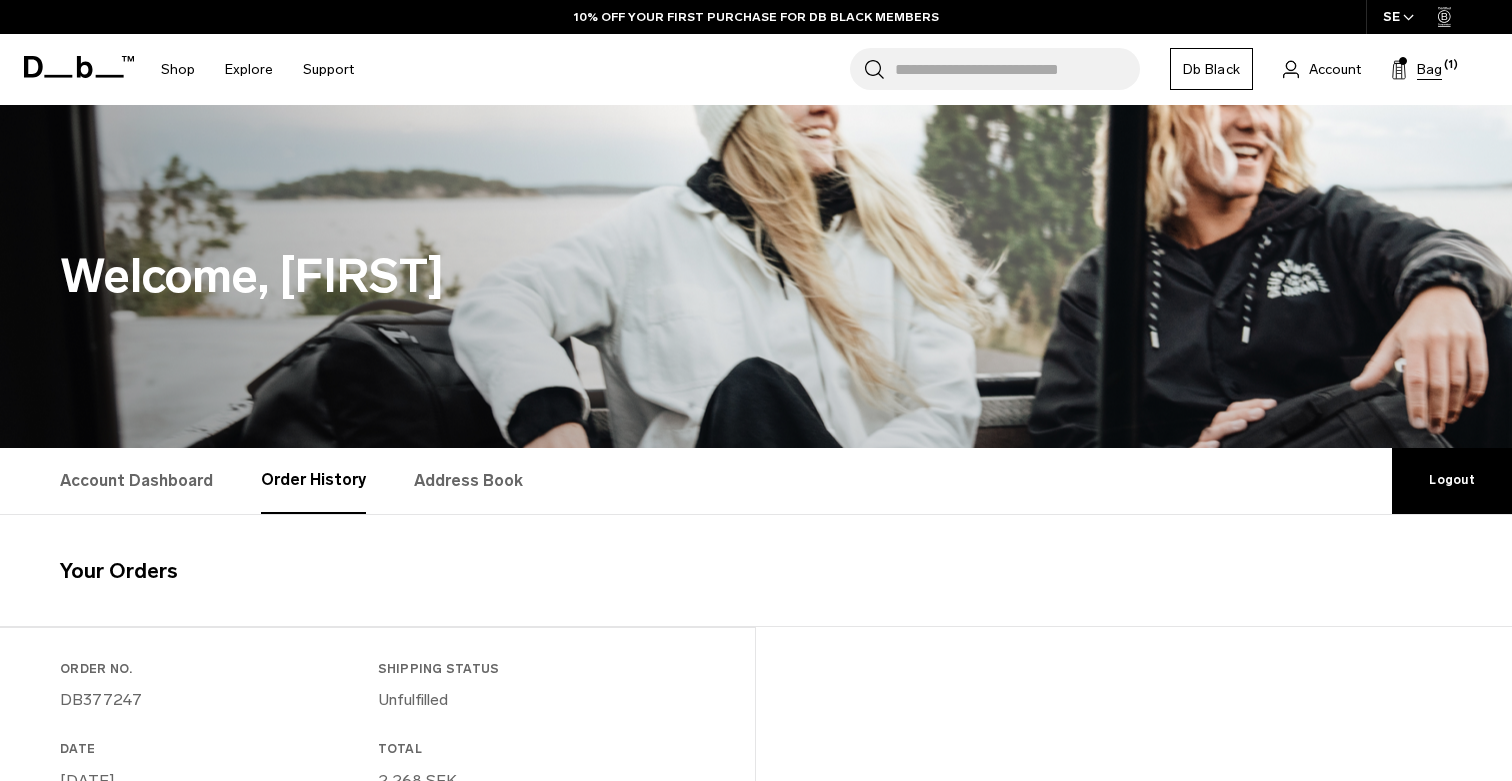 click on "Bag" at bounding box center (1429, 69) 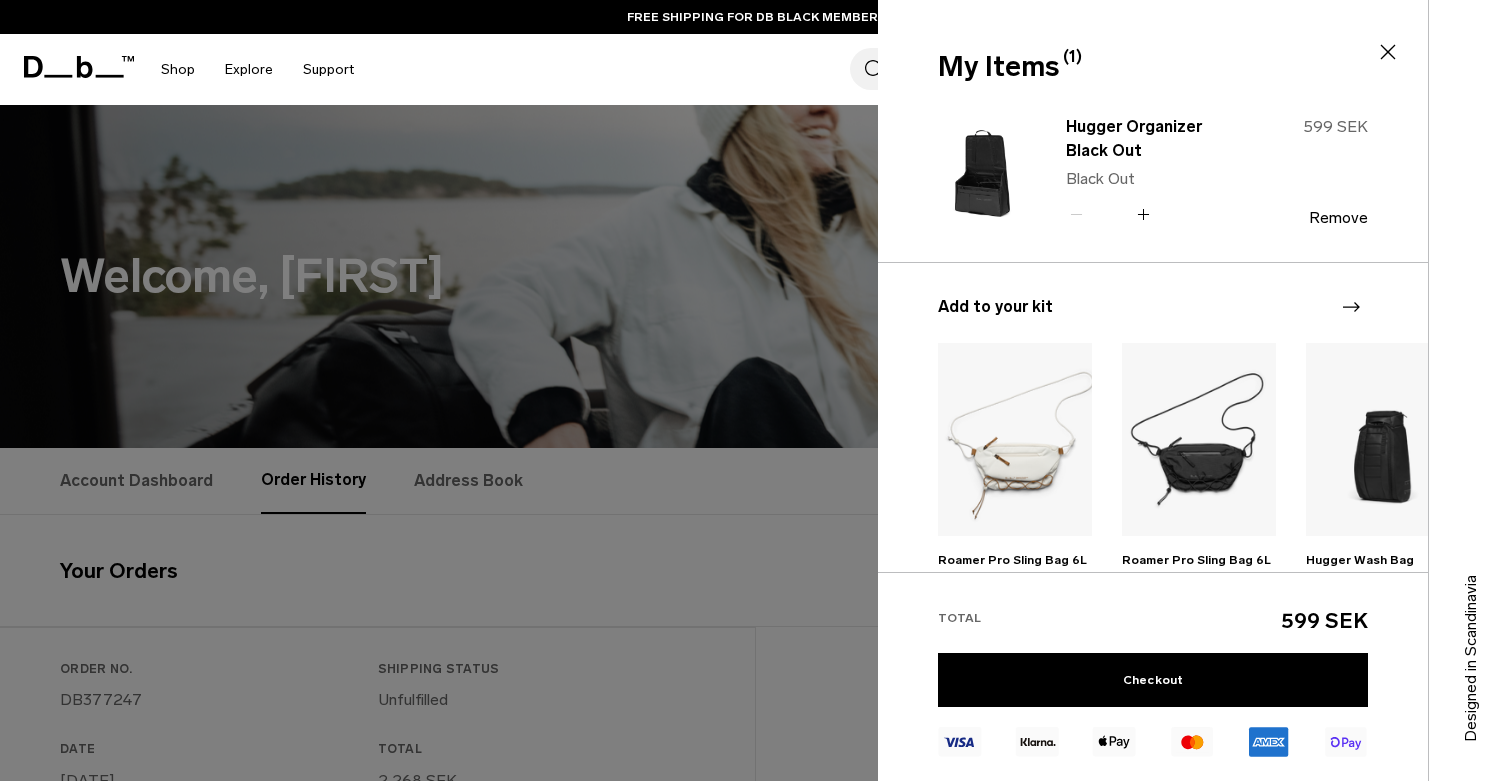 click at bounding box center [756, 390] 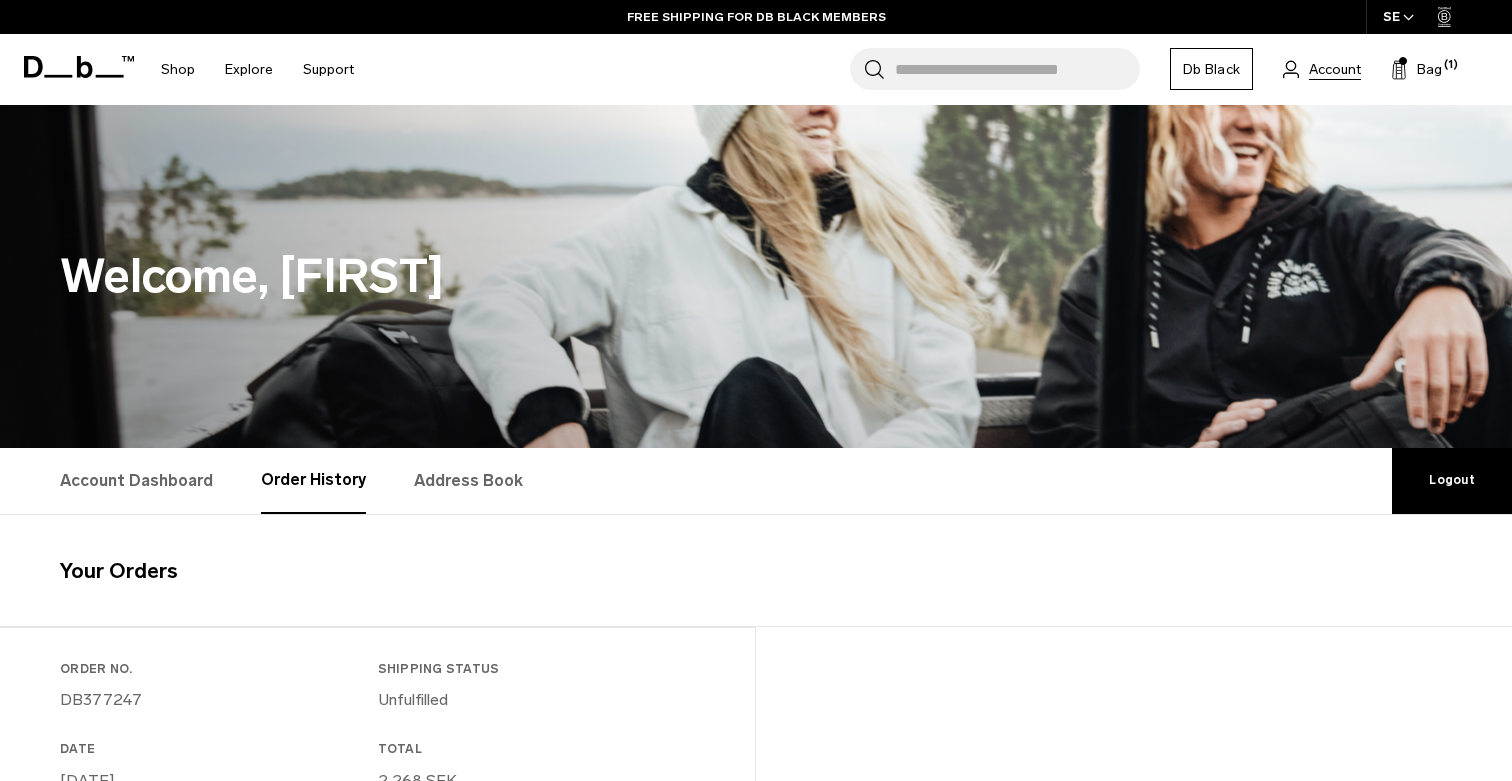 click on "Account" at bounding box center [1335, 69] 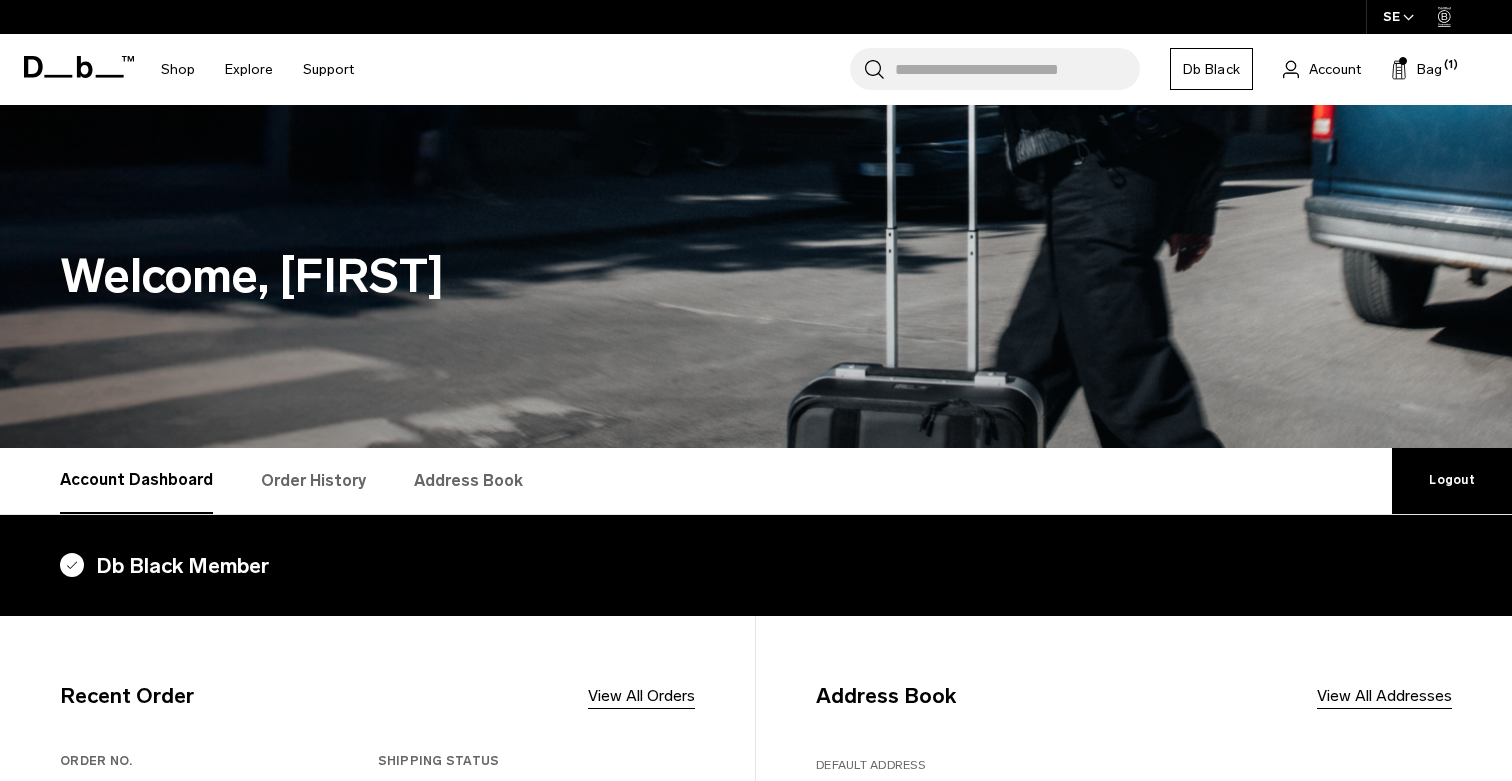 scroll, scrollTop: 180, scrollLeft: 0, axis: vertical 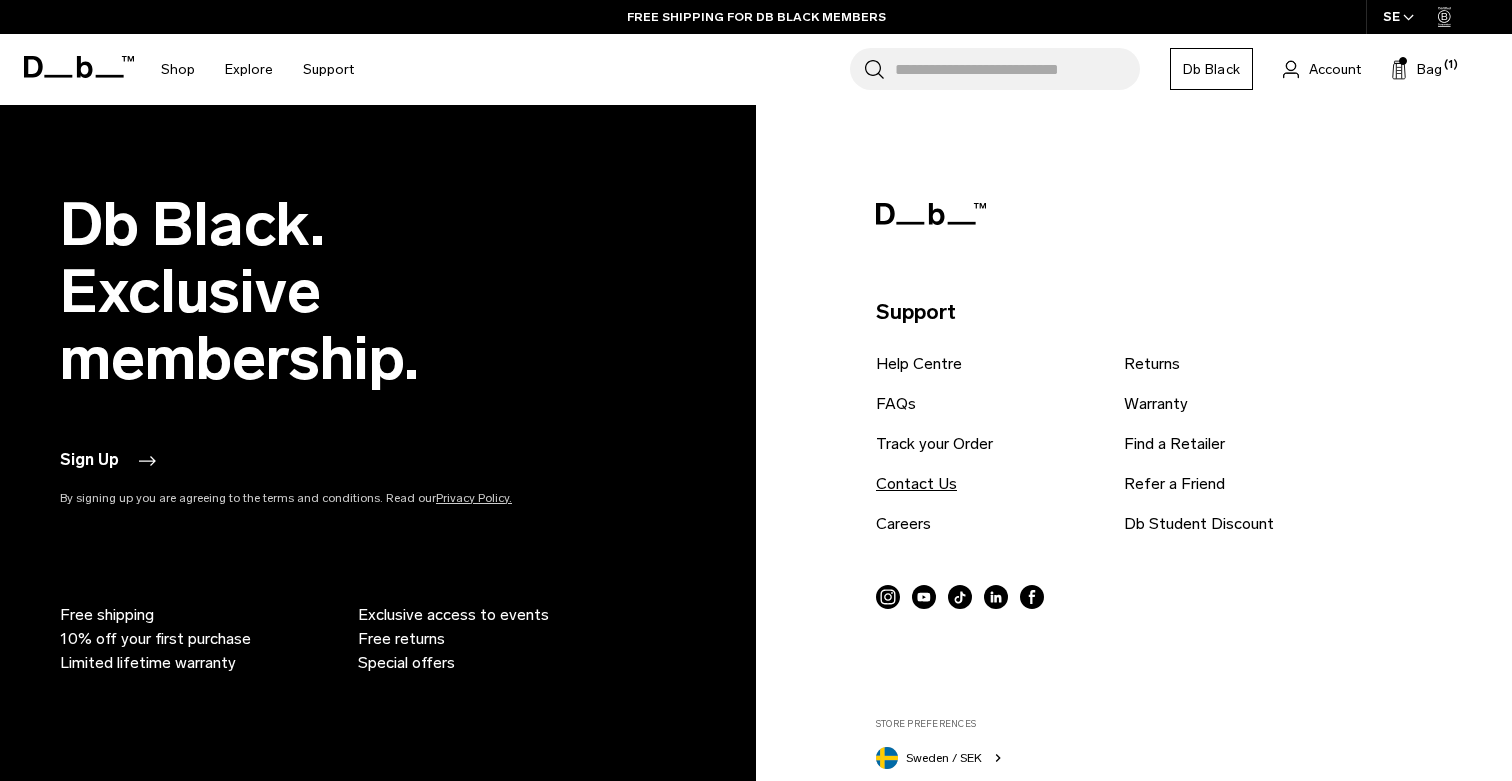 click on "Contact Us" at bounding box center [916, 484] 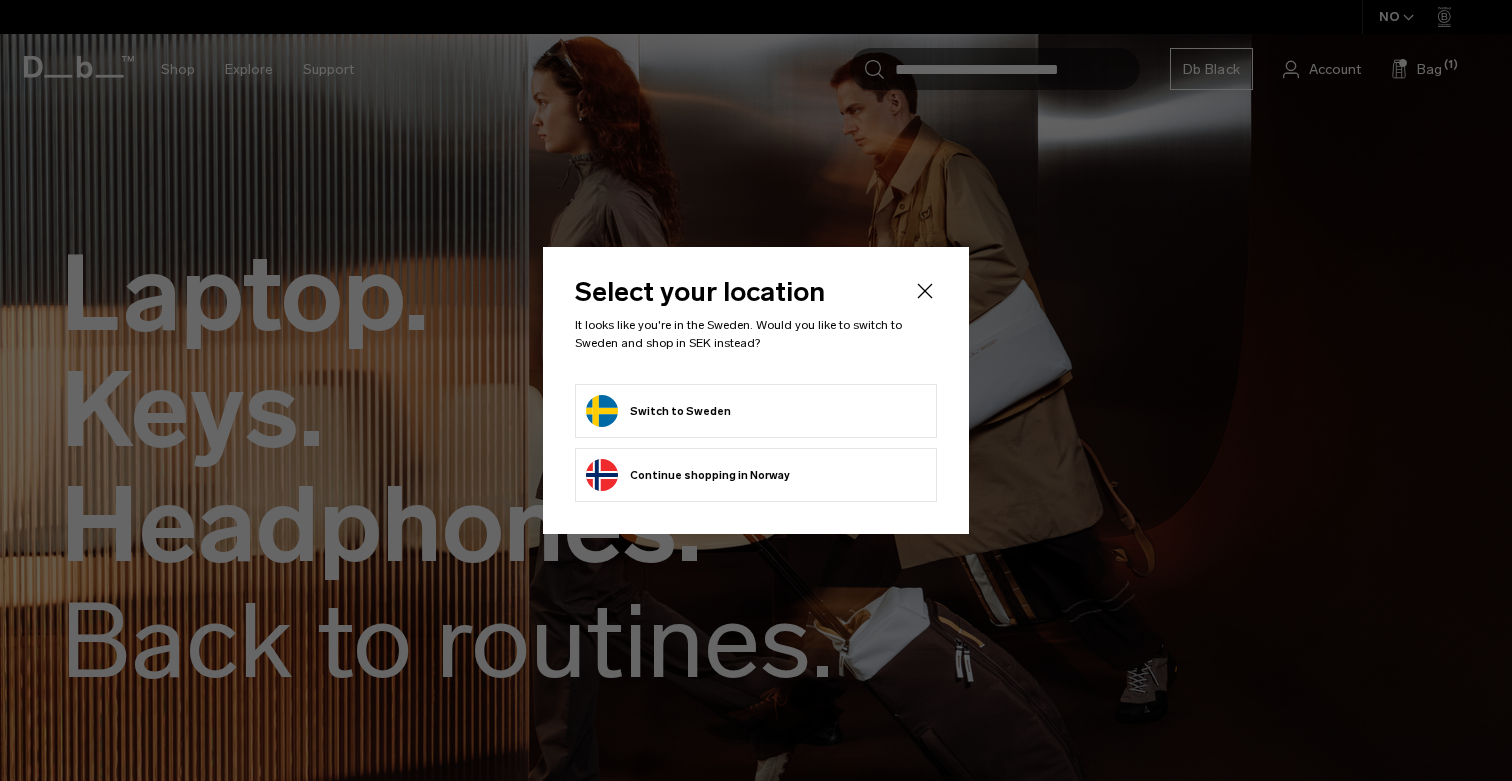 scroll, scrollTop: 0, scrollLeft: 0, axis: both 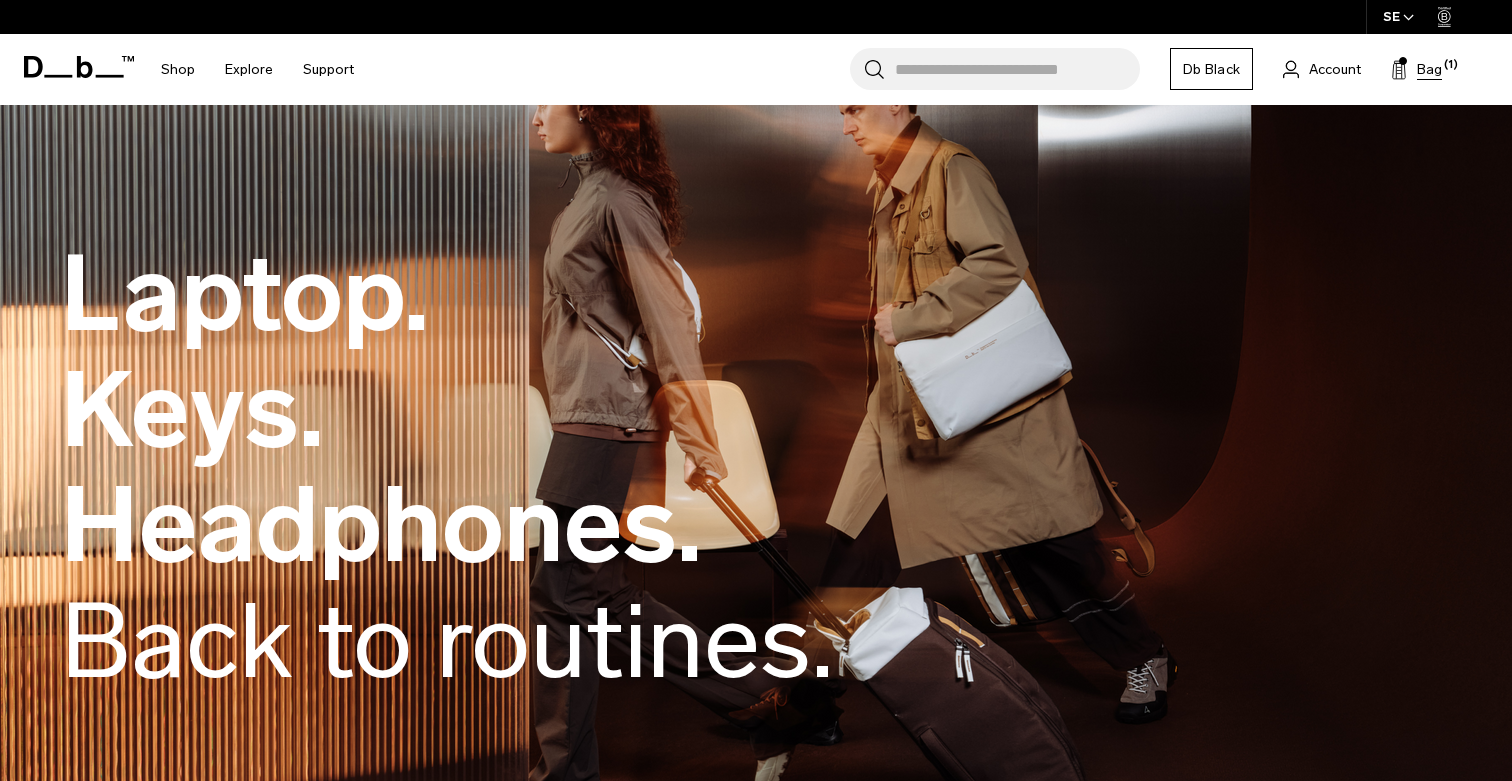 click on "Bag
(1)" at bounding box center [1416, 69] 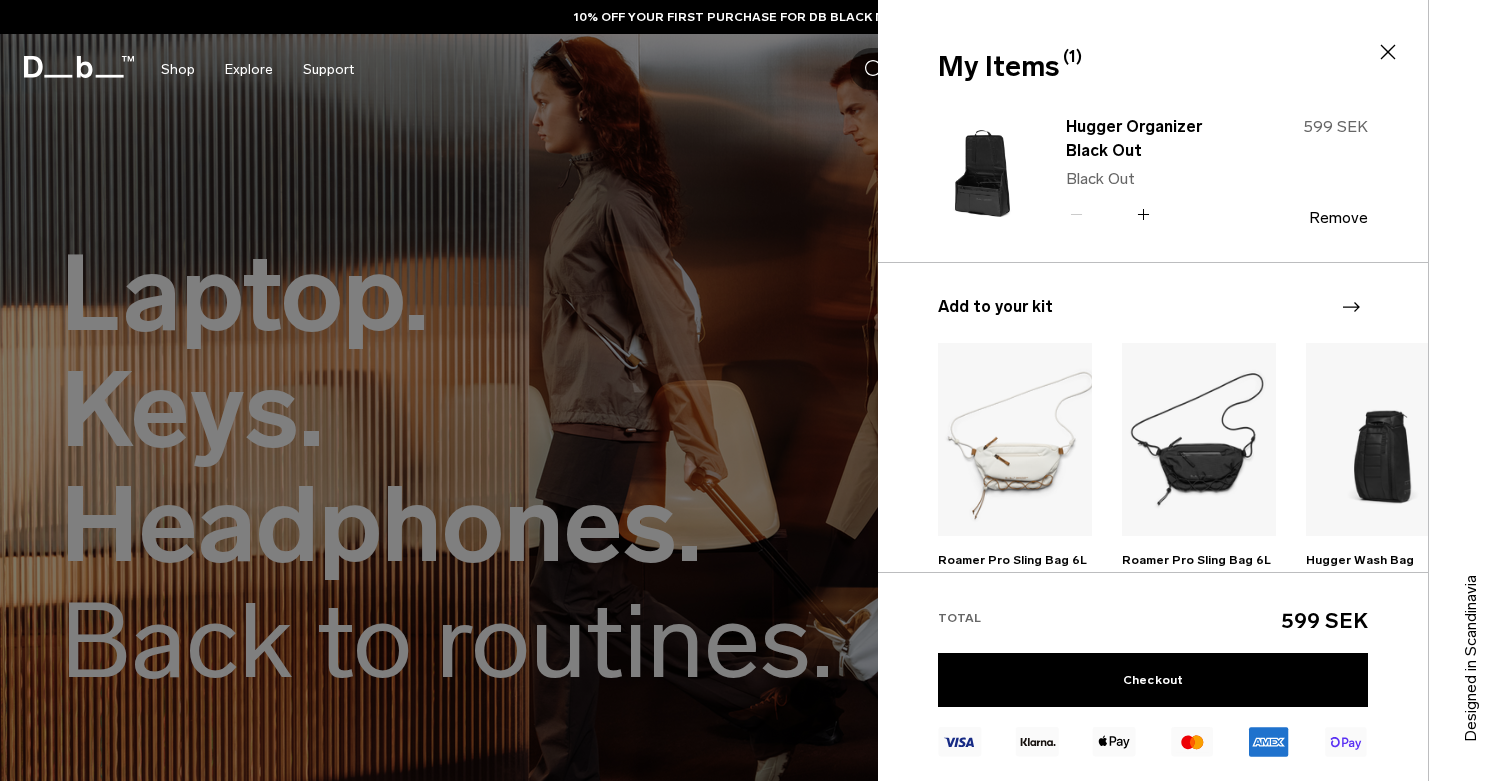 scroll, scrollTop: 0, scrollLeft: 0, axis: both 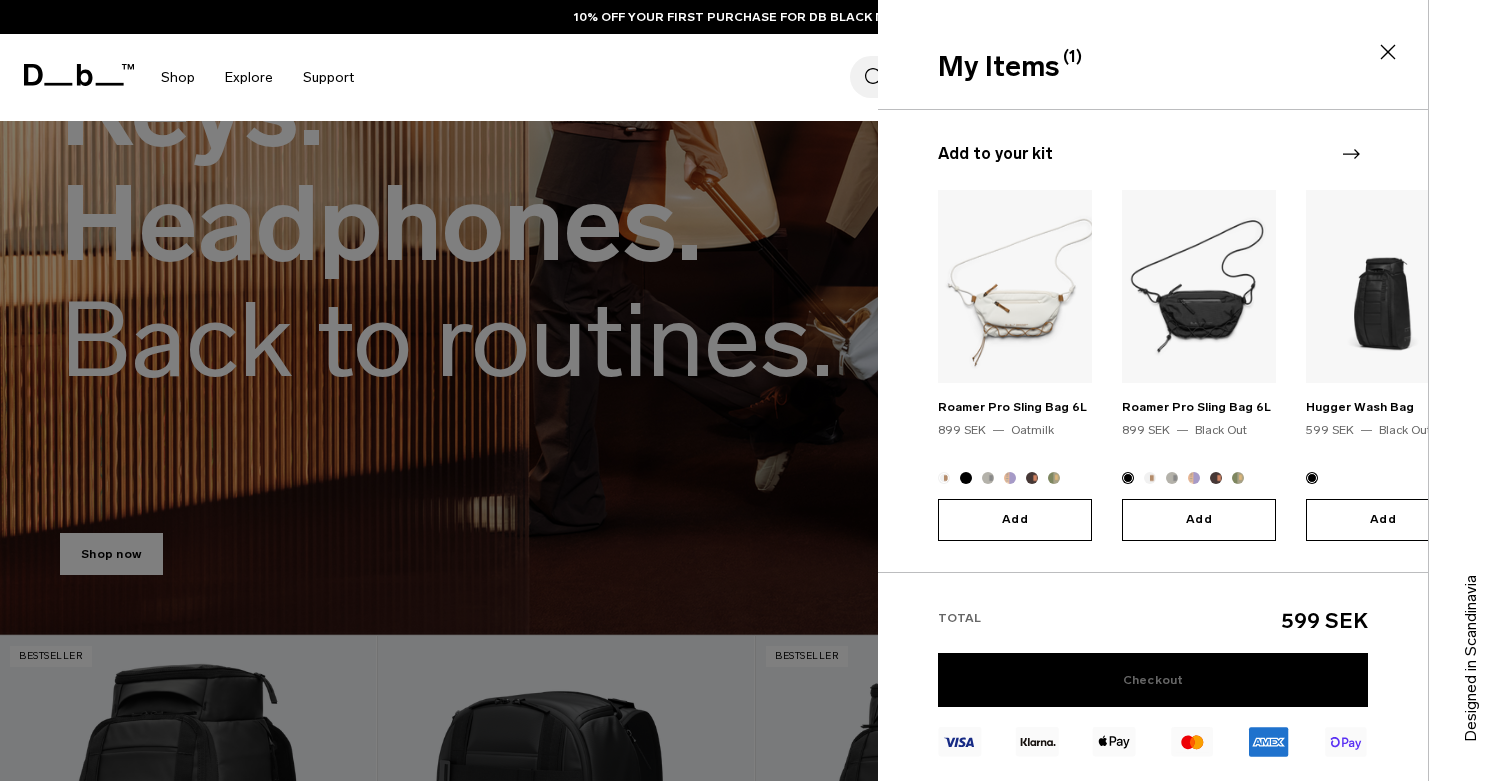 click on "Checkout" at bounding box center (1153, 680) 